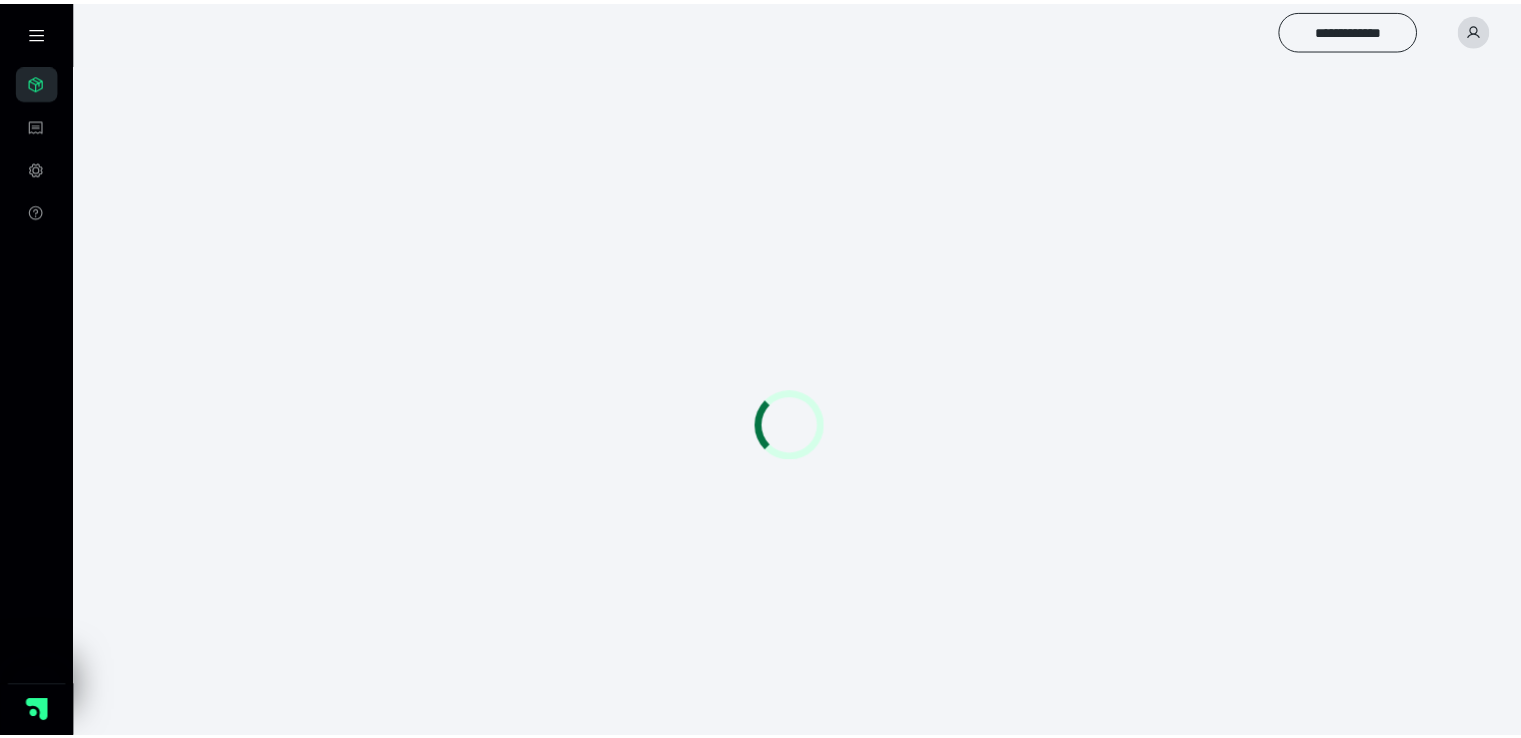 scroll, scrollTop: 0, scrollLeft: 0, axis: both 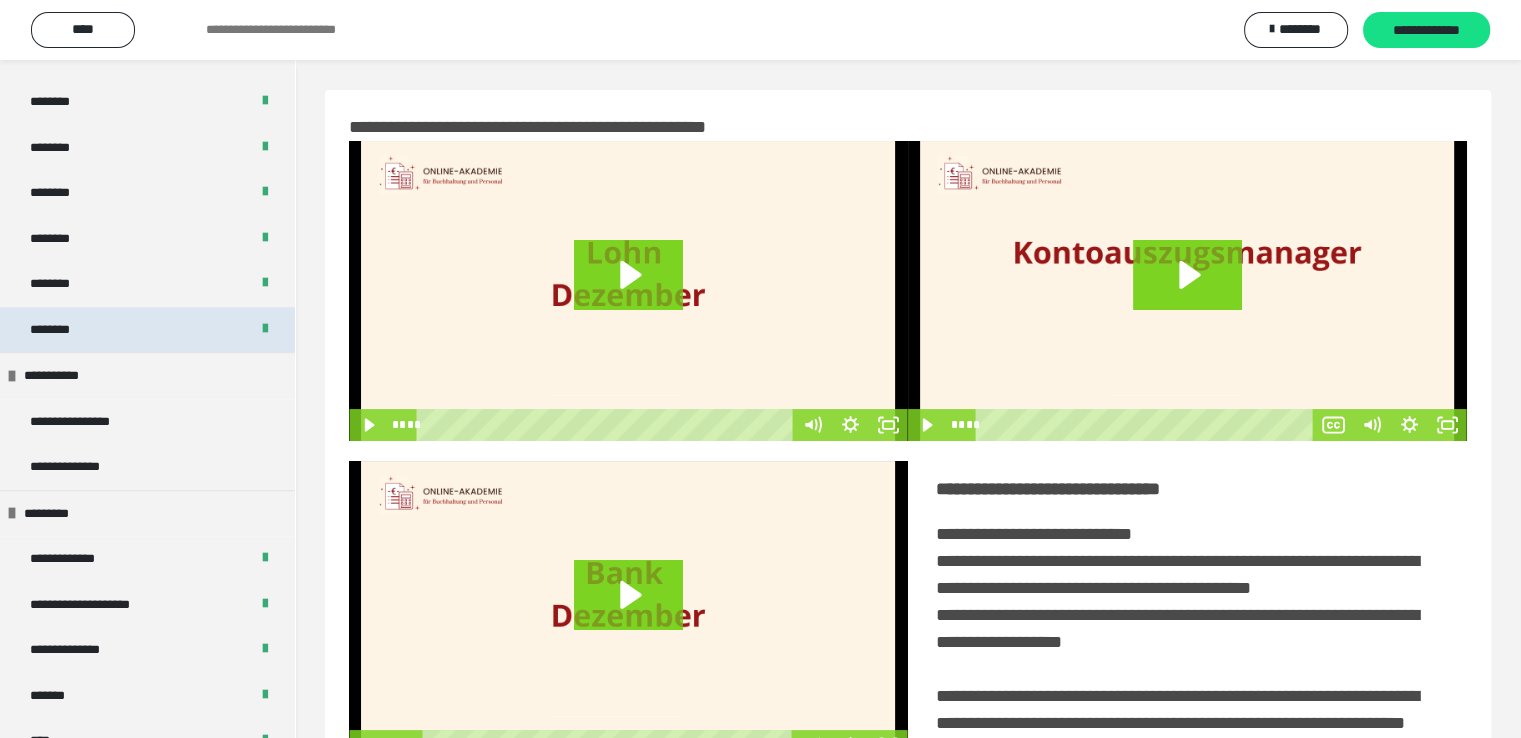 click on "********" at bounding box center [61, 330] 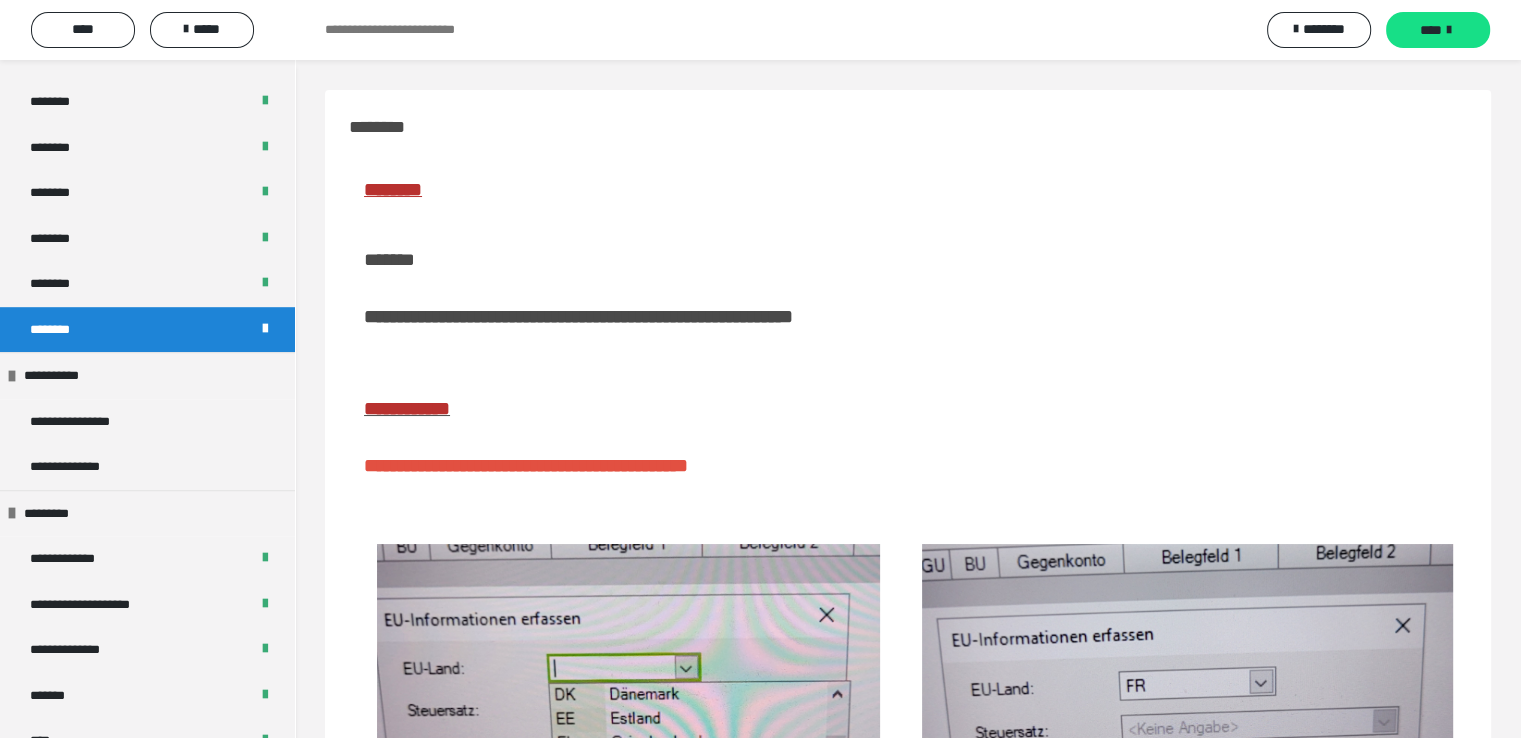 scroll, scrollTop: 303, scrollLeft: 0, axis: vertical 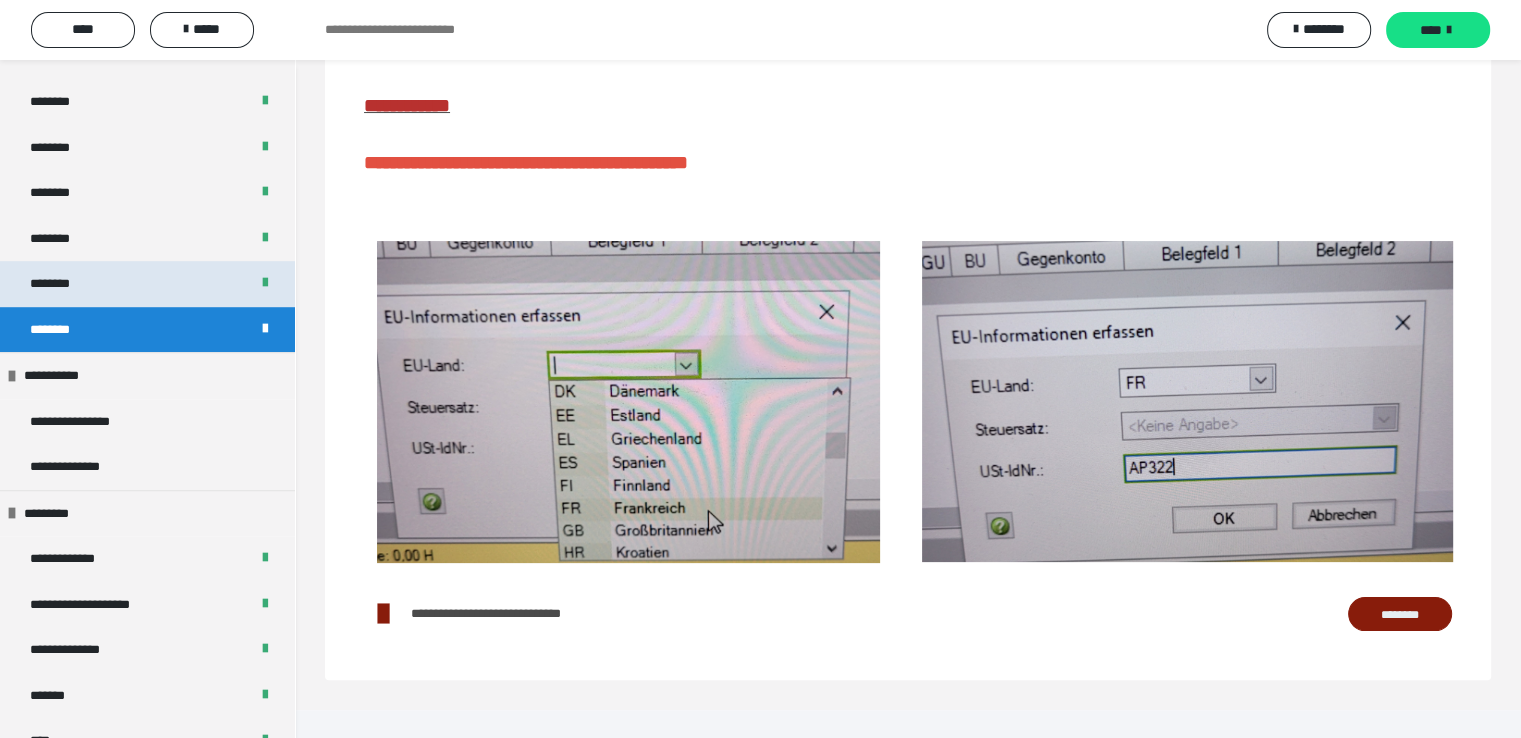 click on "********" at bounding box center [147, 284] 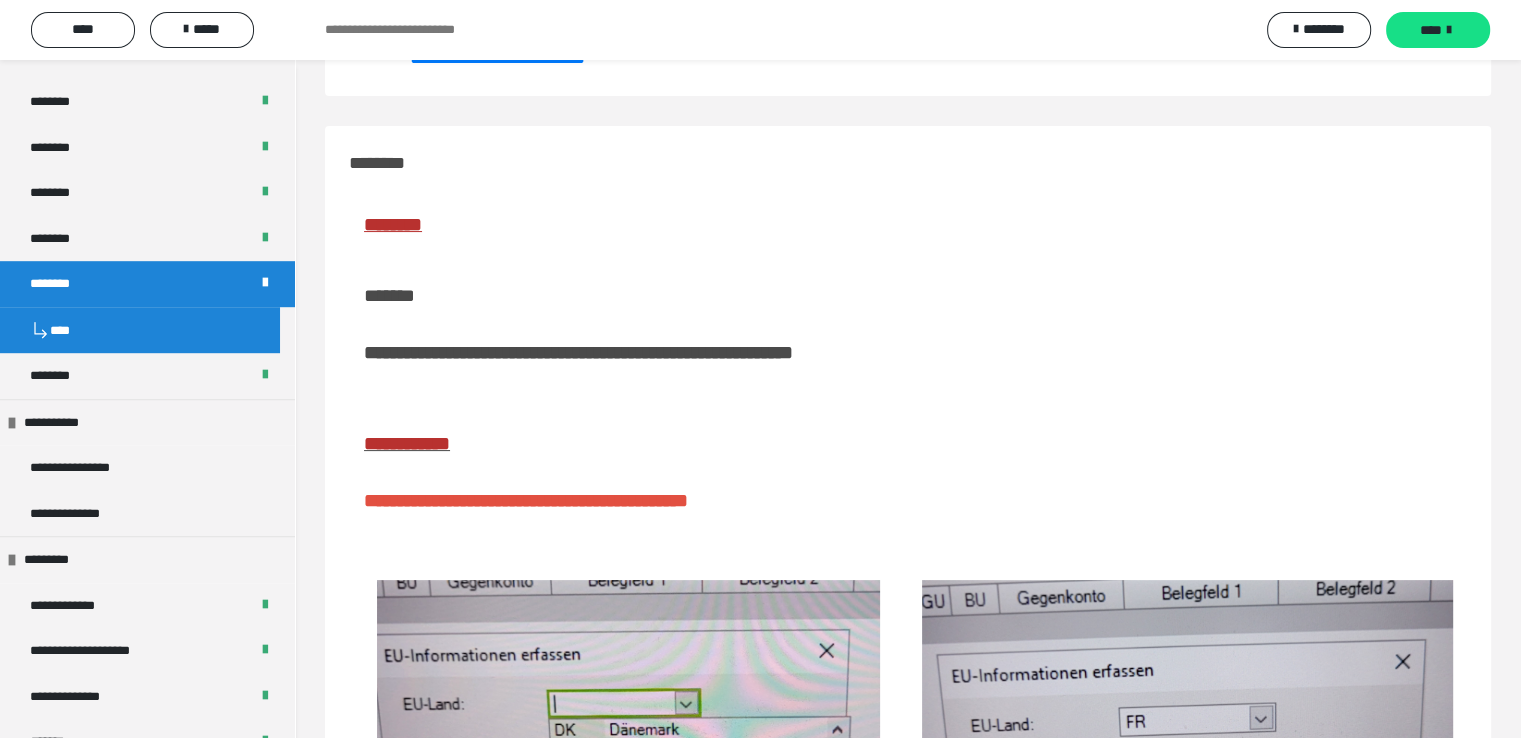scroll, scrollTop: 642, scrollLeft: 0, axis: vertical 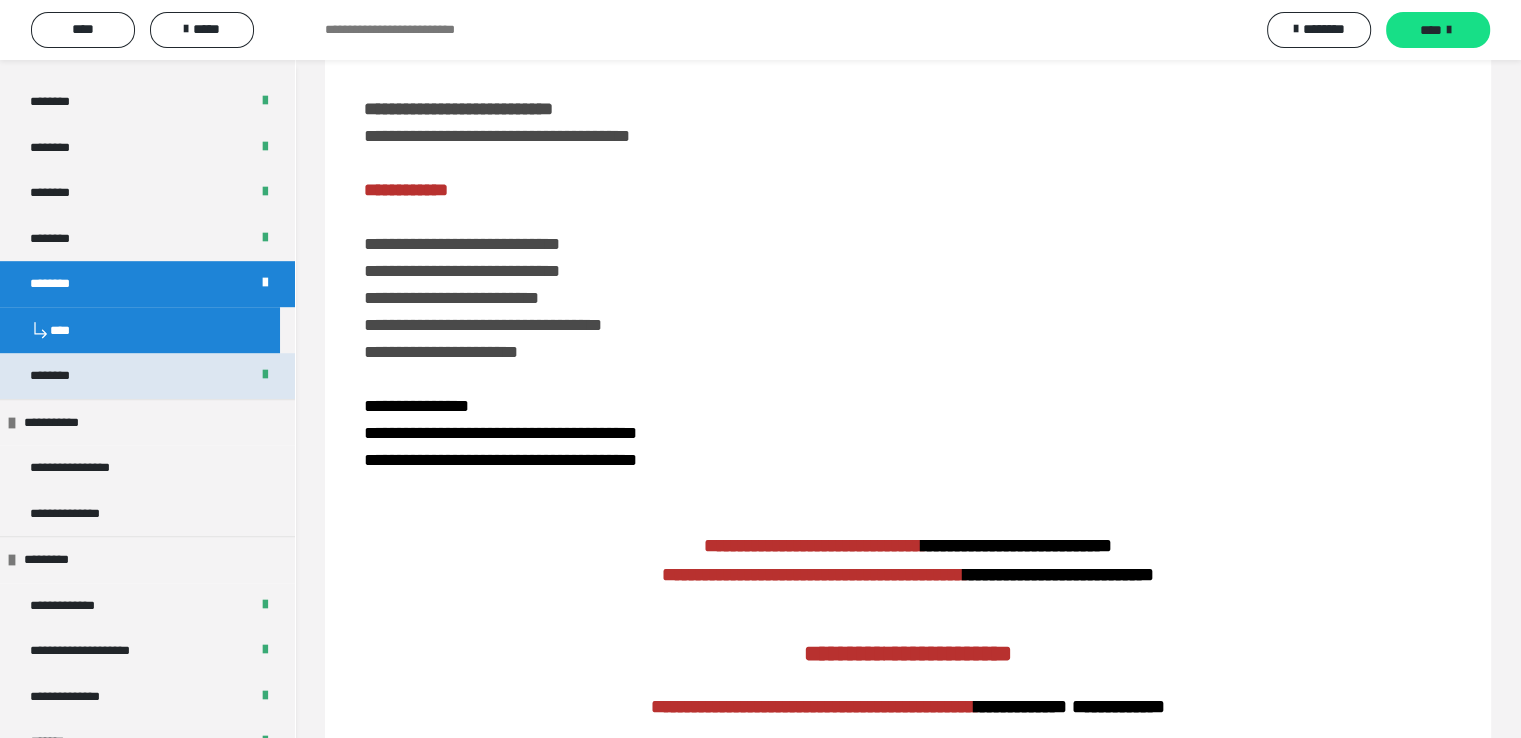 click on "********" at bounding box center [147, 376] 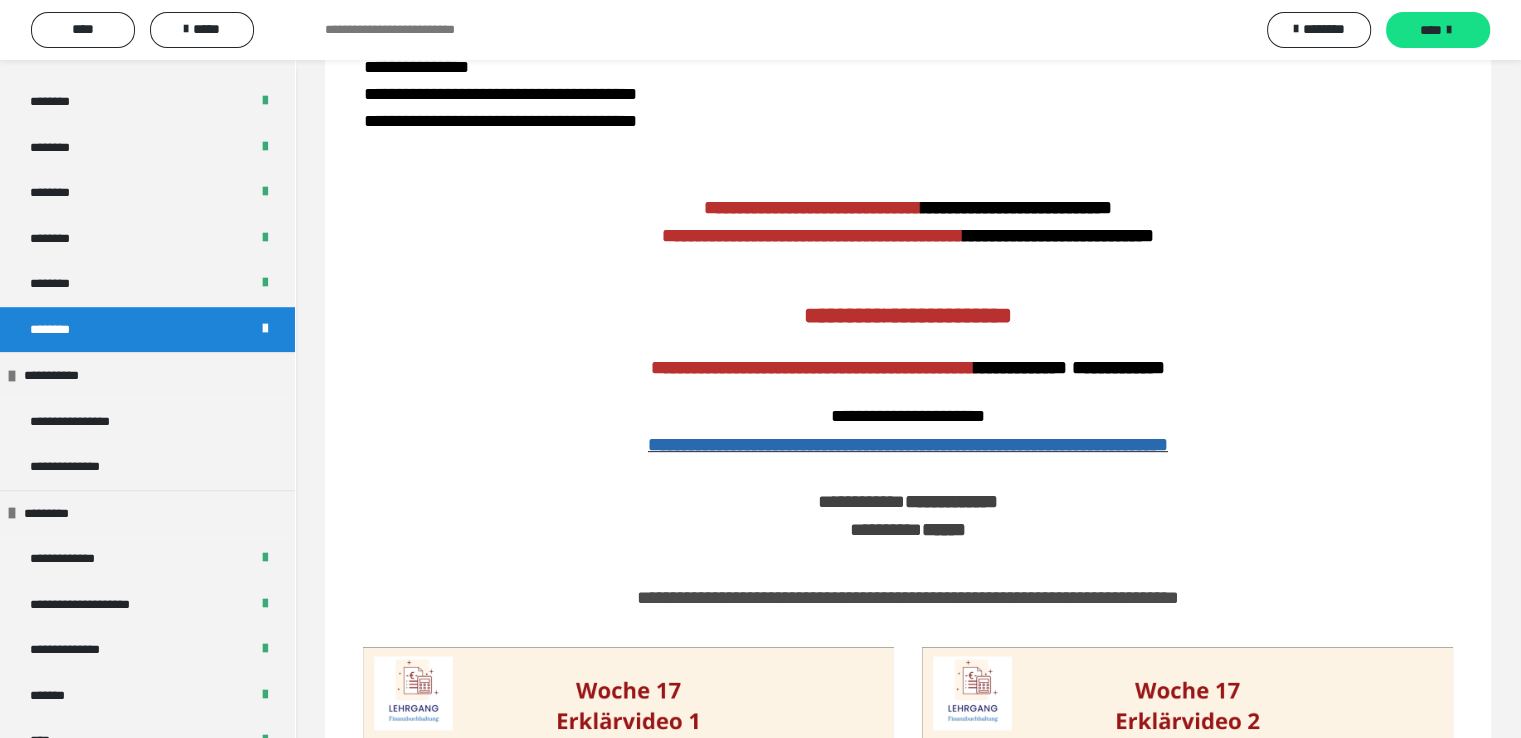 scroll, scrollTop: 303, scrollLeft: 0, axis: vertical 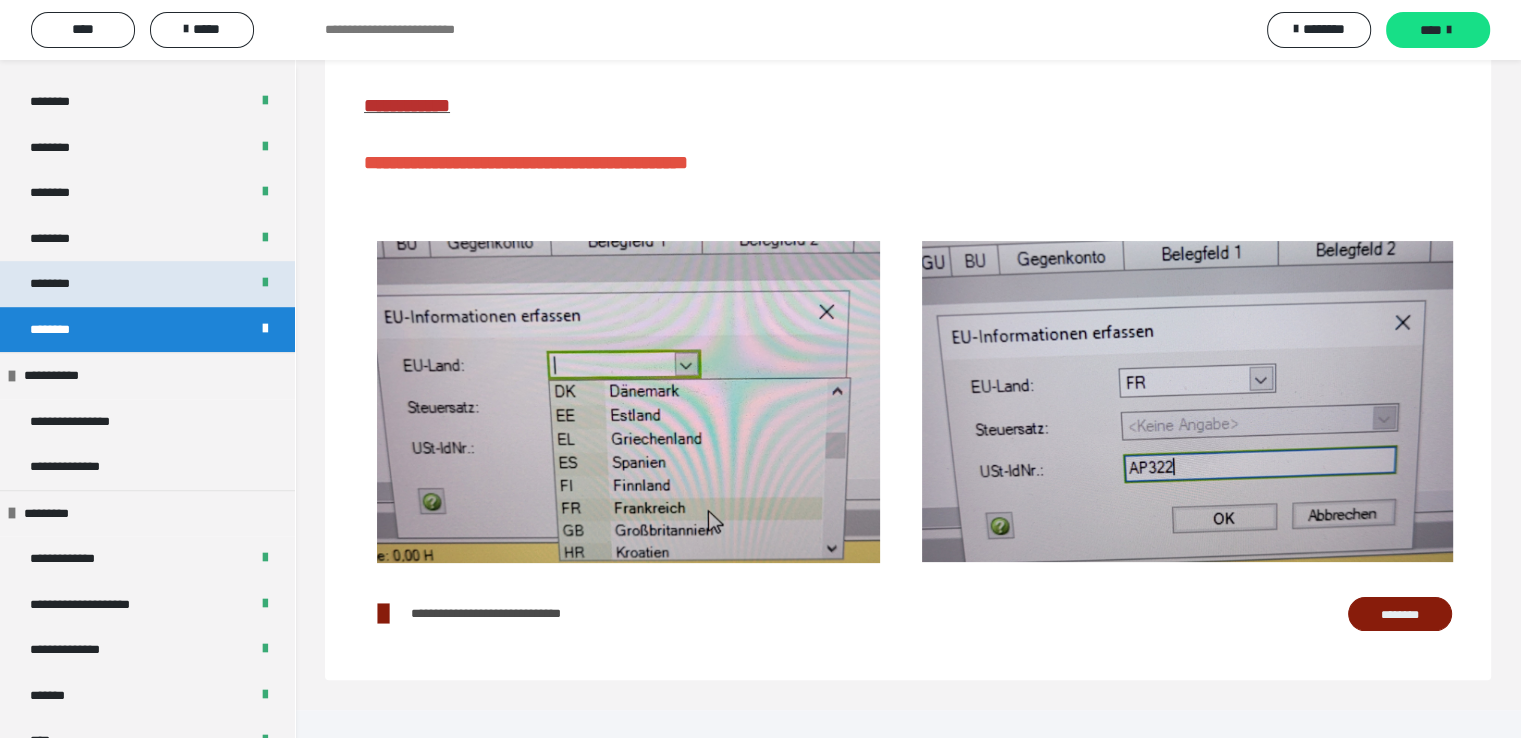 click on "********" at bounding box center [147, 284] 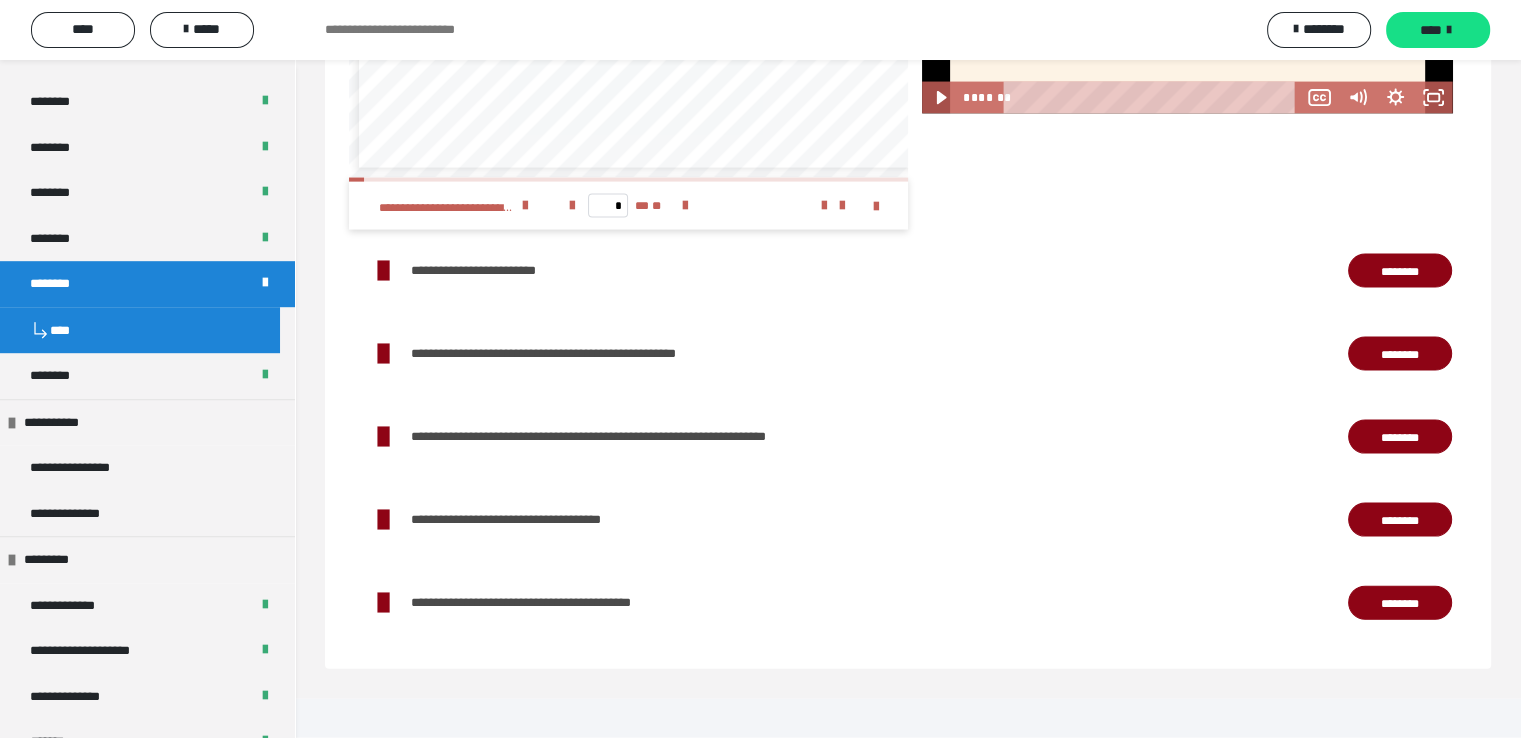 scroll, scrollTop: 3984, scrollLeft: 0, axis: vertical 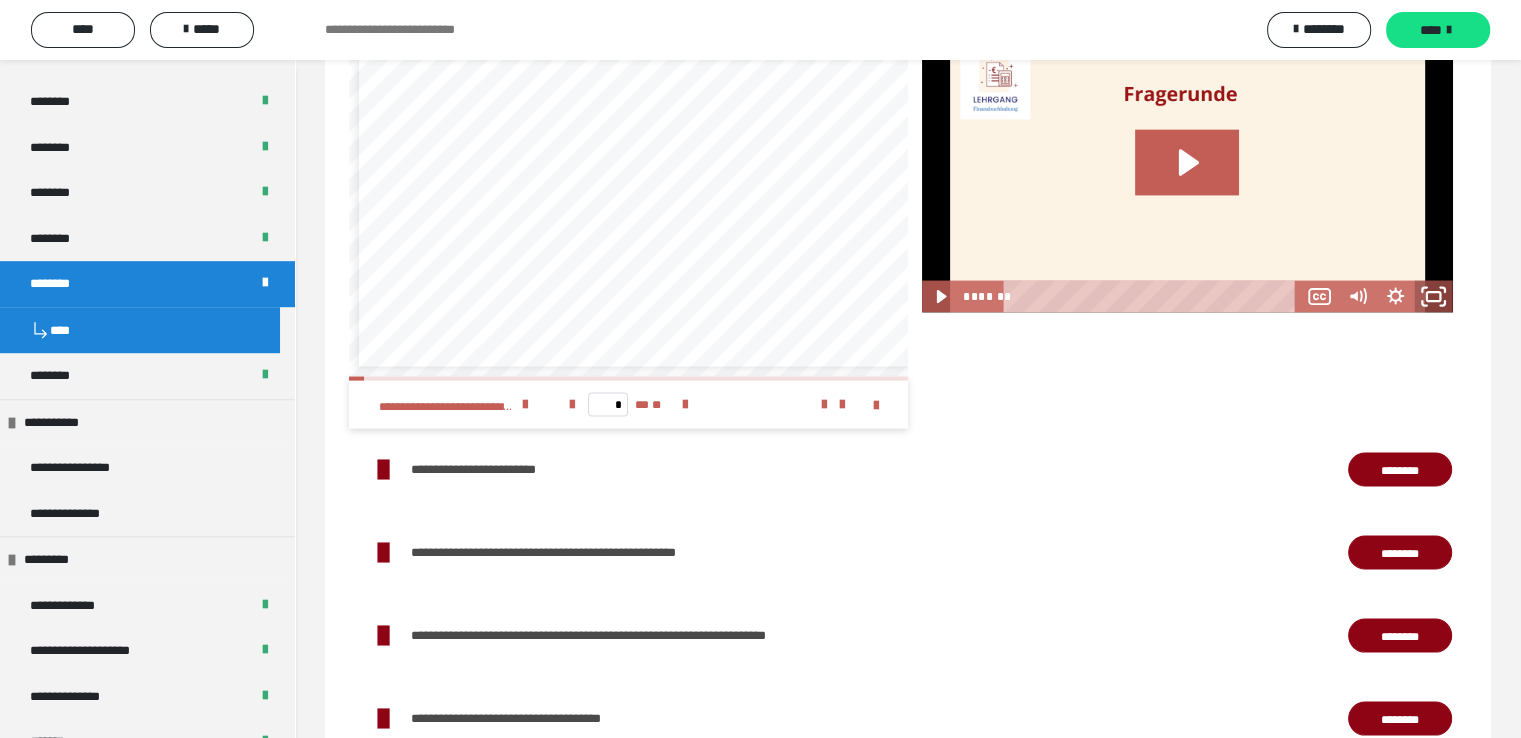 click 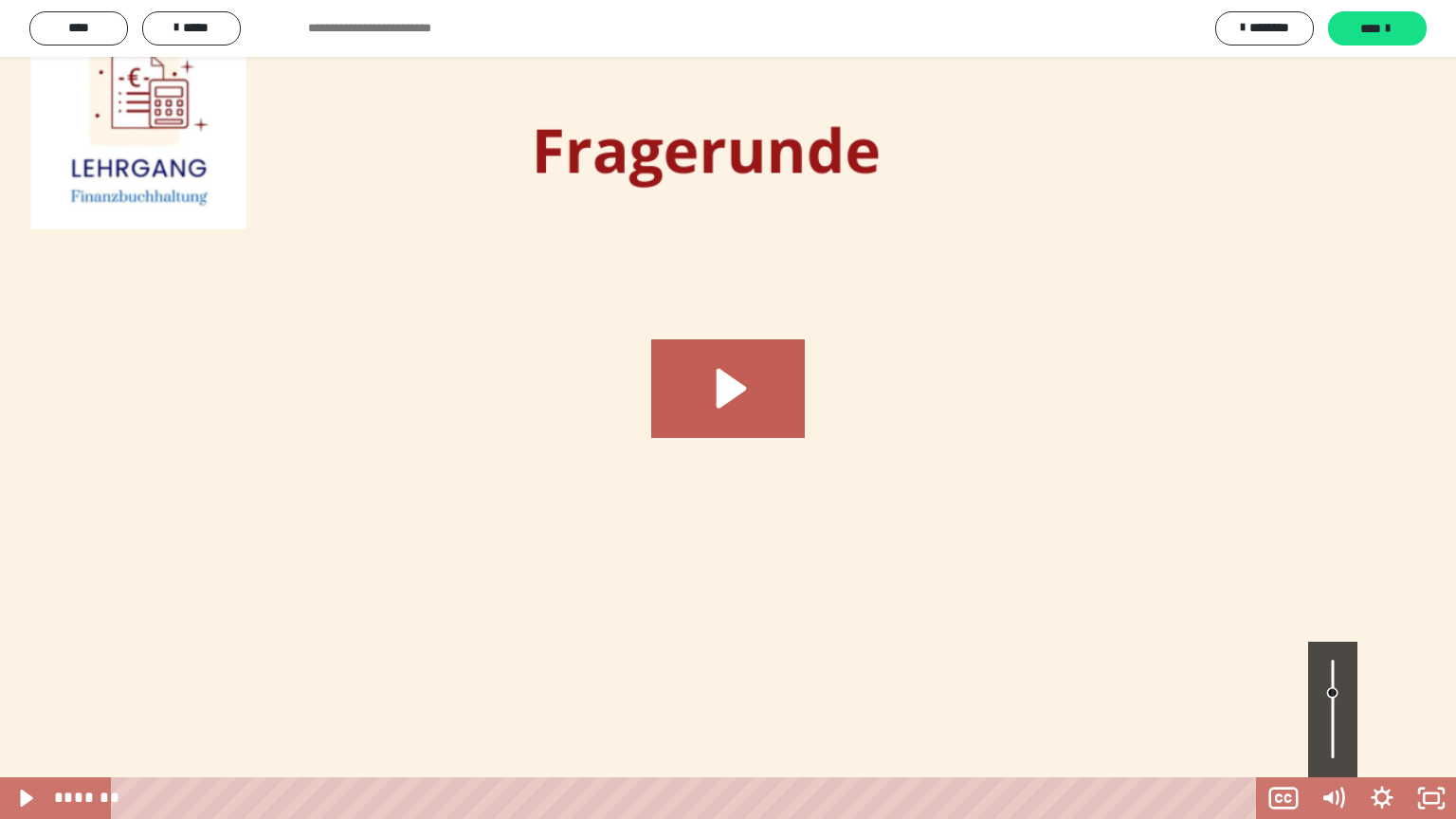 click at bounding box center (1333, 709) 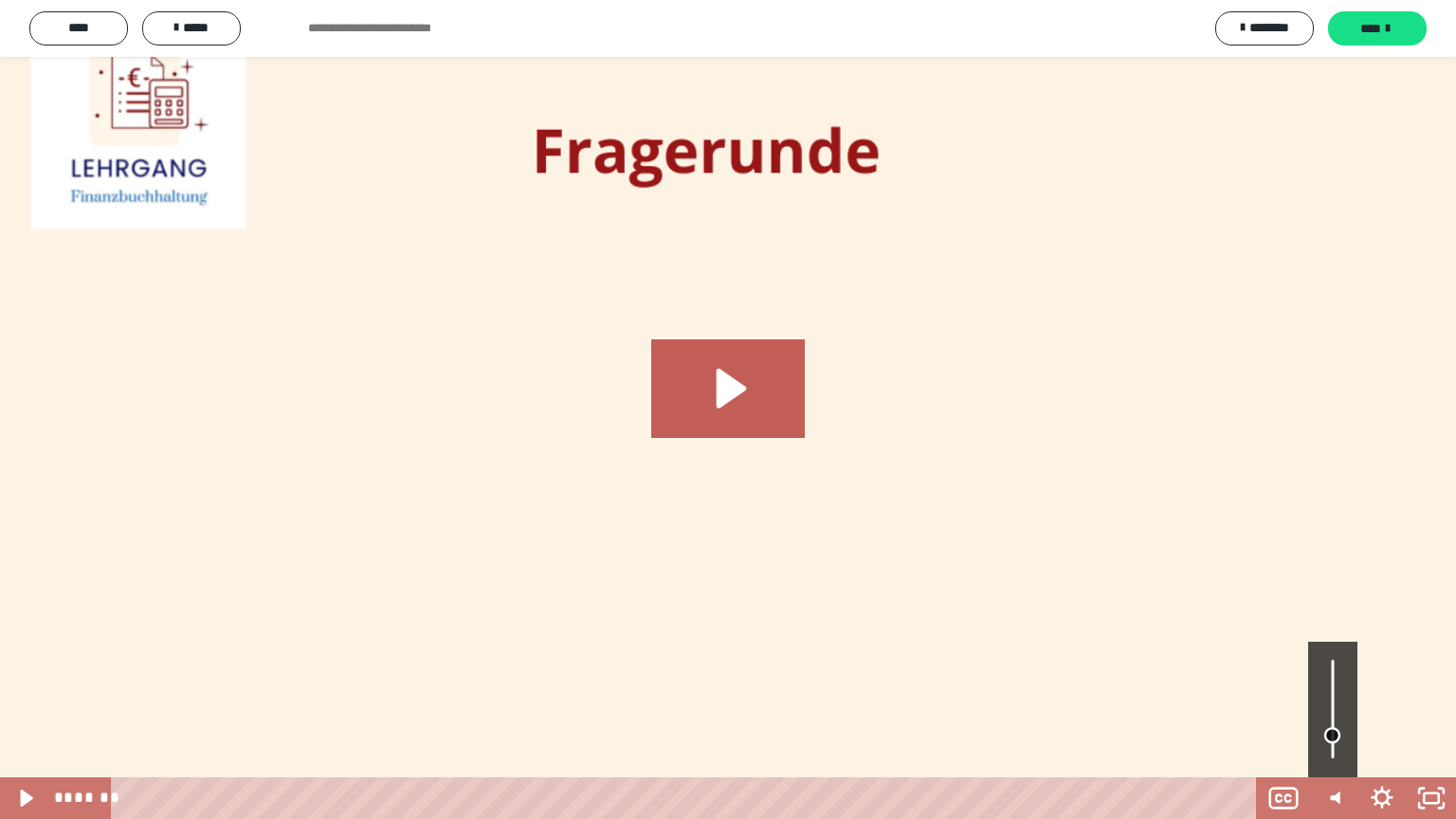 click at bounding box center [1333, 709] 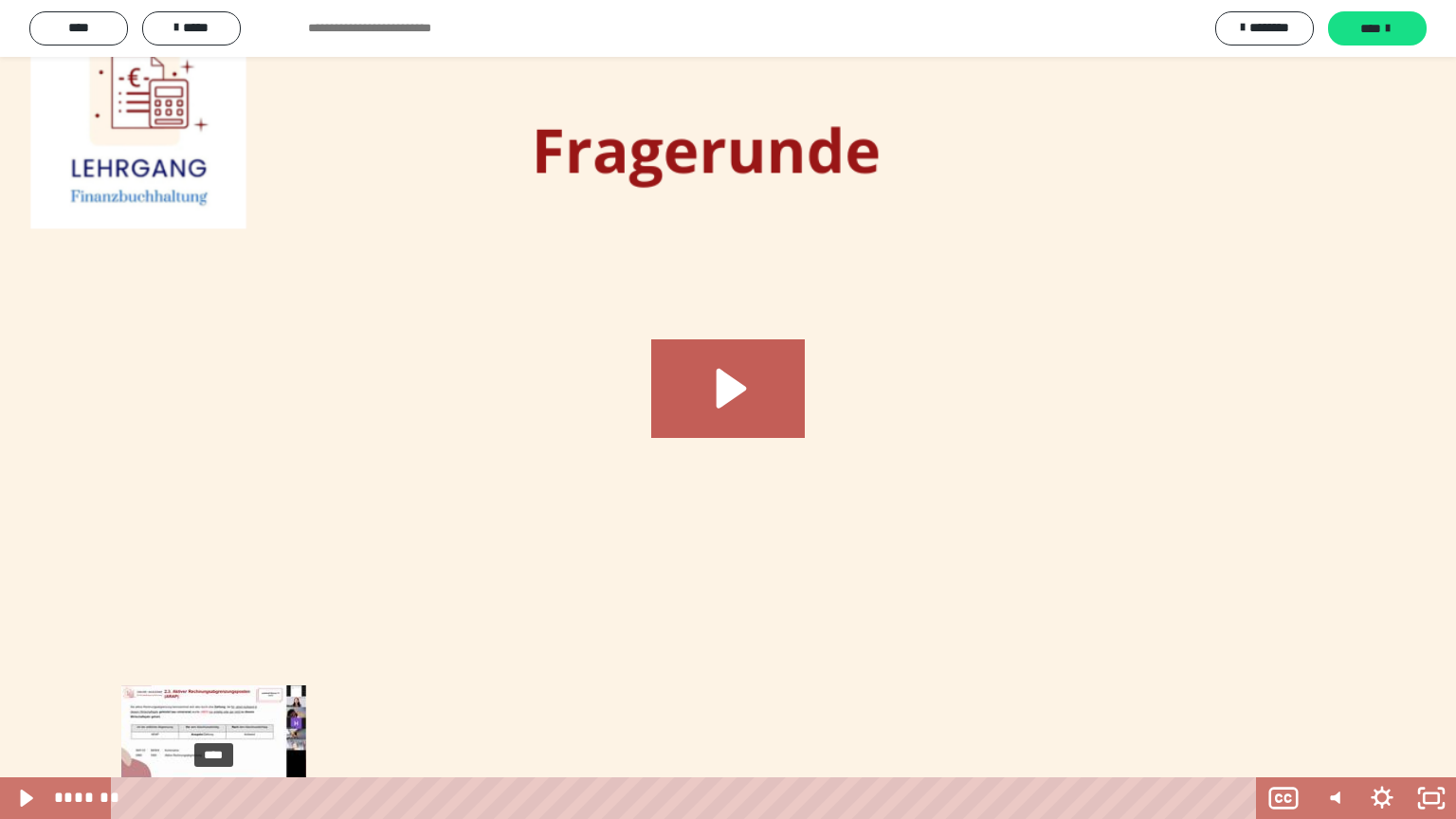 click on "****" at bounding box center [687, 798] 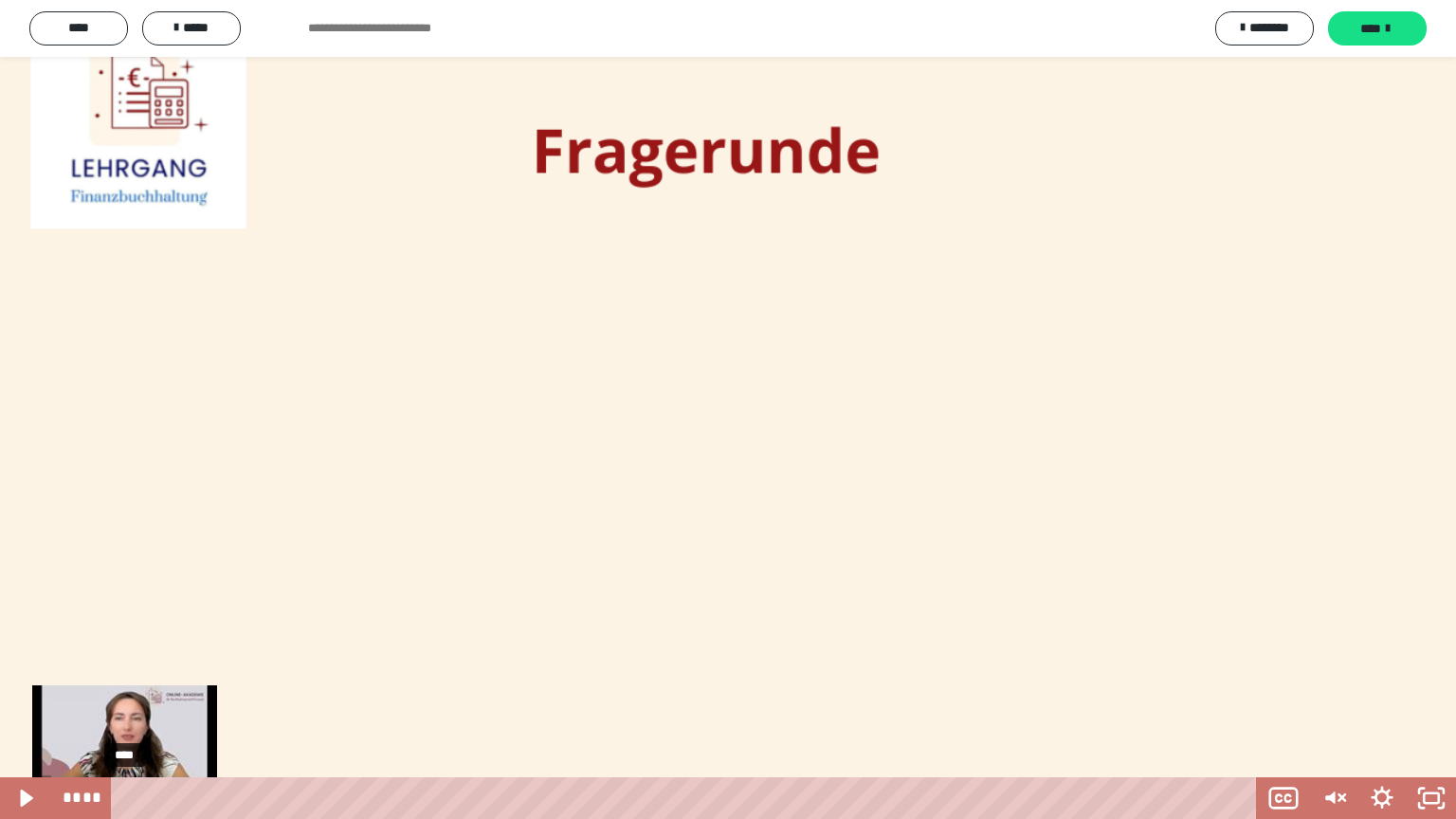 click on "****" at bounding box center (687, 798) 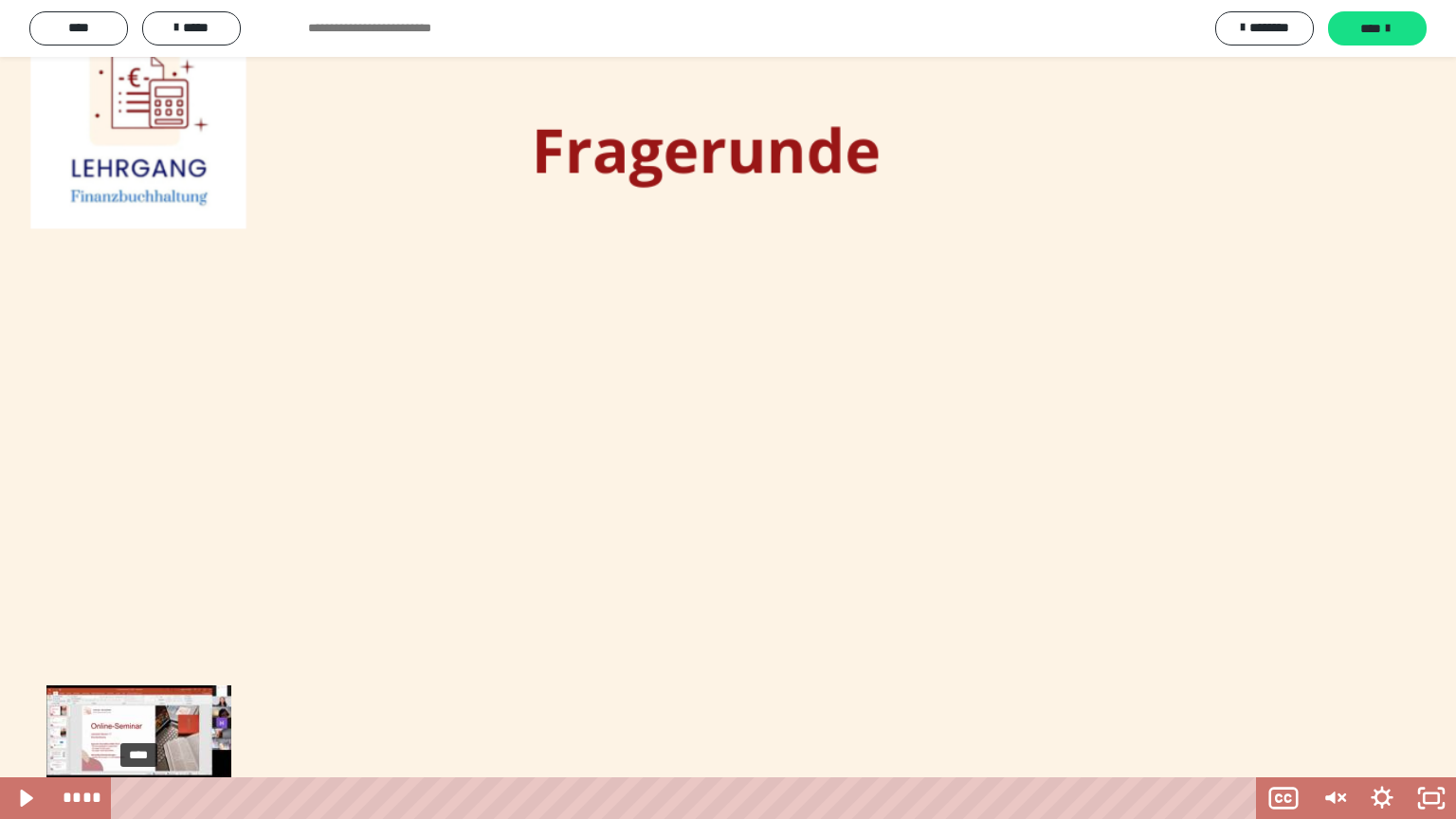click on "****" at bounding box center (687, 798) 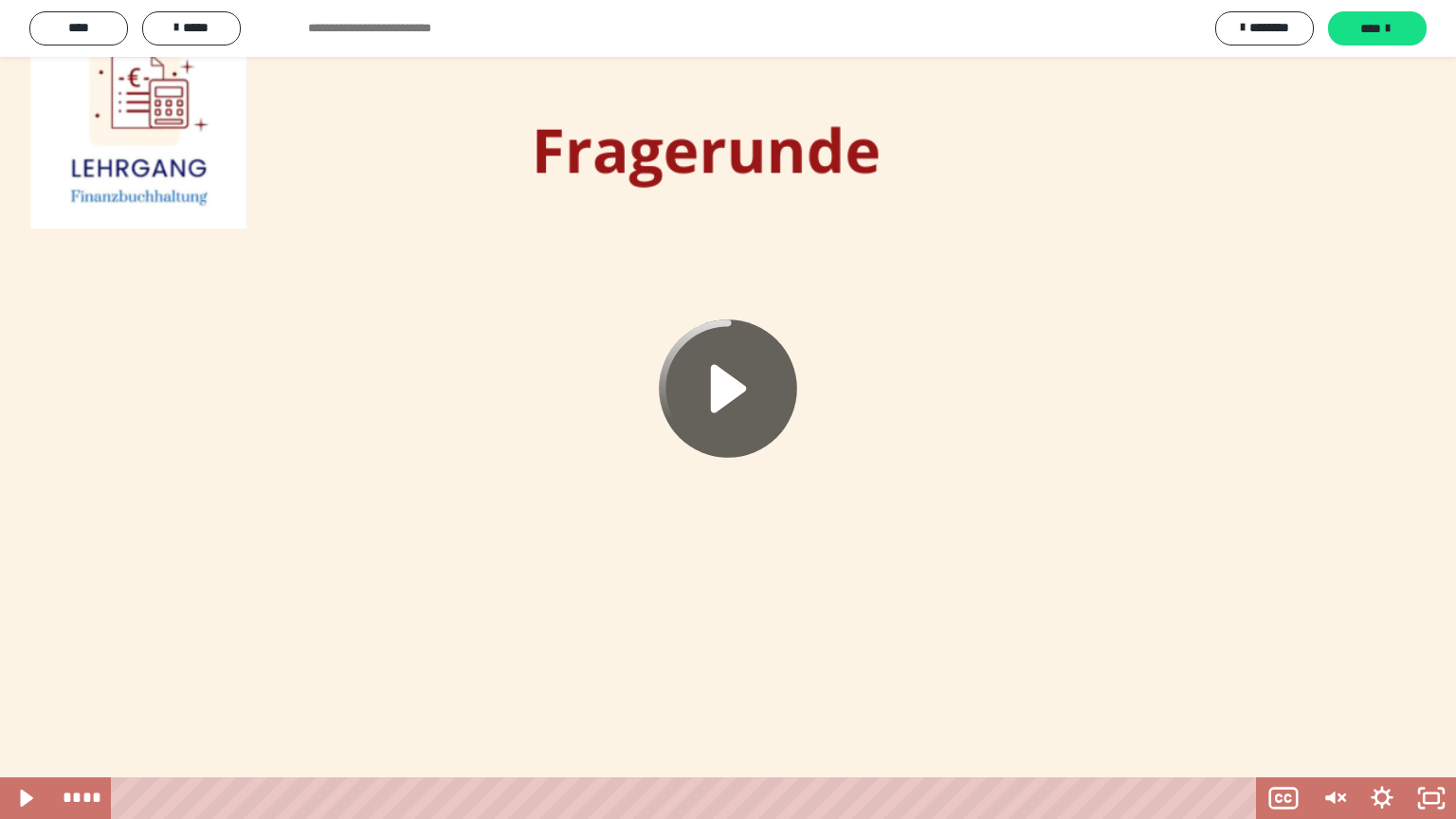 click at bounding box center (728, 410) 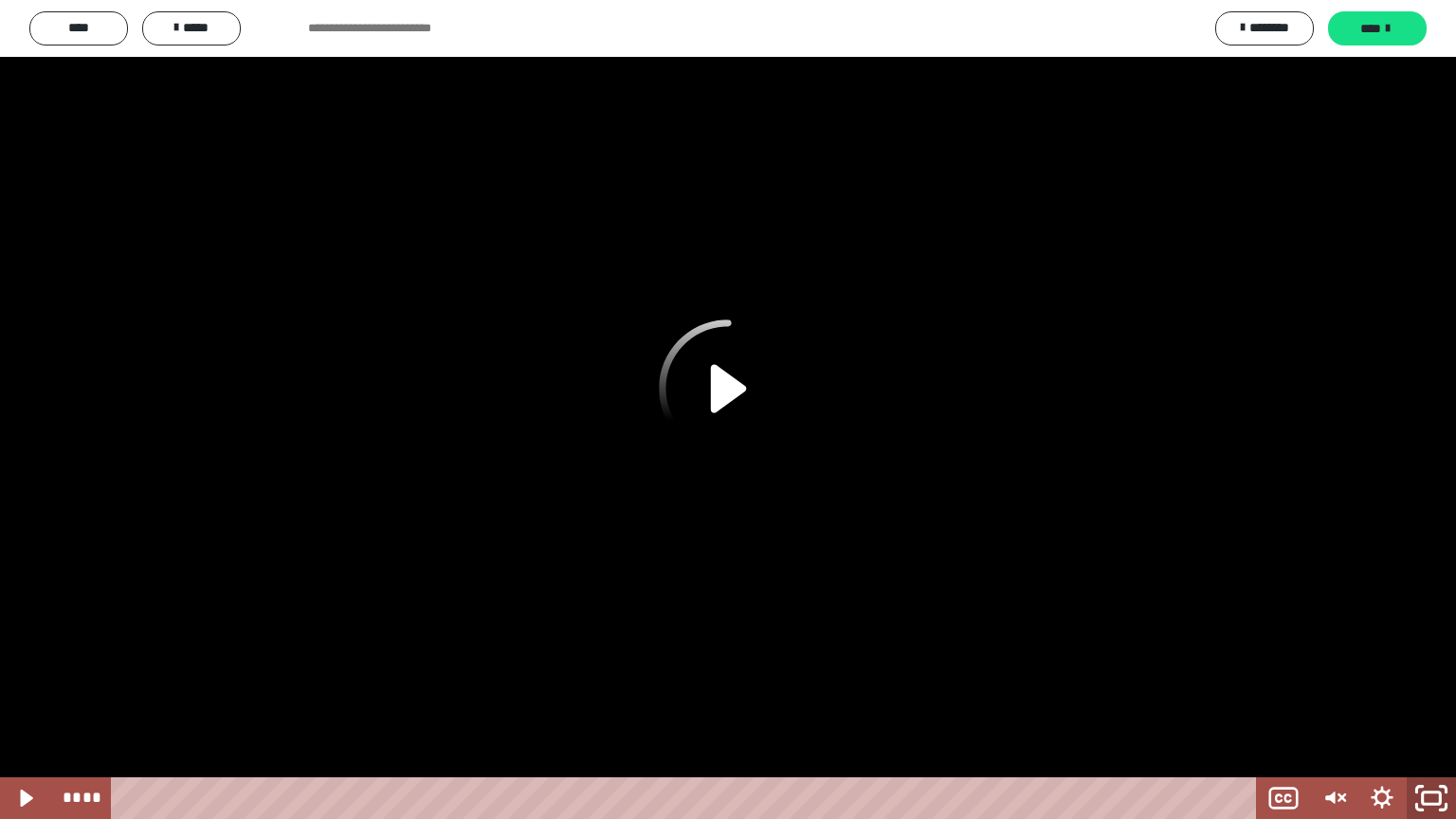 click 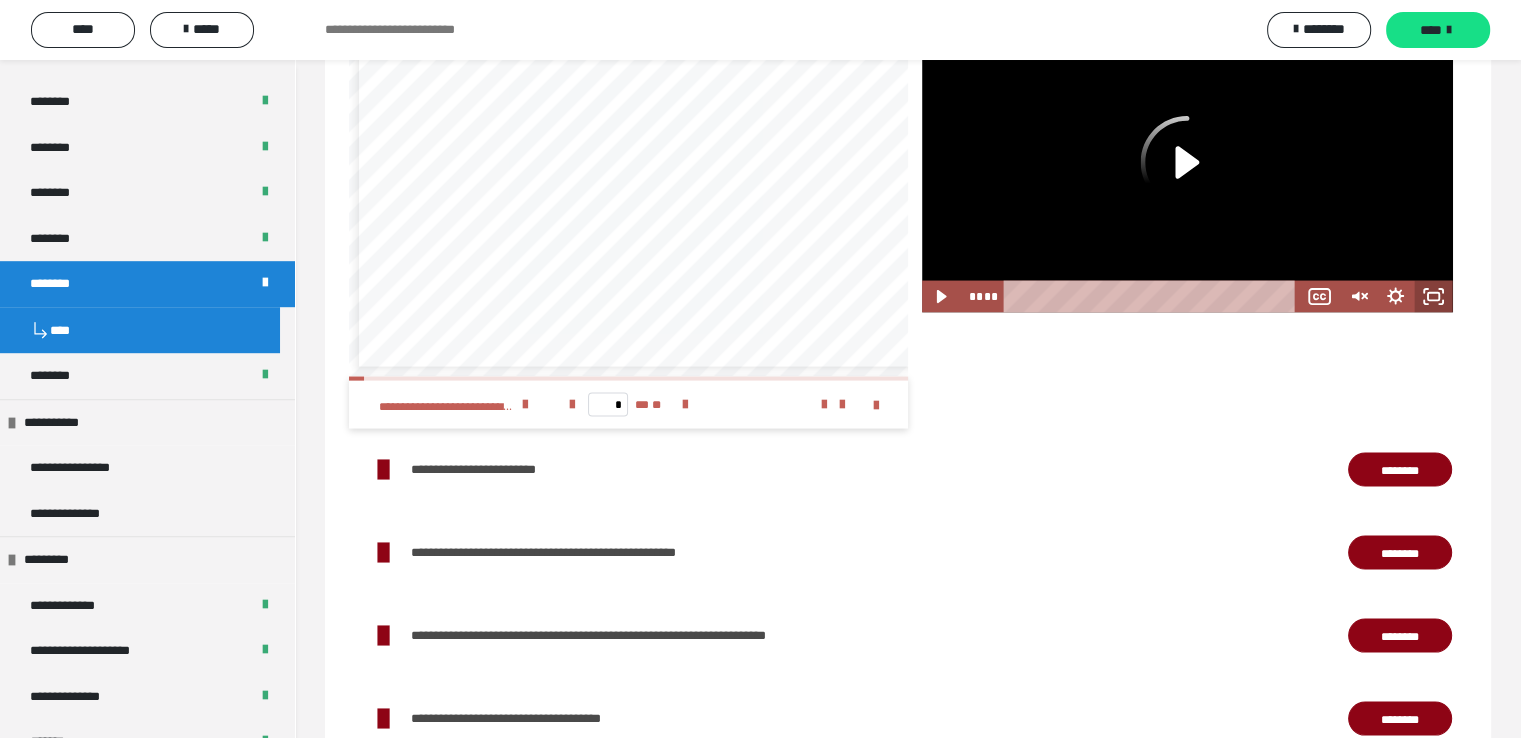 click 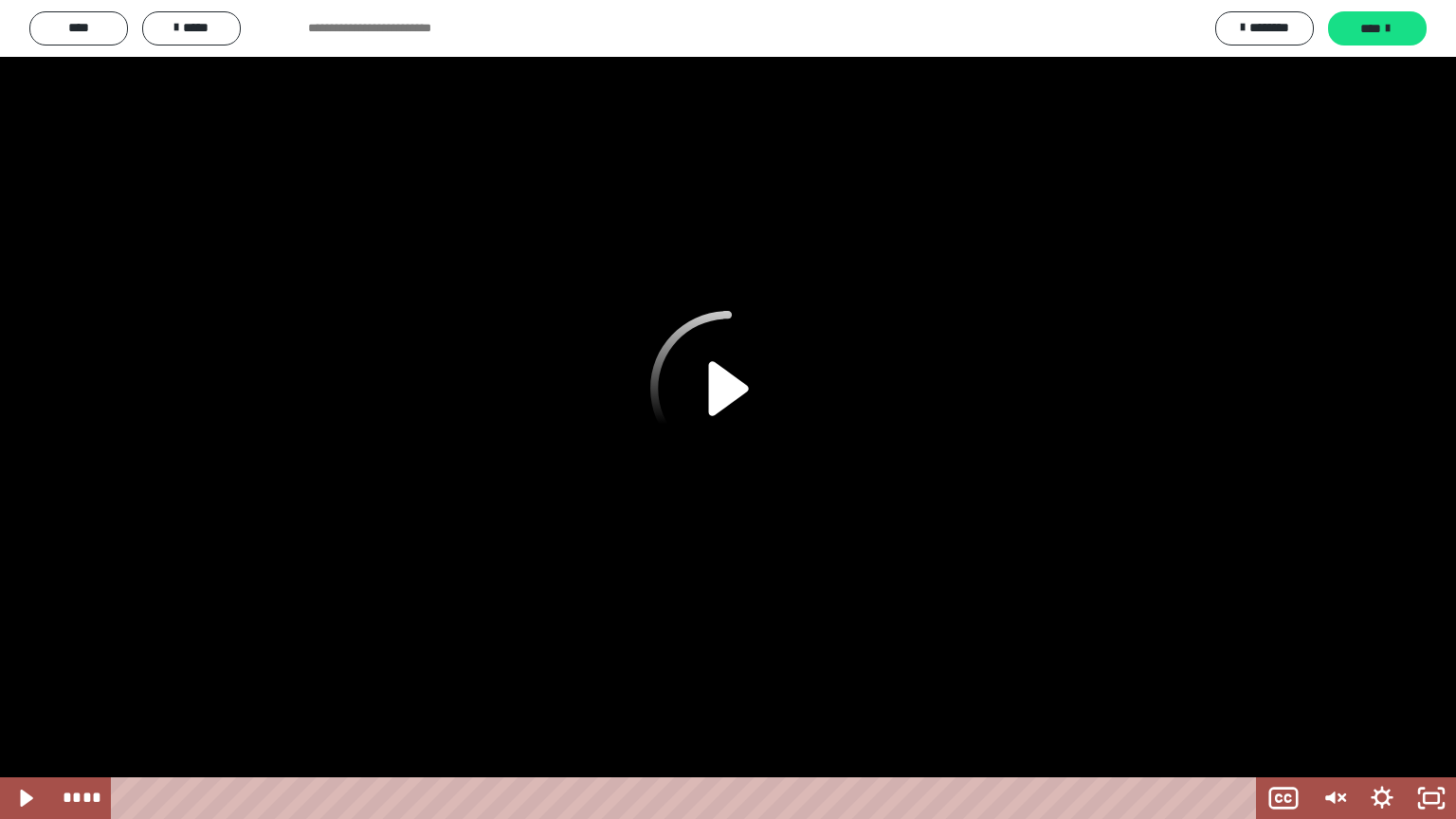click 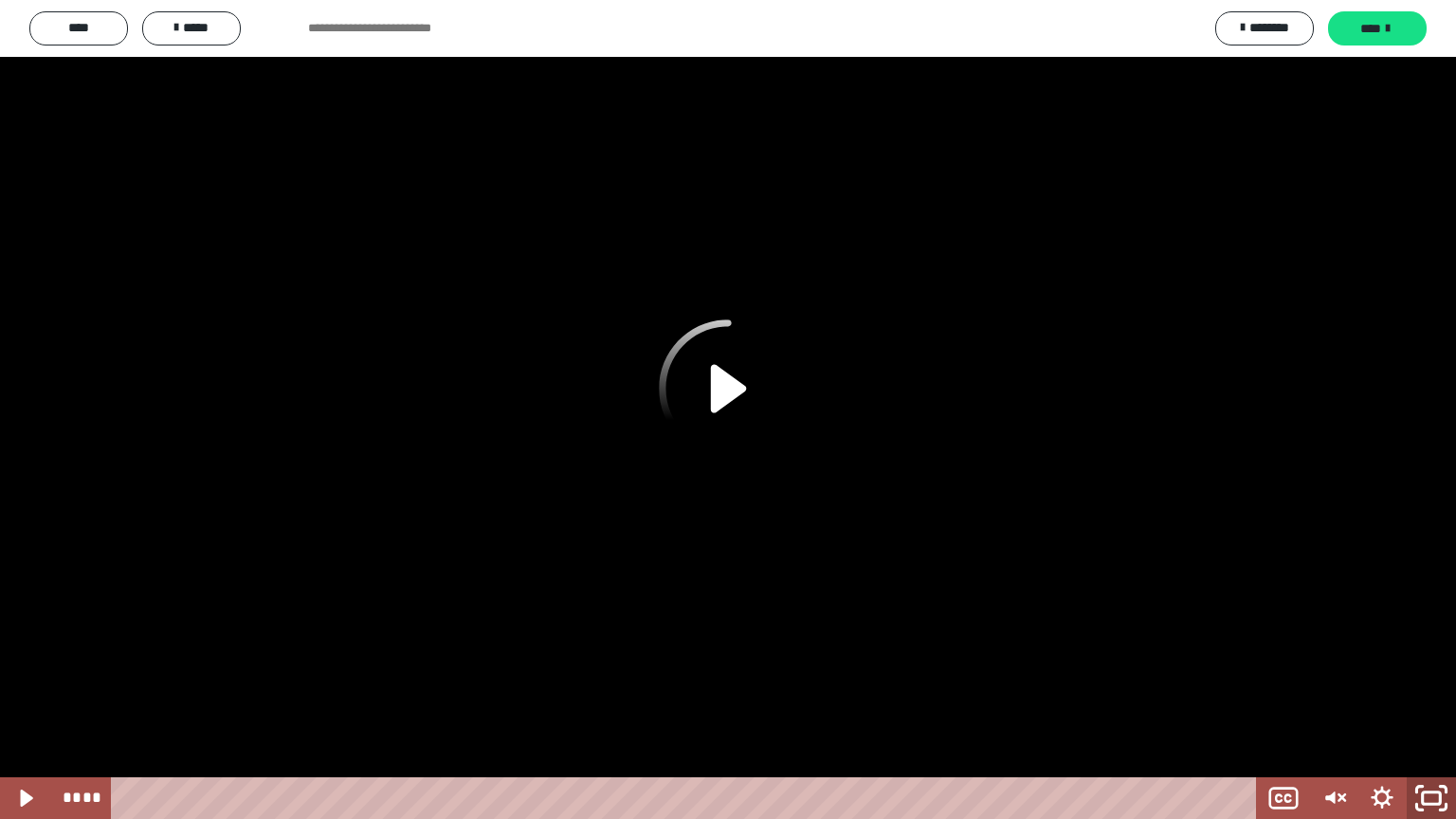 click 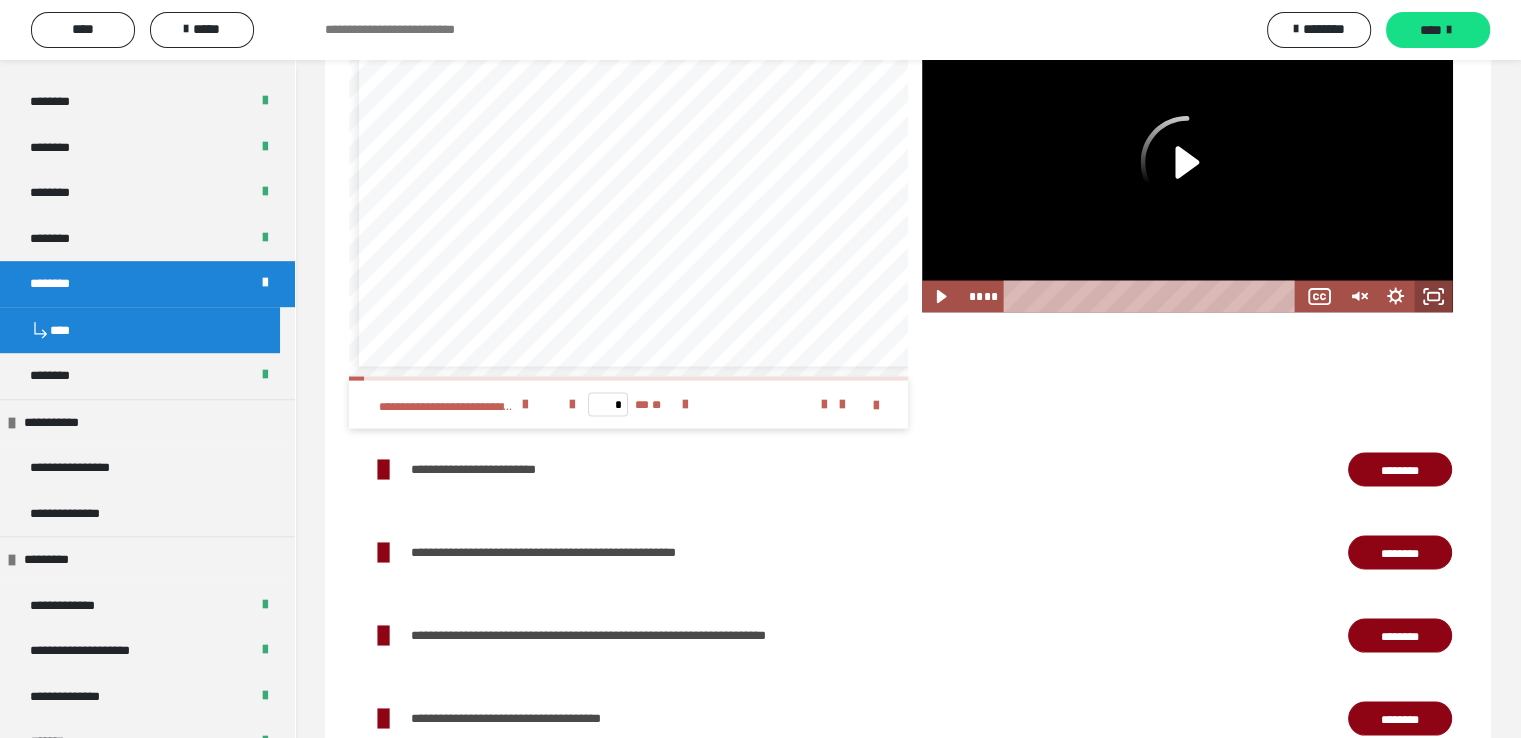 click 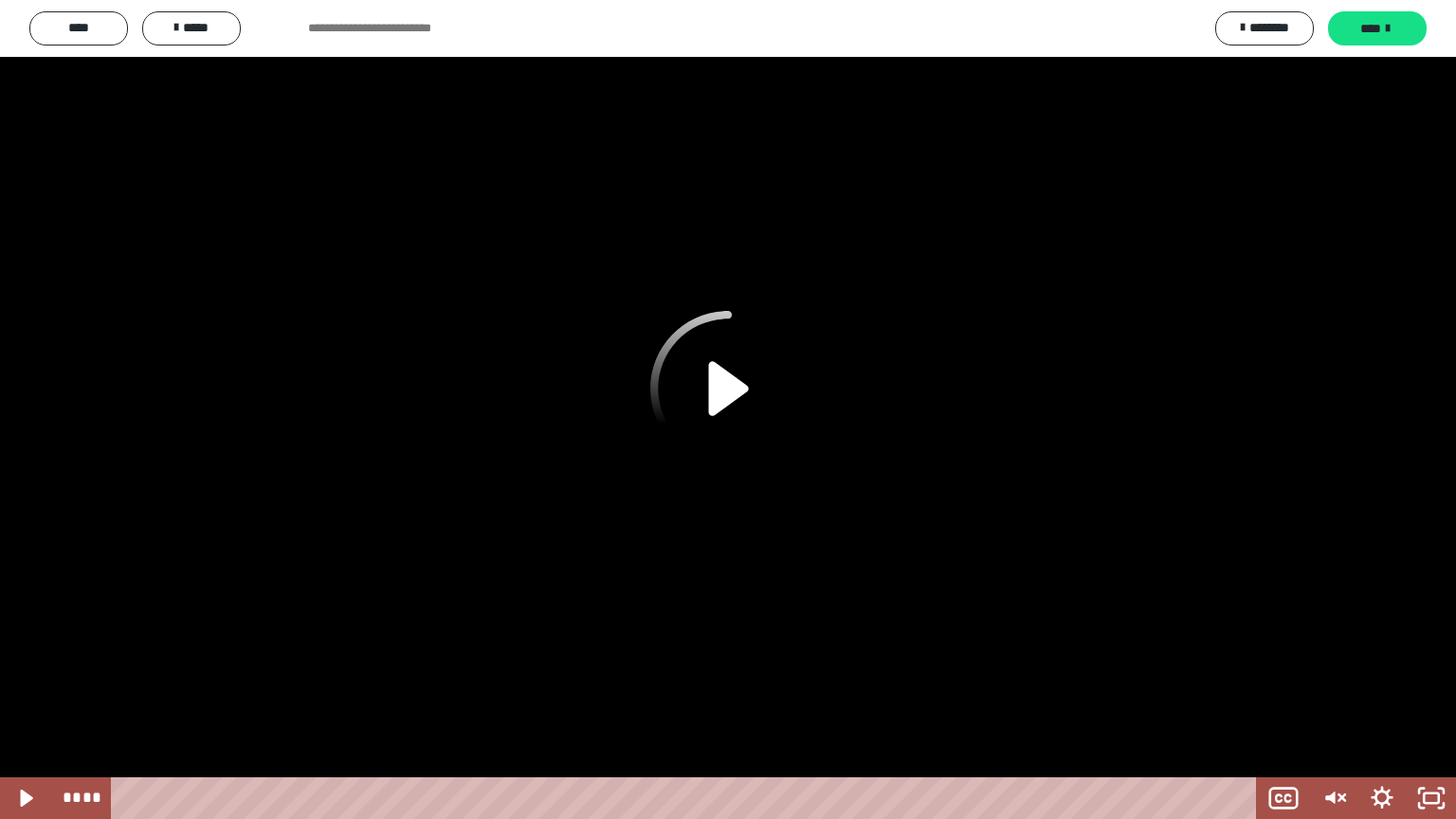 click 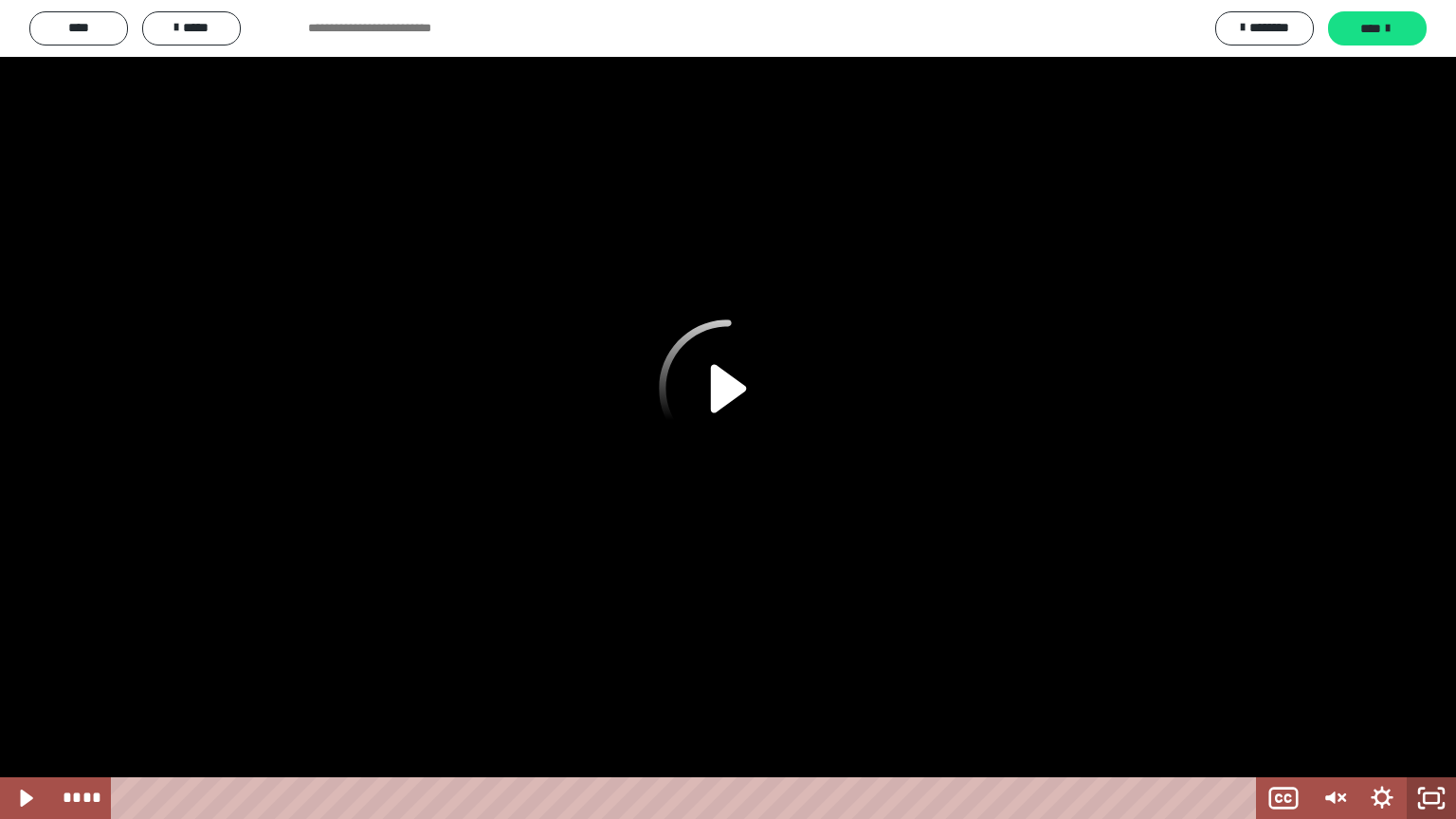 click 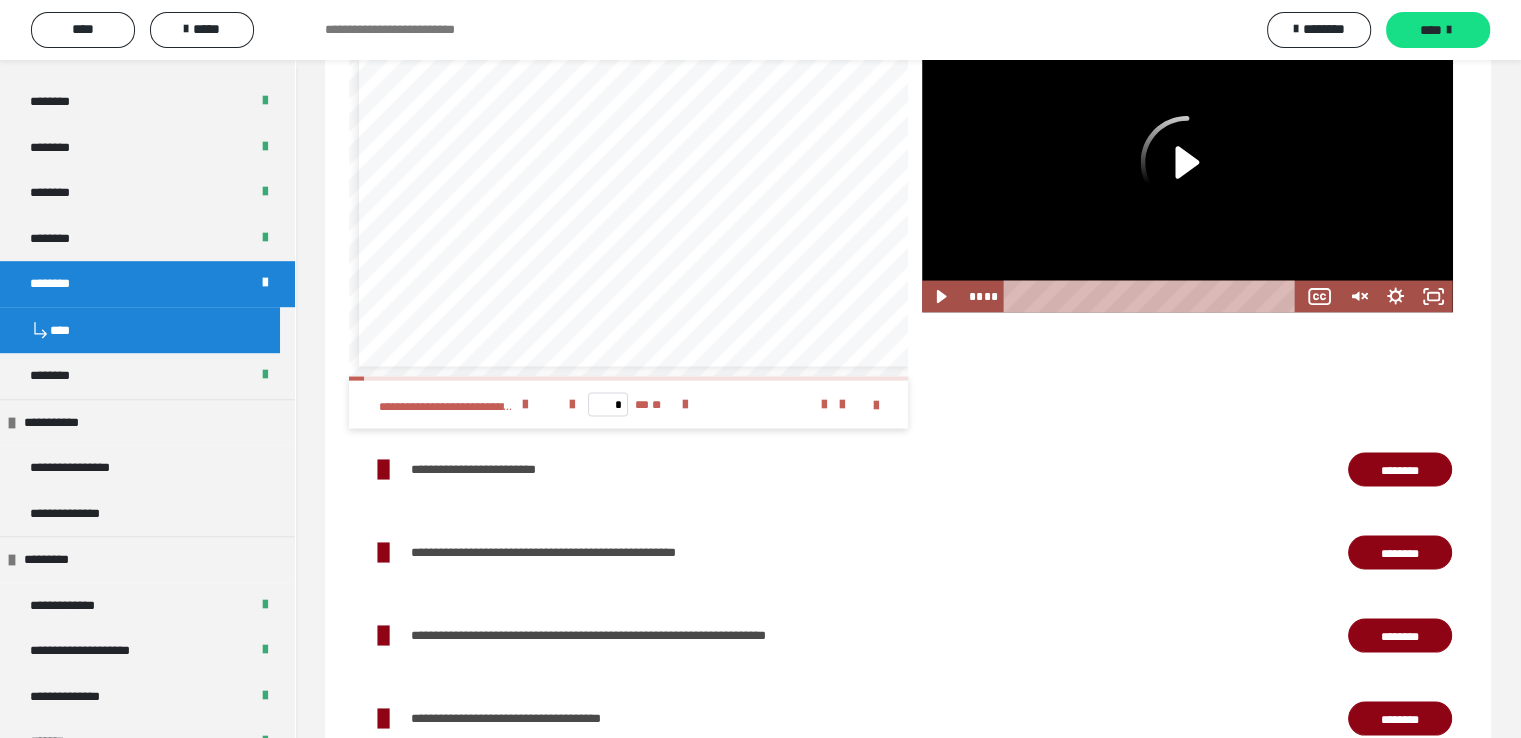 click on "**********" at bounding box center [908, 636] 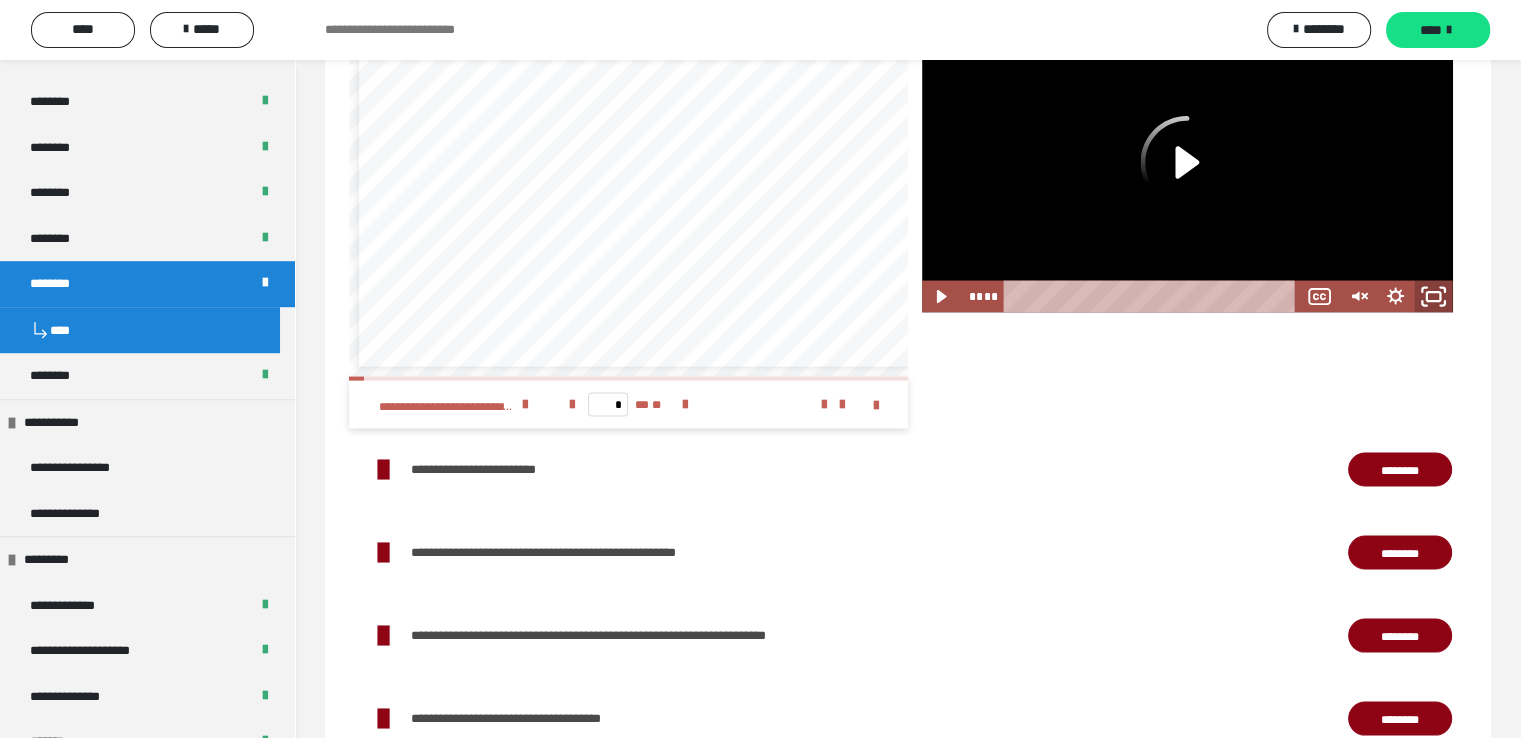 click 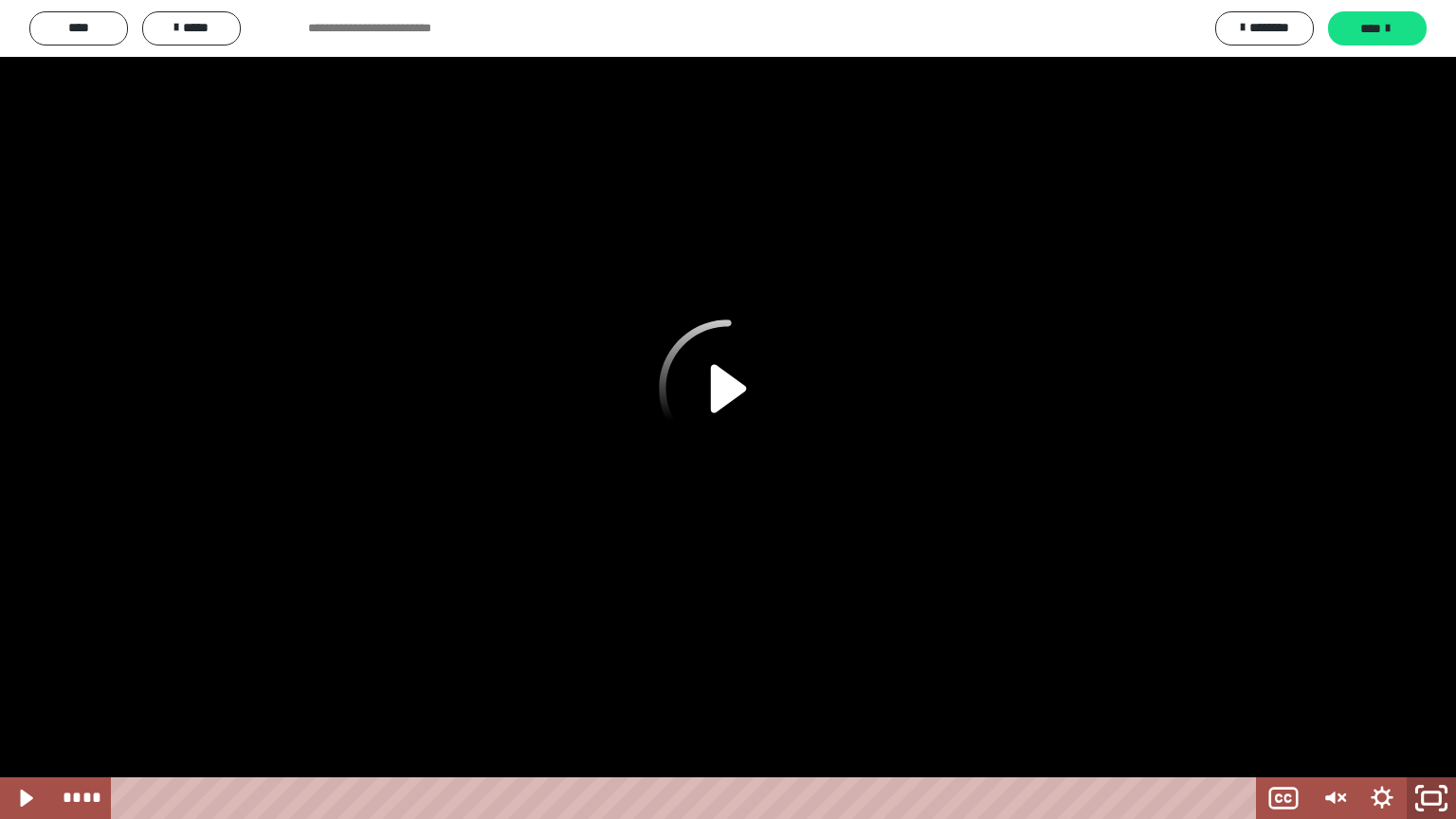click 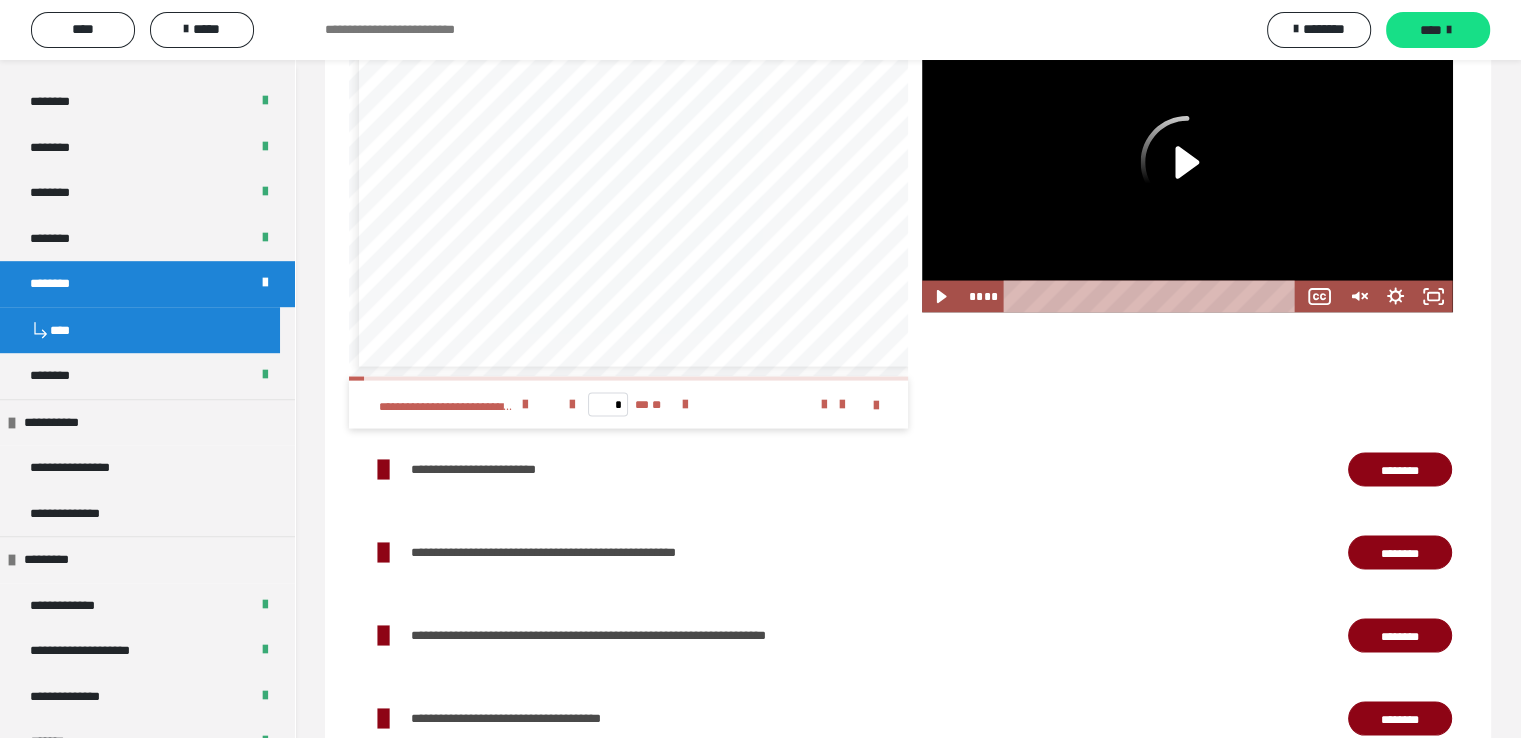 click on "**********" at bounding box center [908, 470] 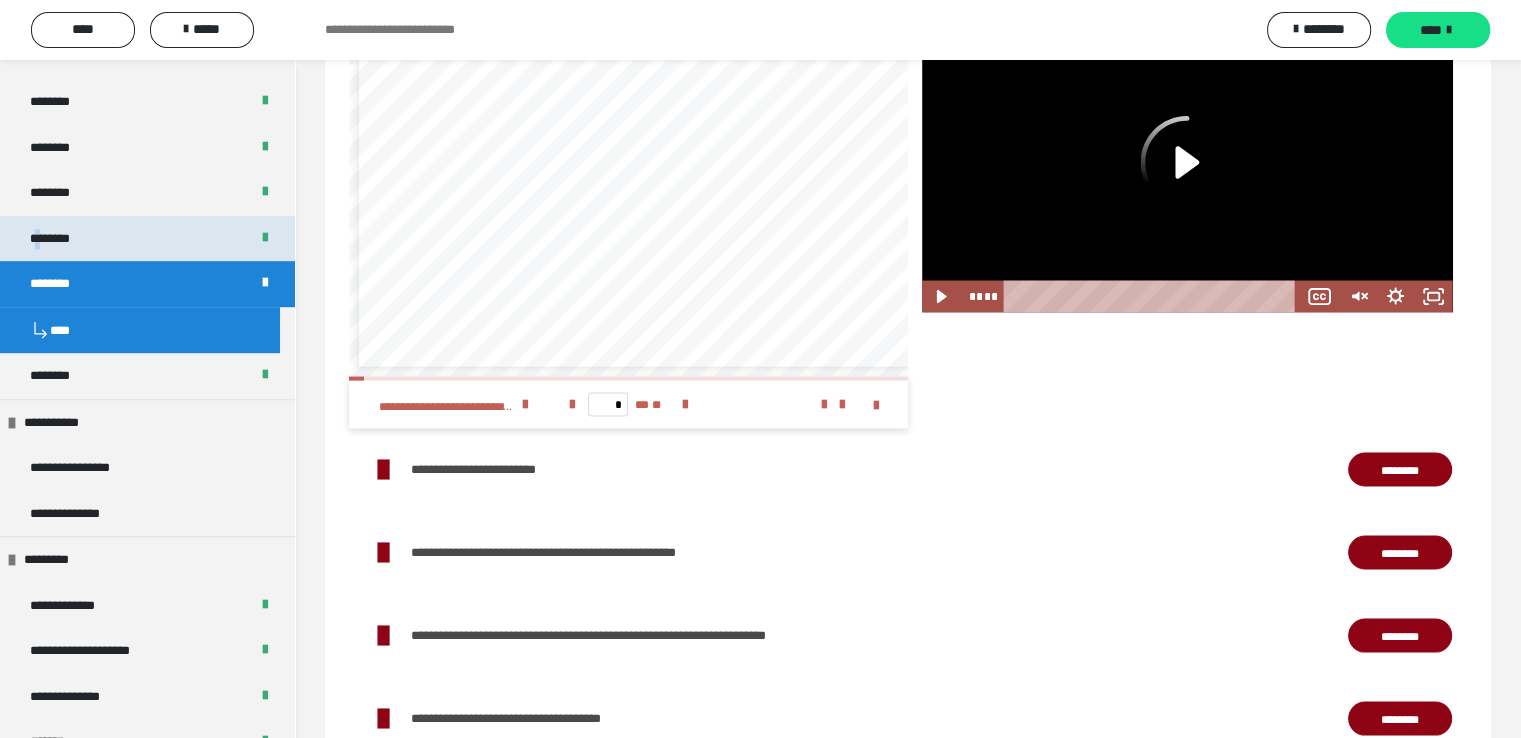 click on "********" at bounding box center (61, 239) 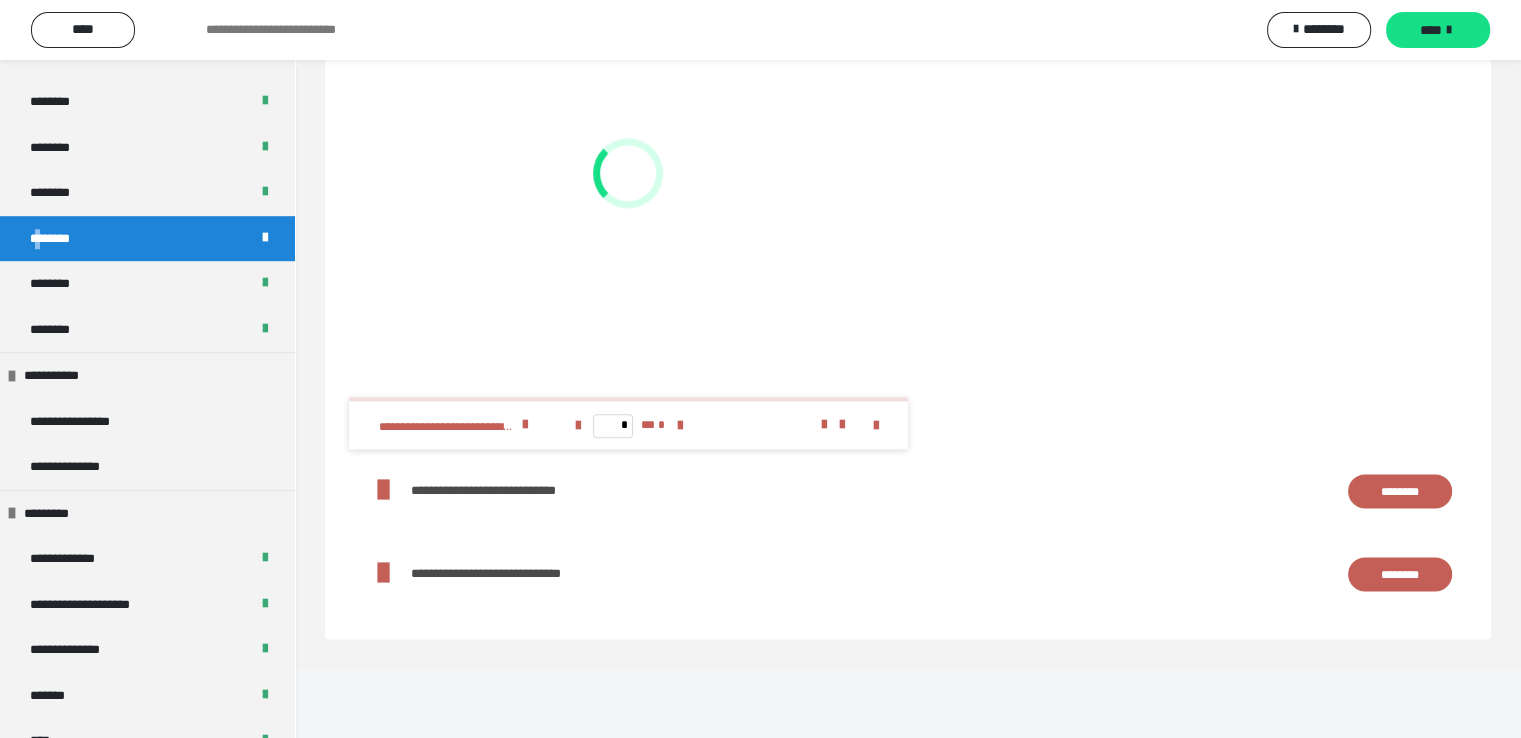 scroll, scrollTop: 2408, scrollLeft: 0, axis: vertical 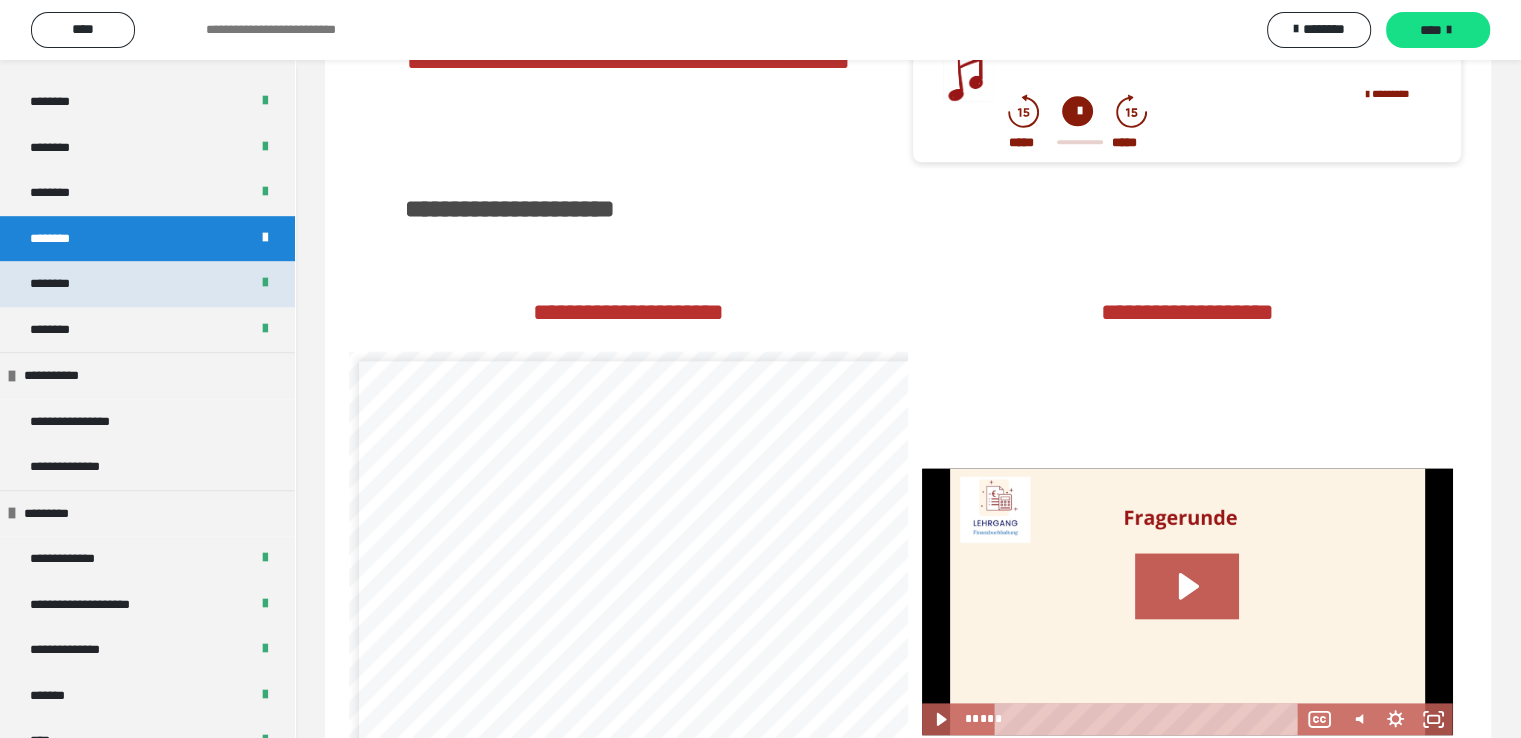 click on "********" at bounding box center (60, 284) 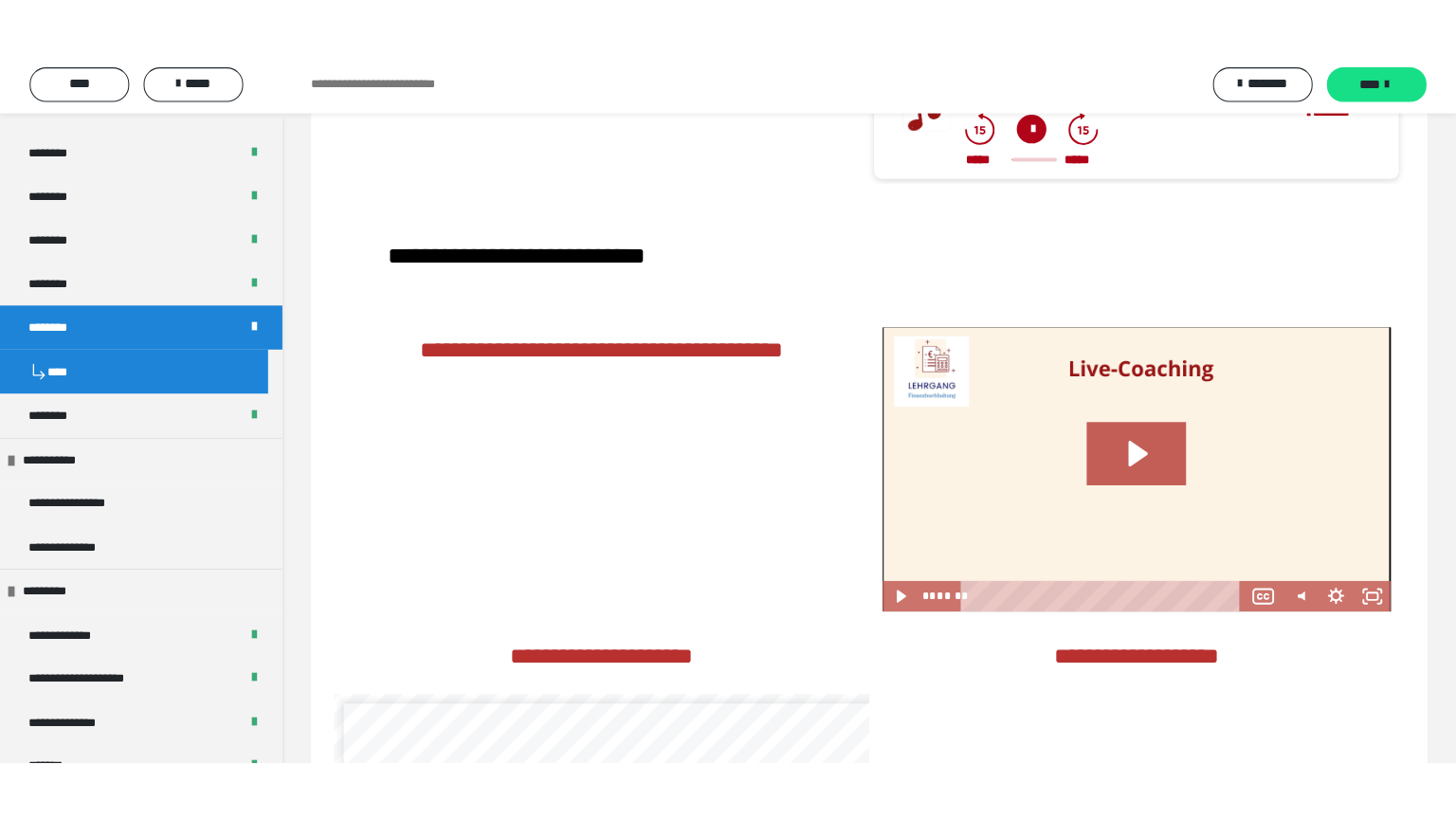 scroll, scrollTop: 3647, scrollLeft: 0, axis: vertical 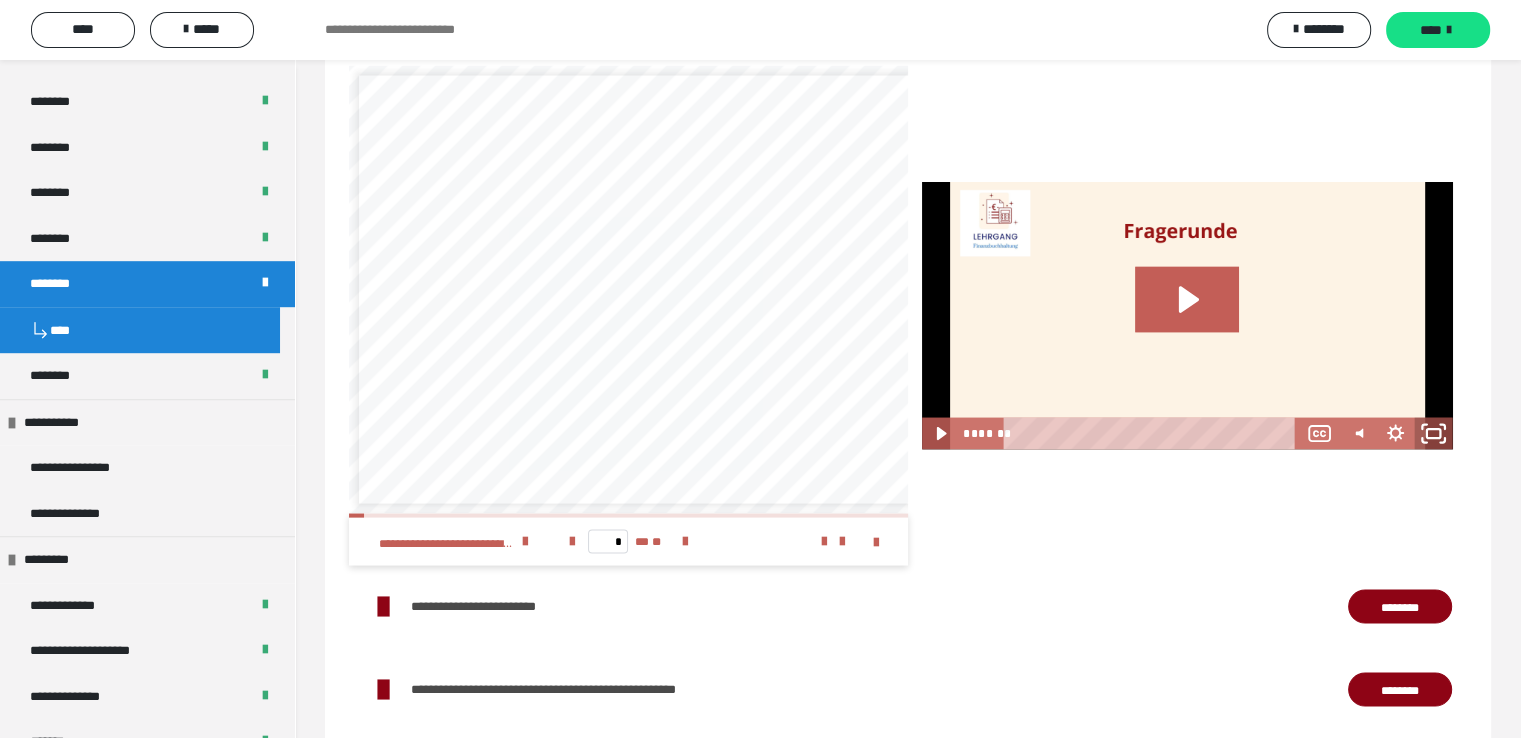 drag, startPoint x: 1439, startPoint y: 469, endPoint x: 1376, endPoint y: 584, distance: 131.1259 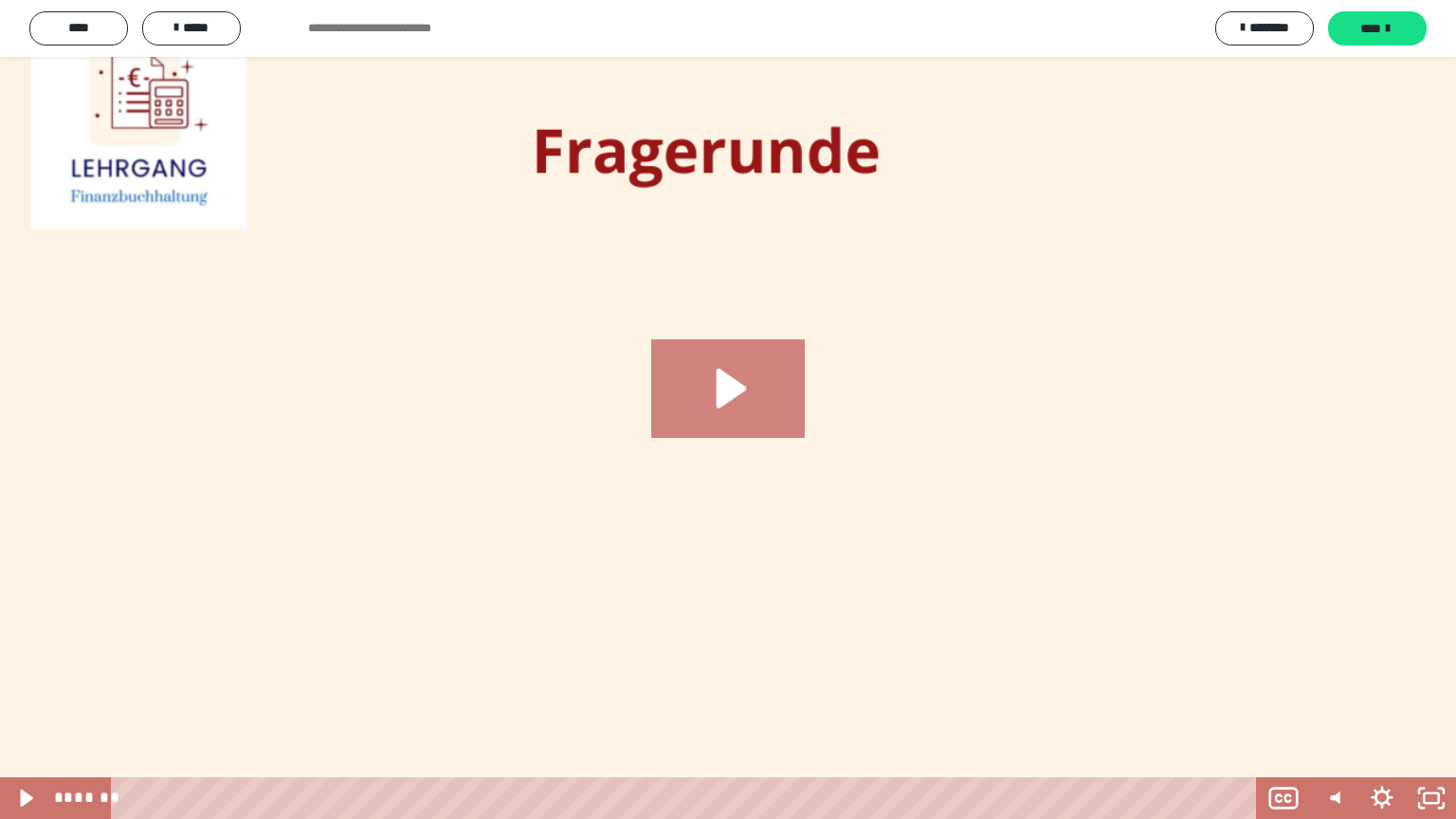 click 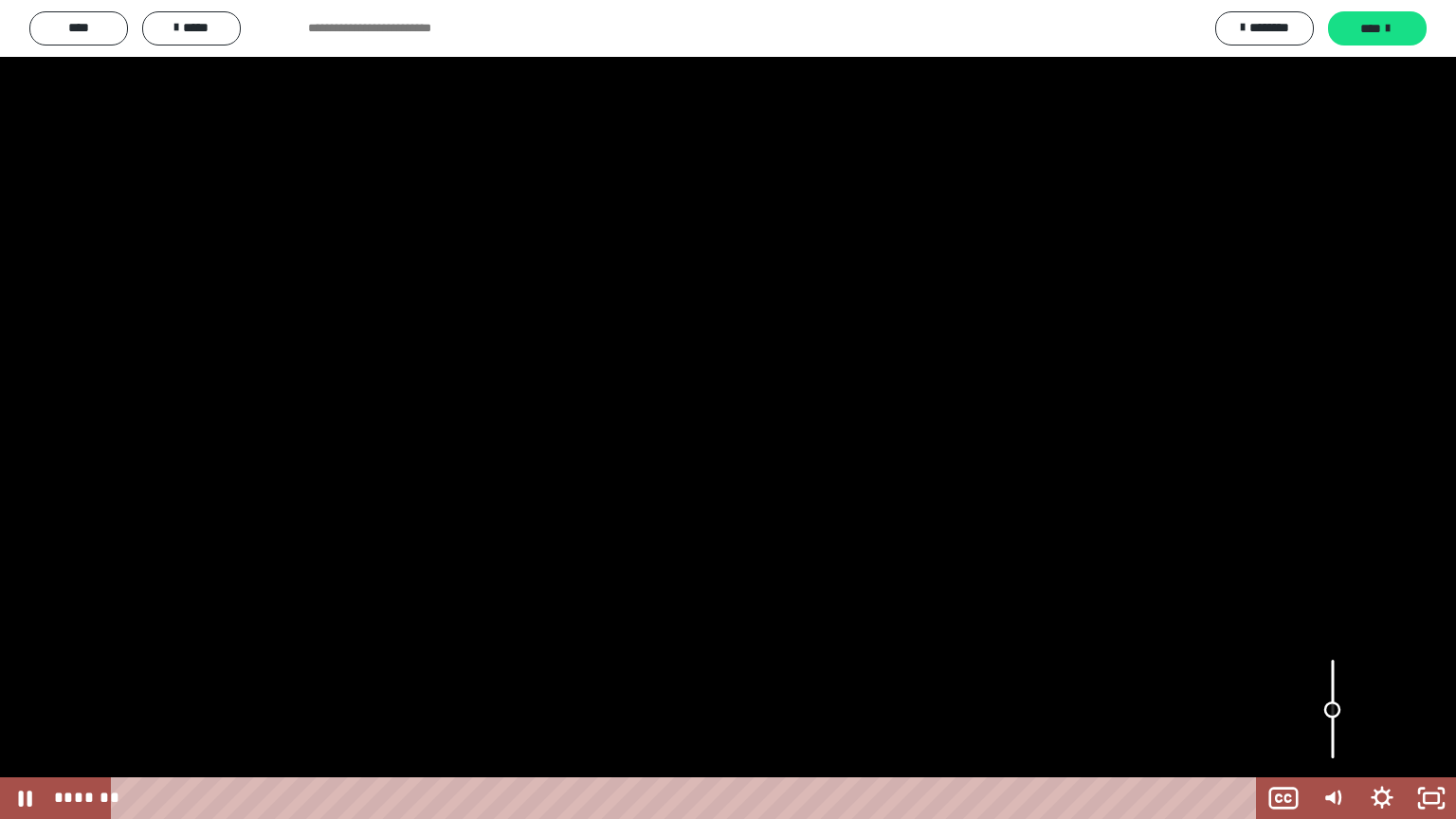 click at bounding box center [1333, 709] 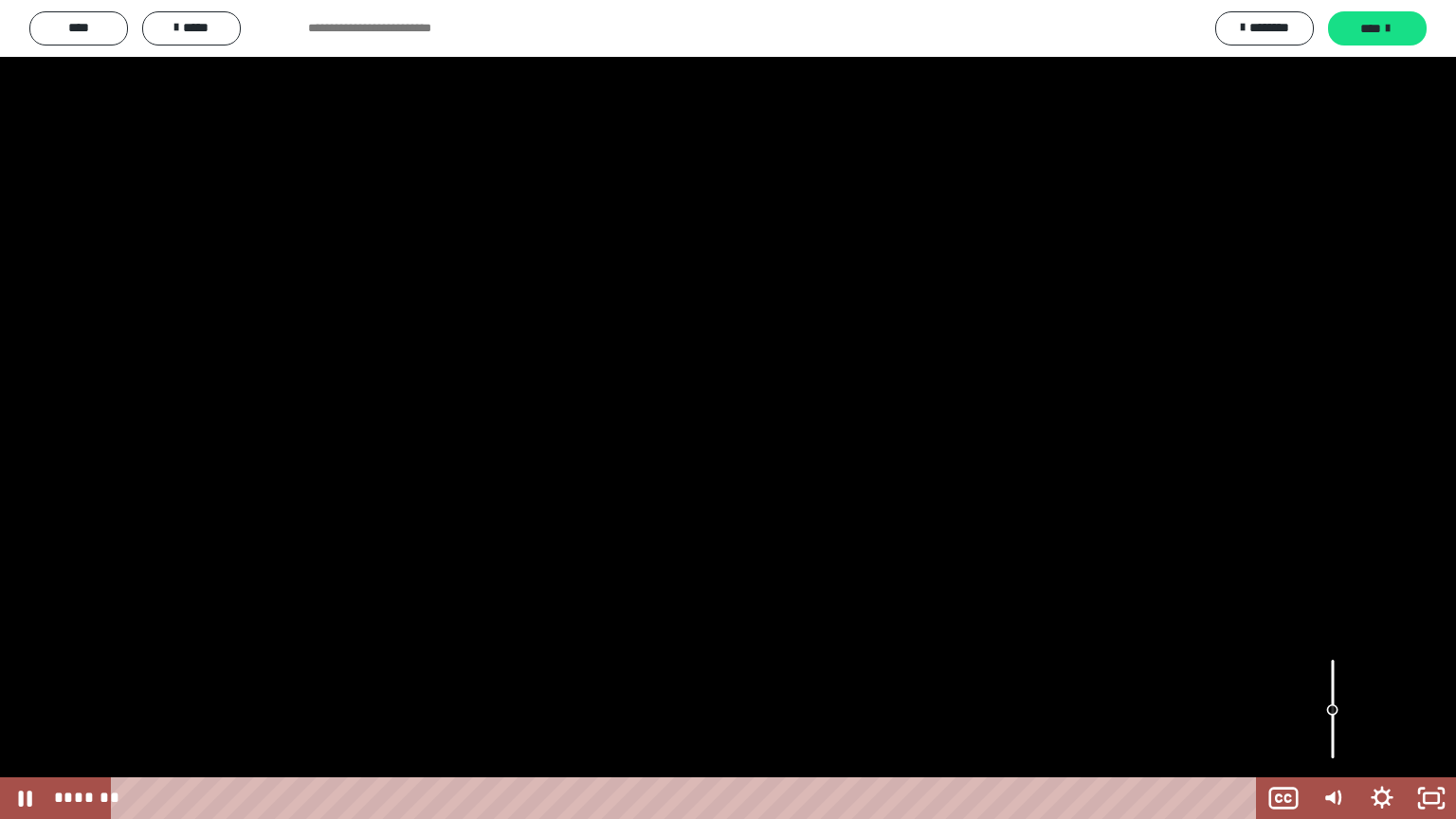 click at bounding box center (1333, 709) 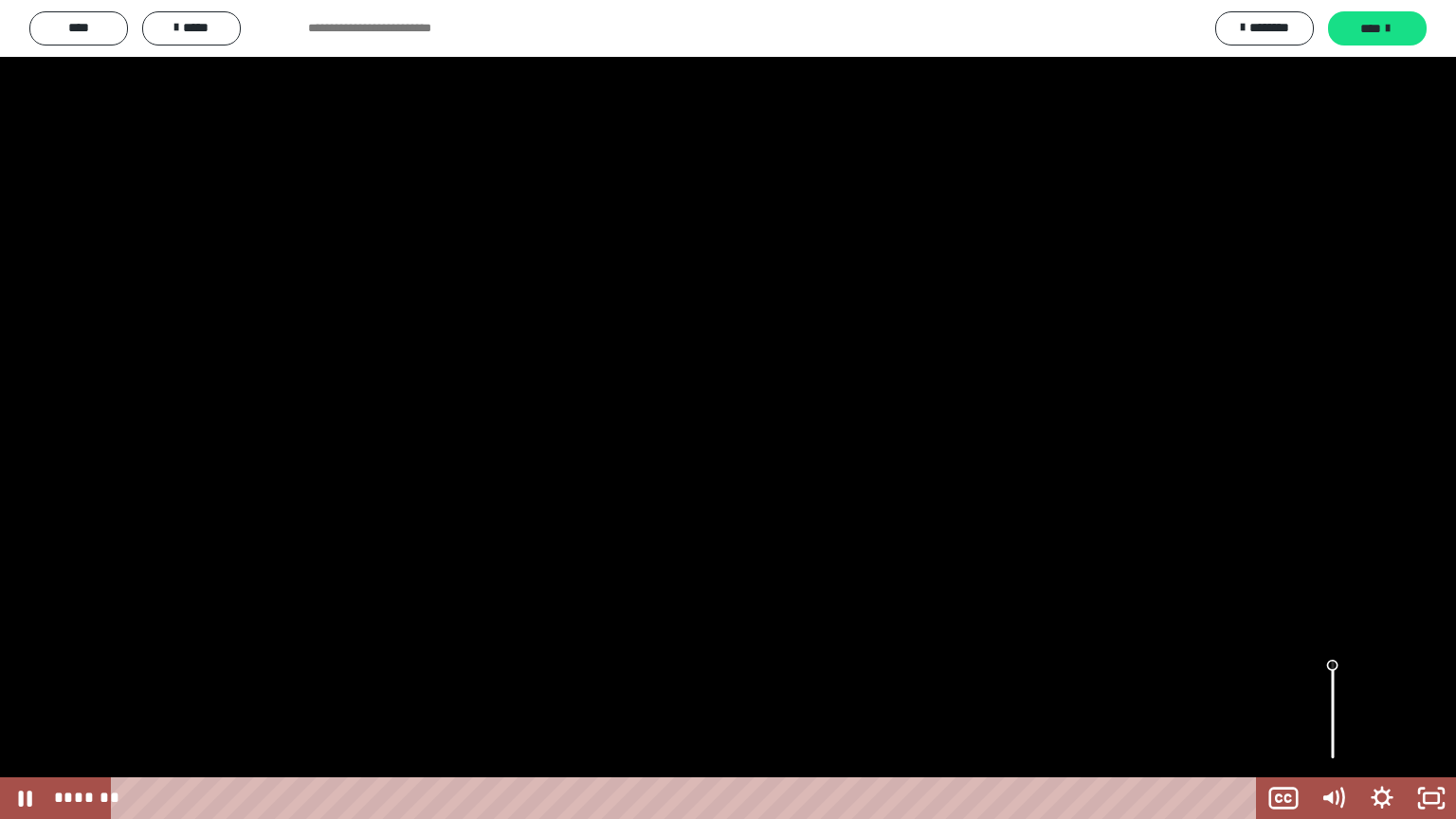 click at bounding box center [1333, 709] 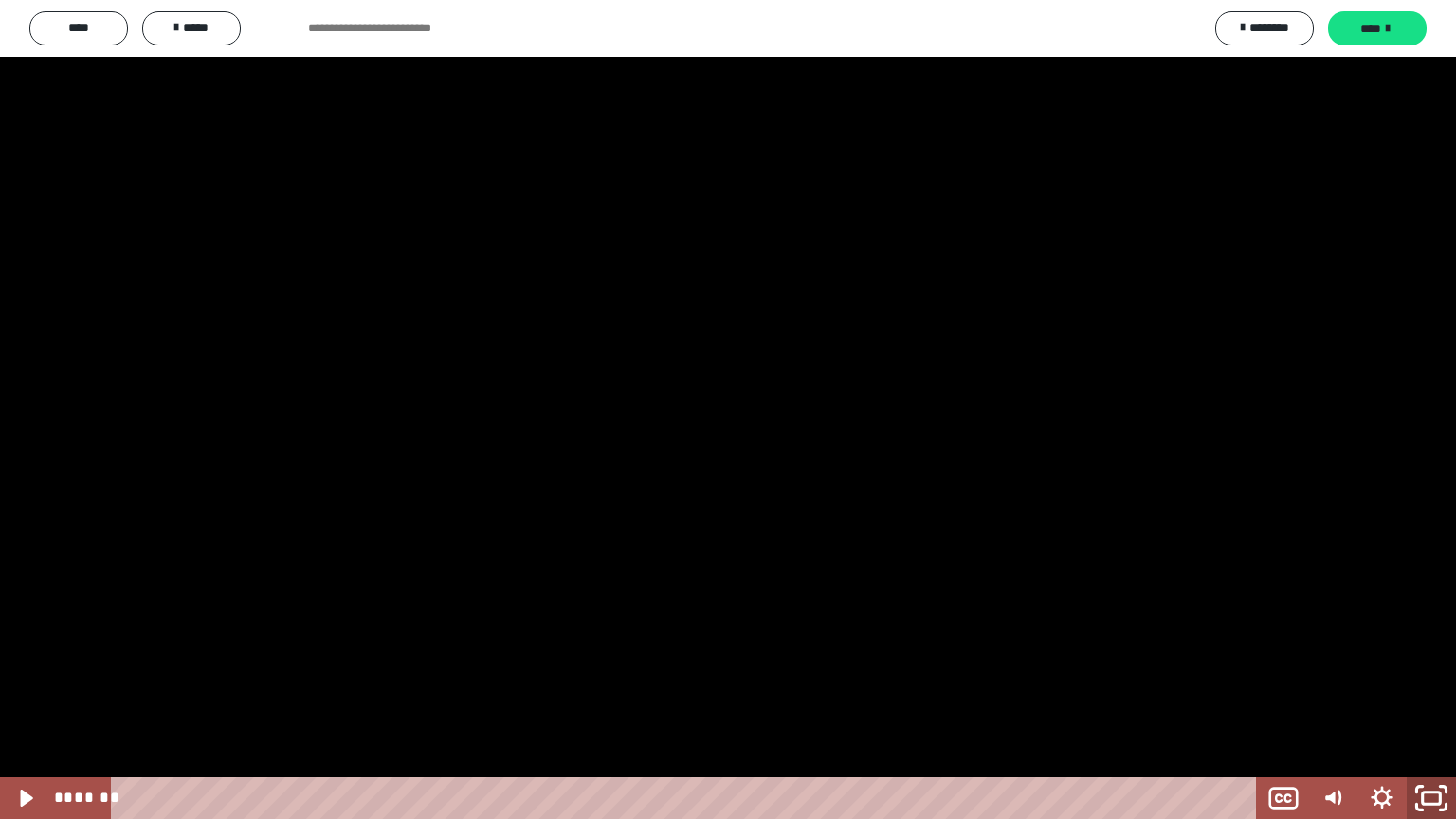 click 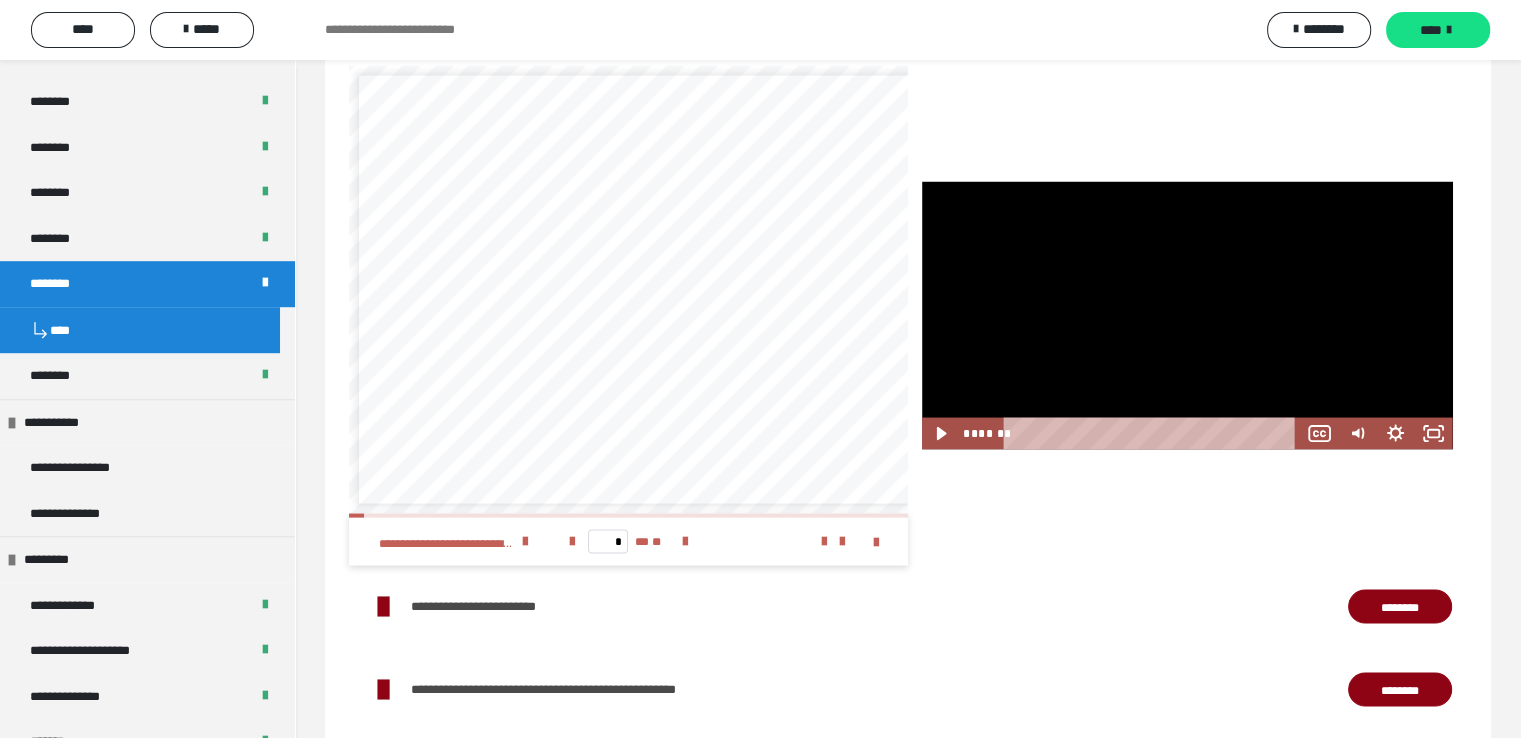 click at bounding box center (1187, 315) 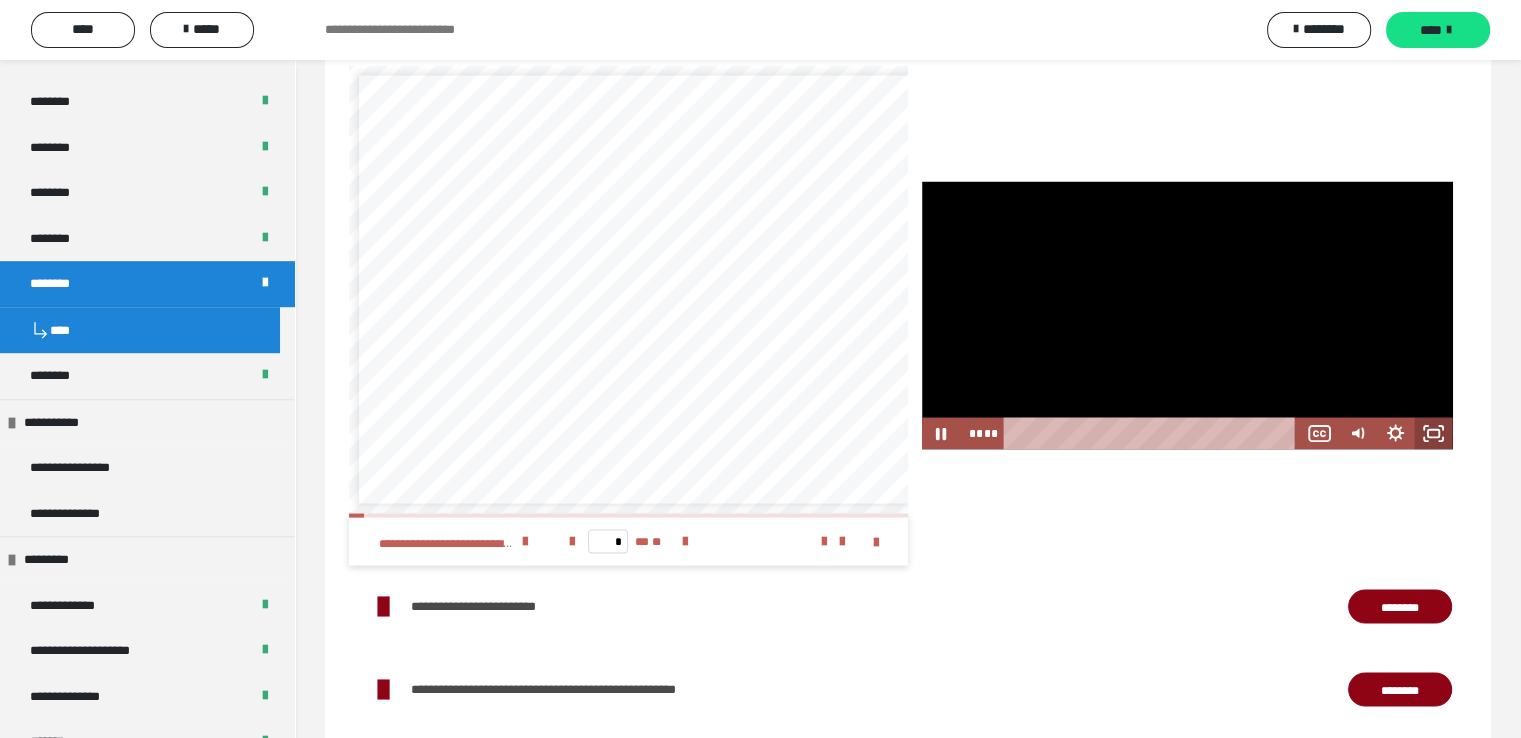 click 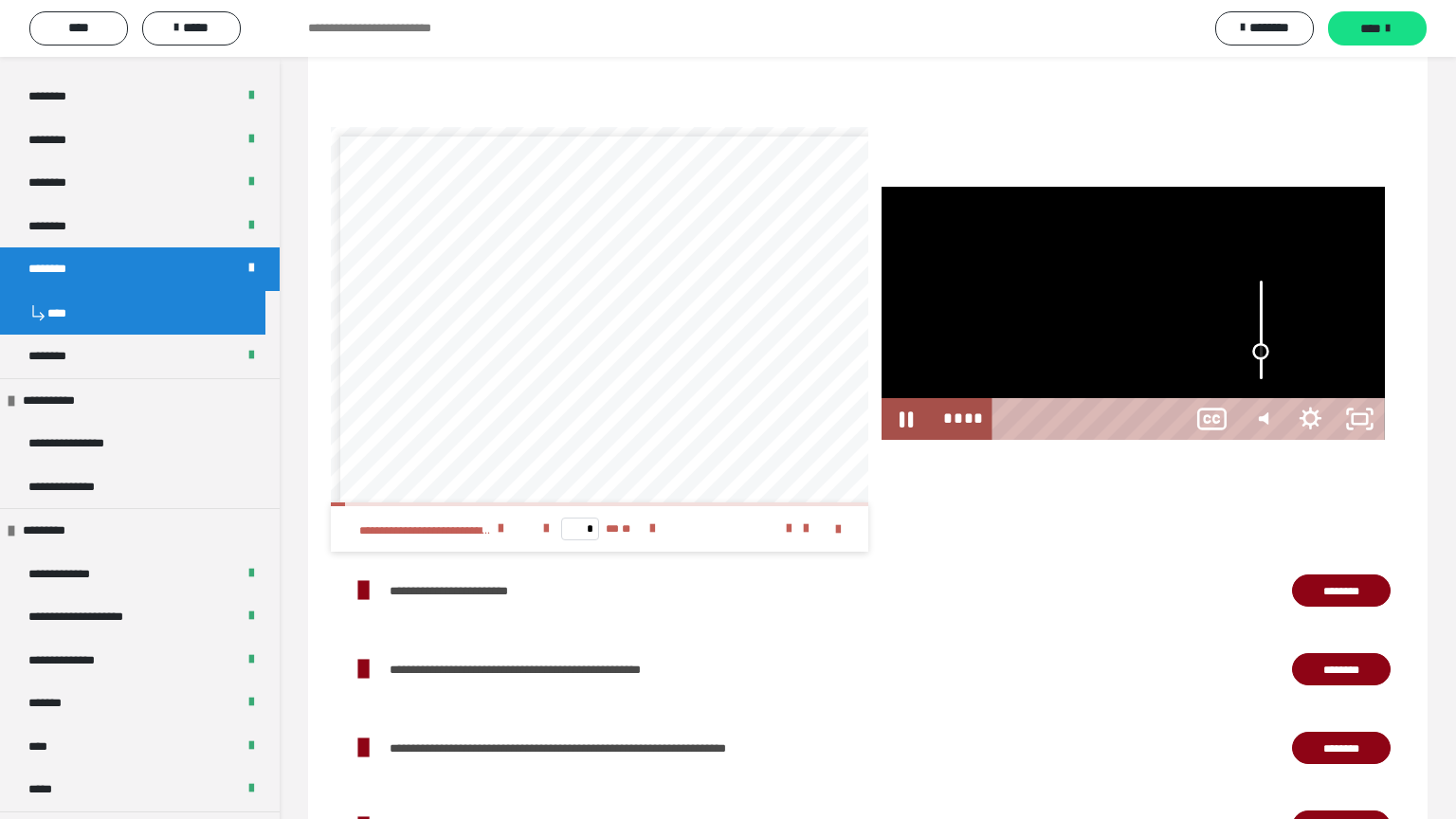 click at bounding box center (1262, 330) 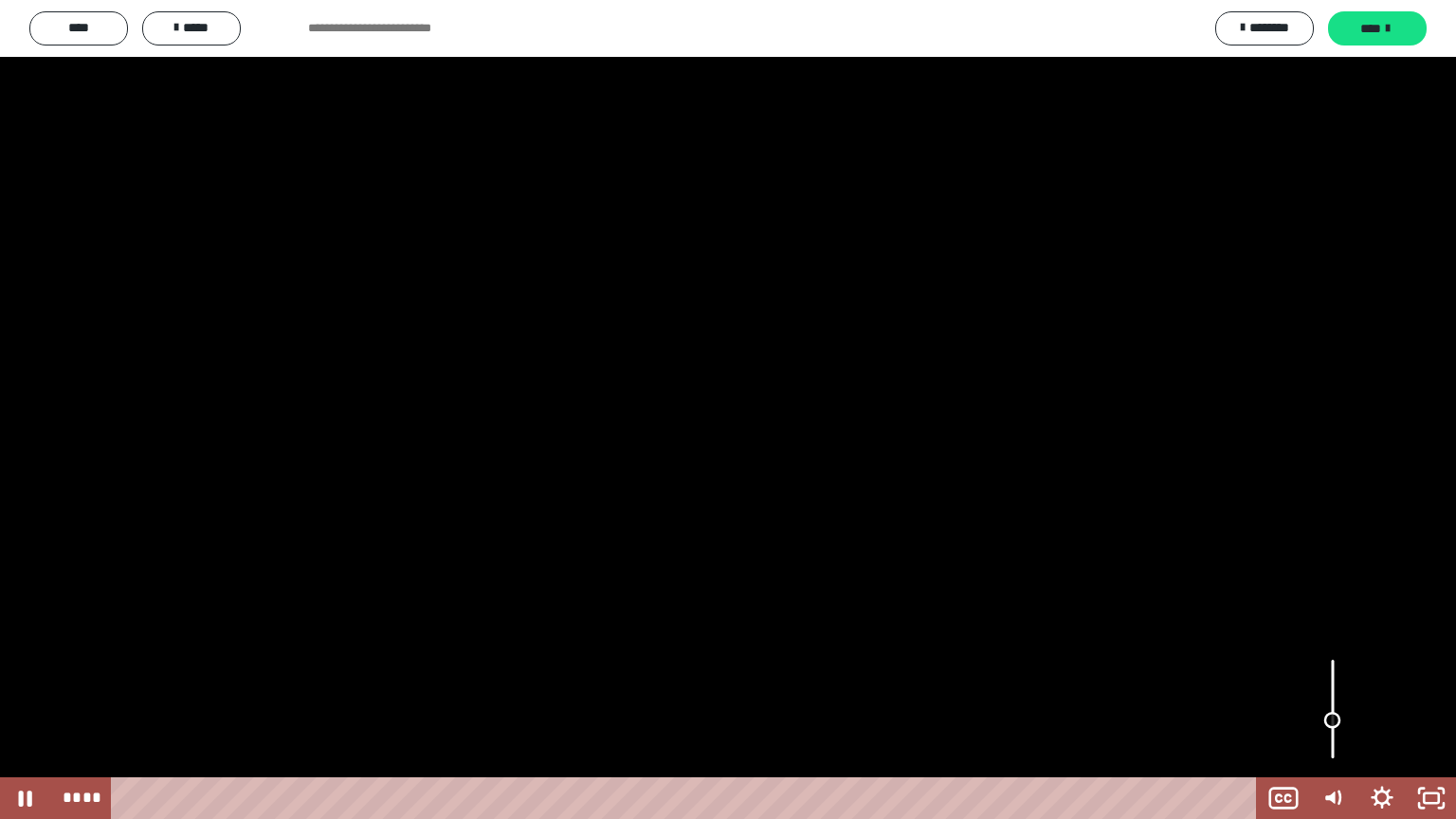 click at bounding box center (1332, 720) 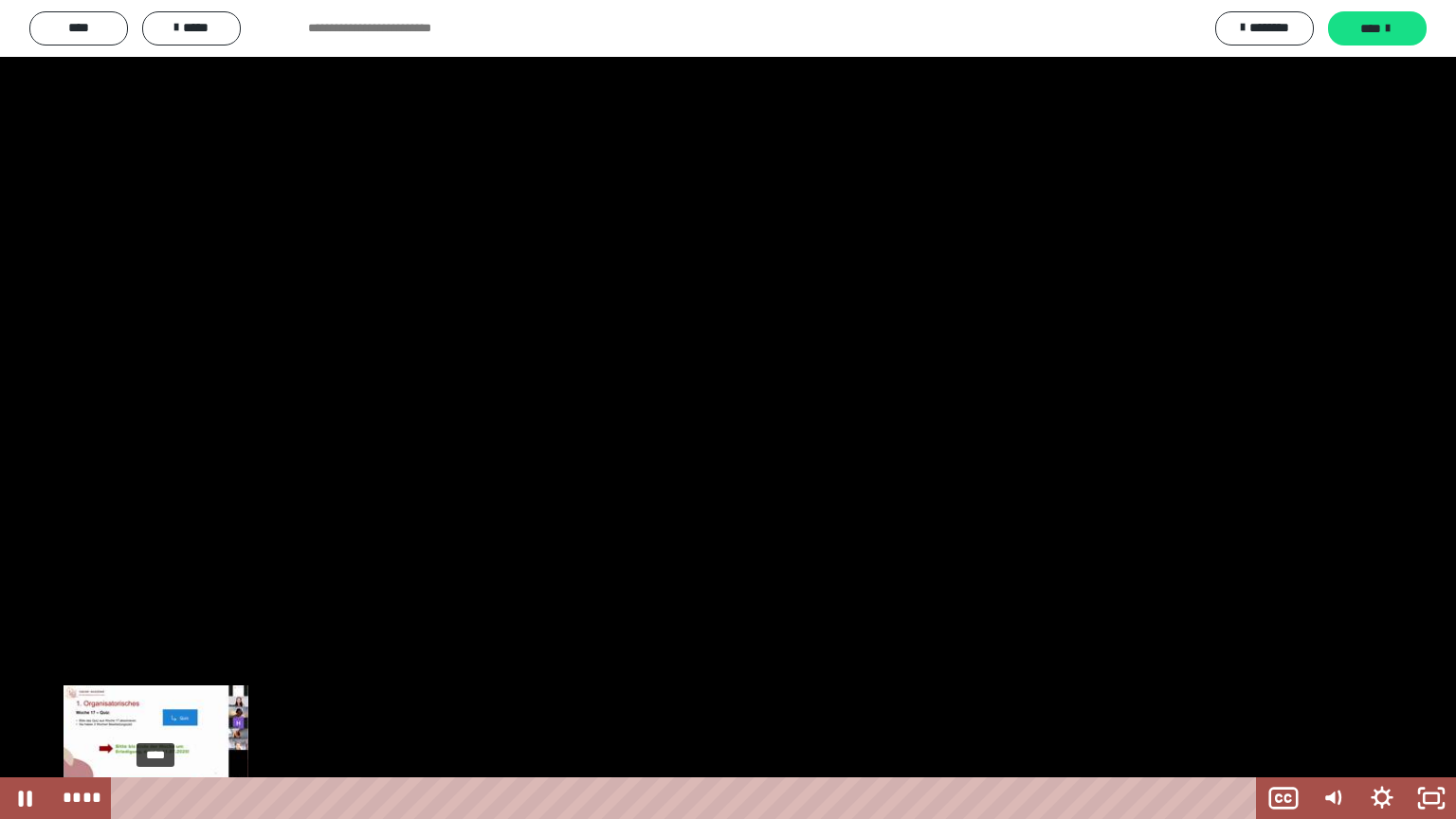 click on "****" at bounding box center [687, 798] 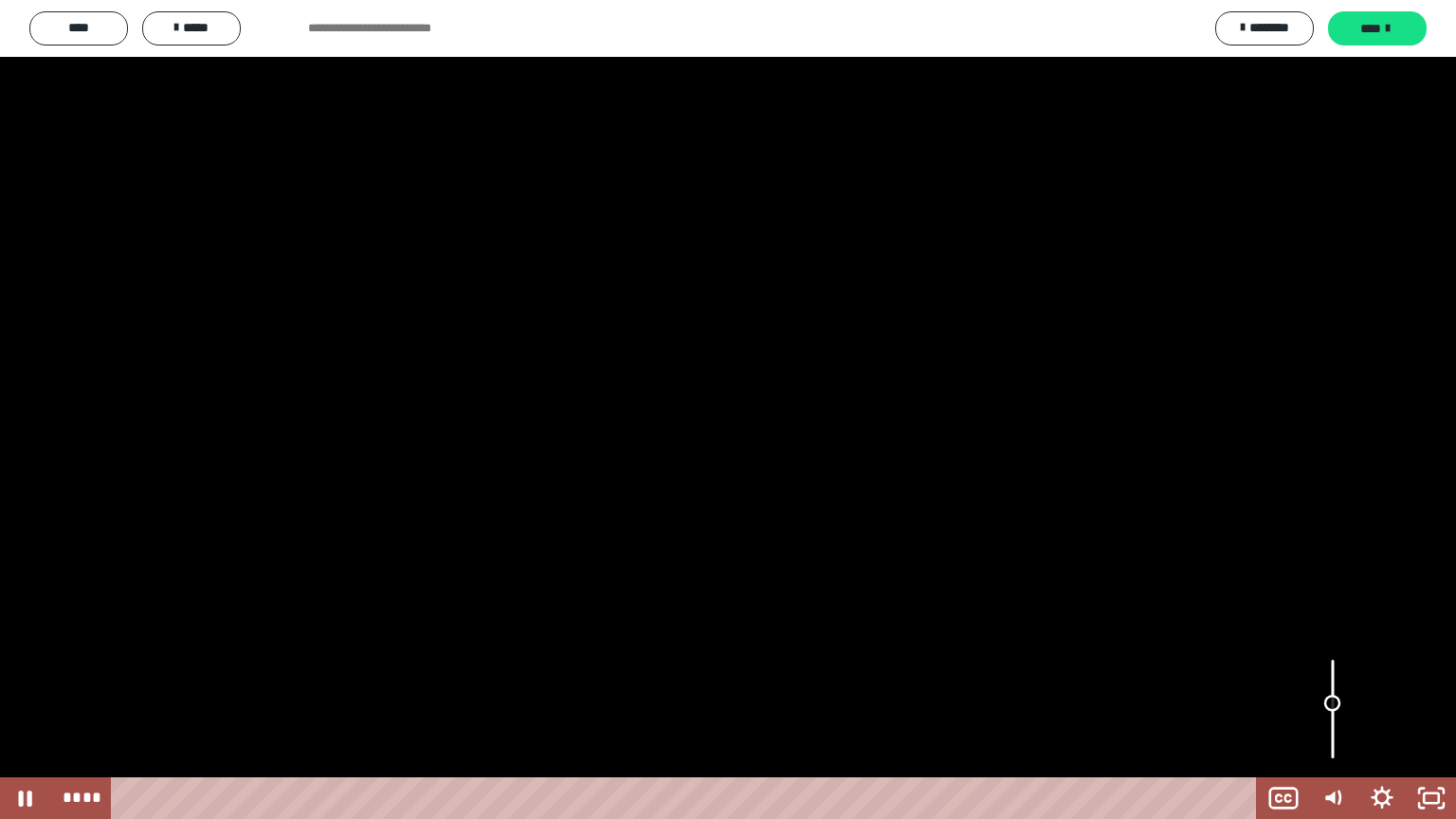 click at bounding box center [1333, 709] 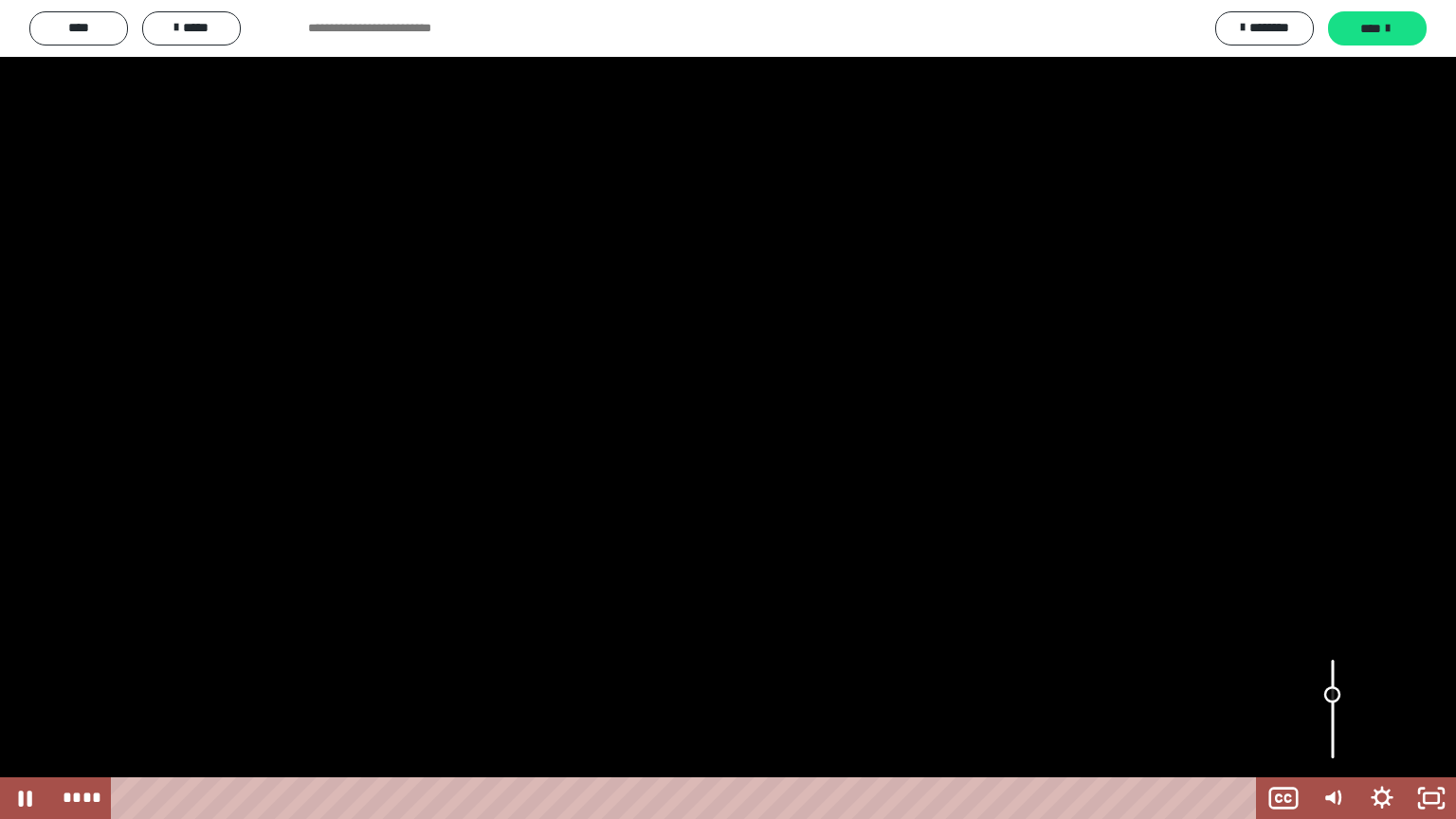 click at bounding box center [1332, 695] 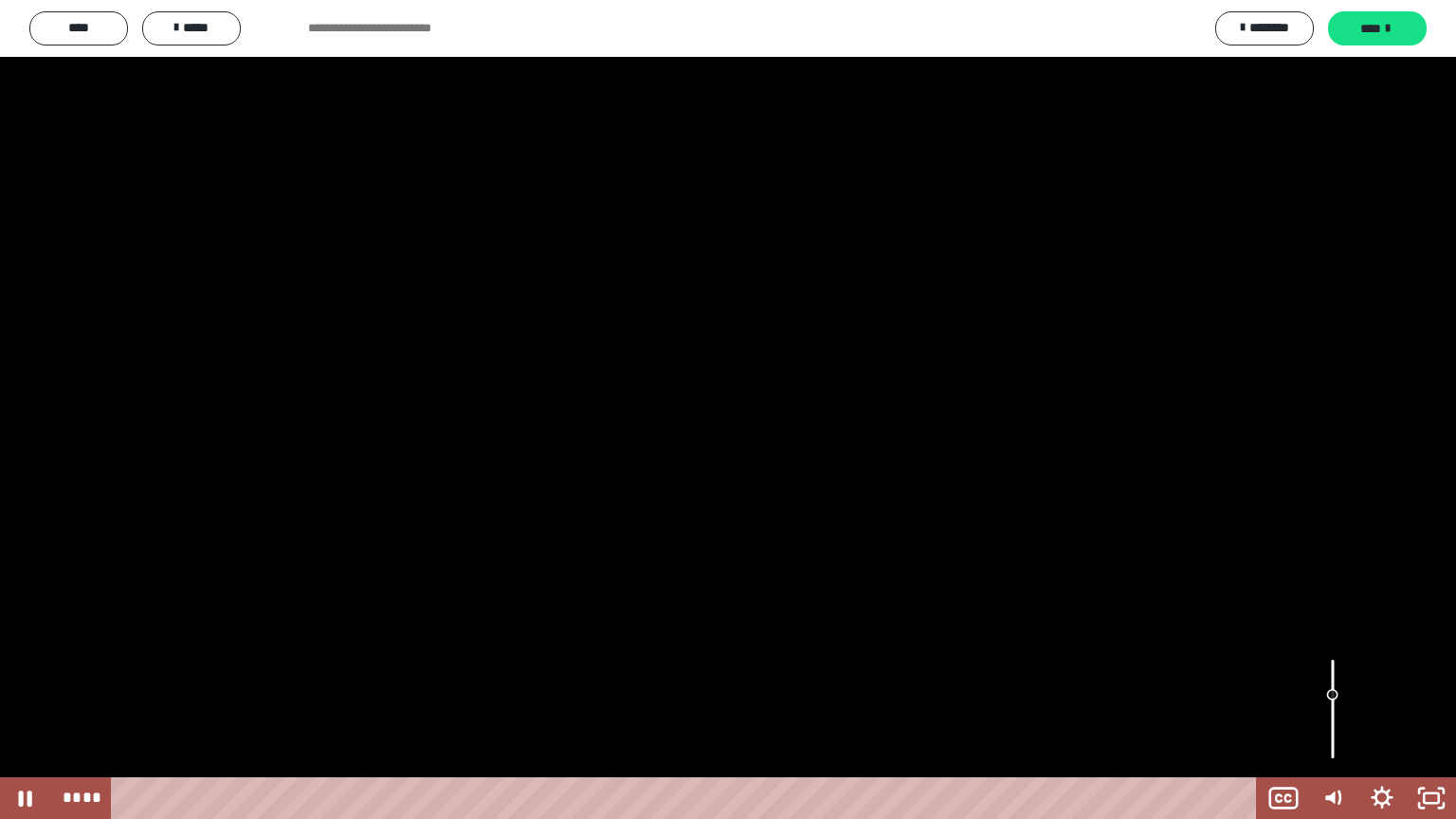 click at bounding box center [1333, 709] 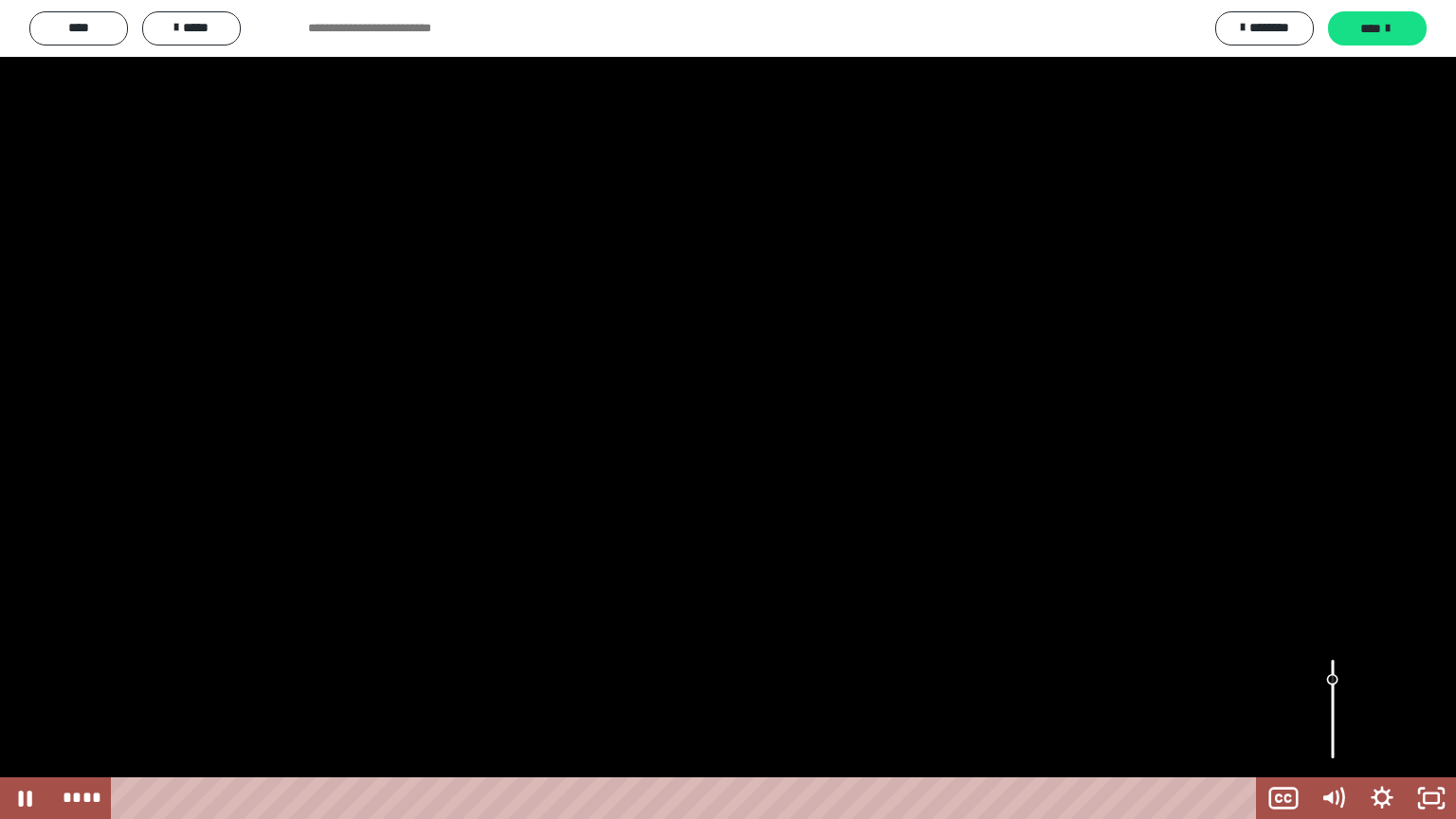 click at bounding box center (1333, 680) 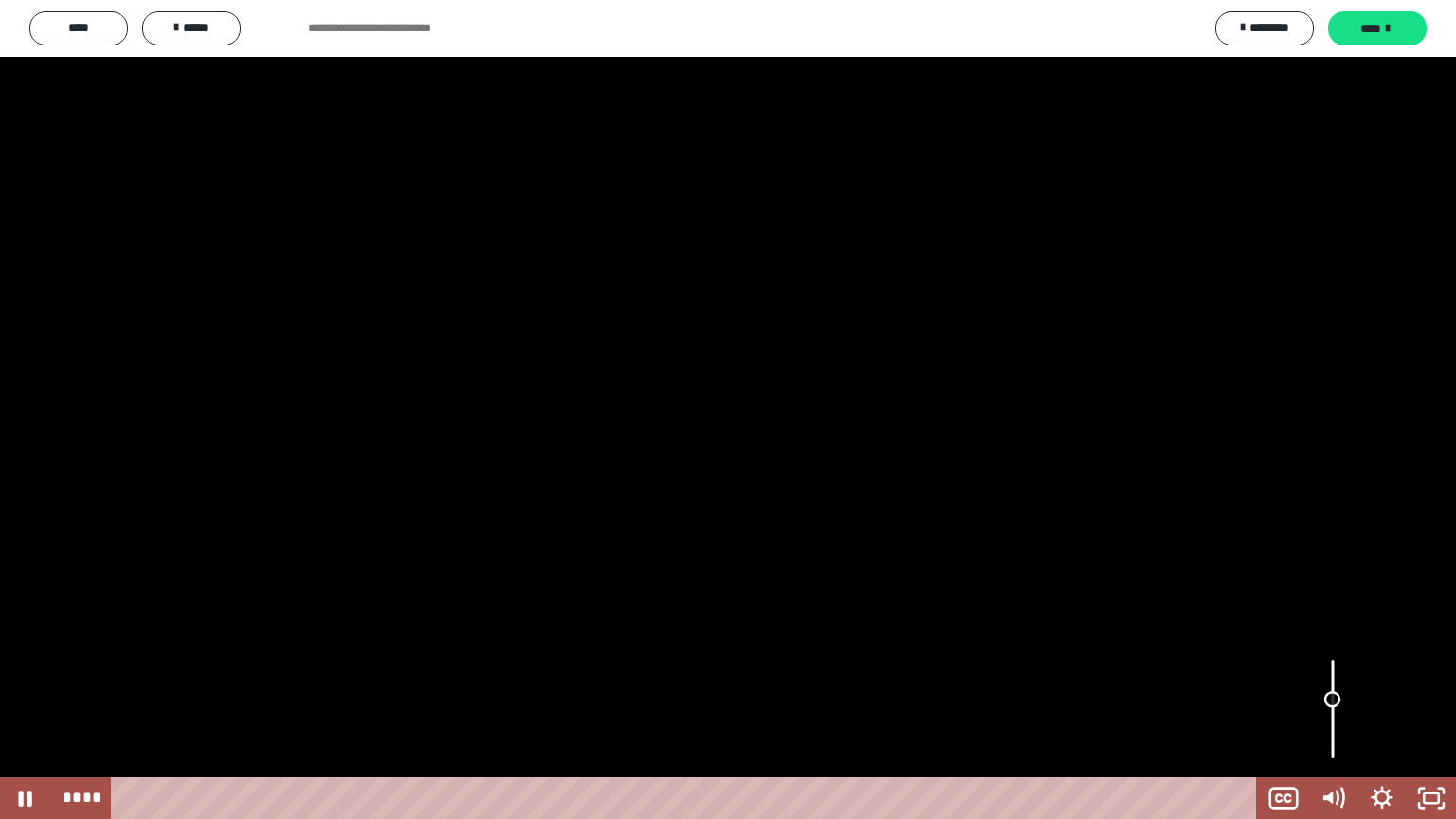 click at bounding box center [1333, 709] 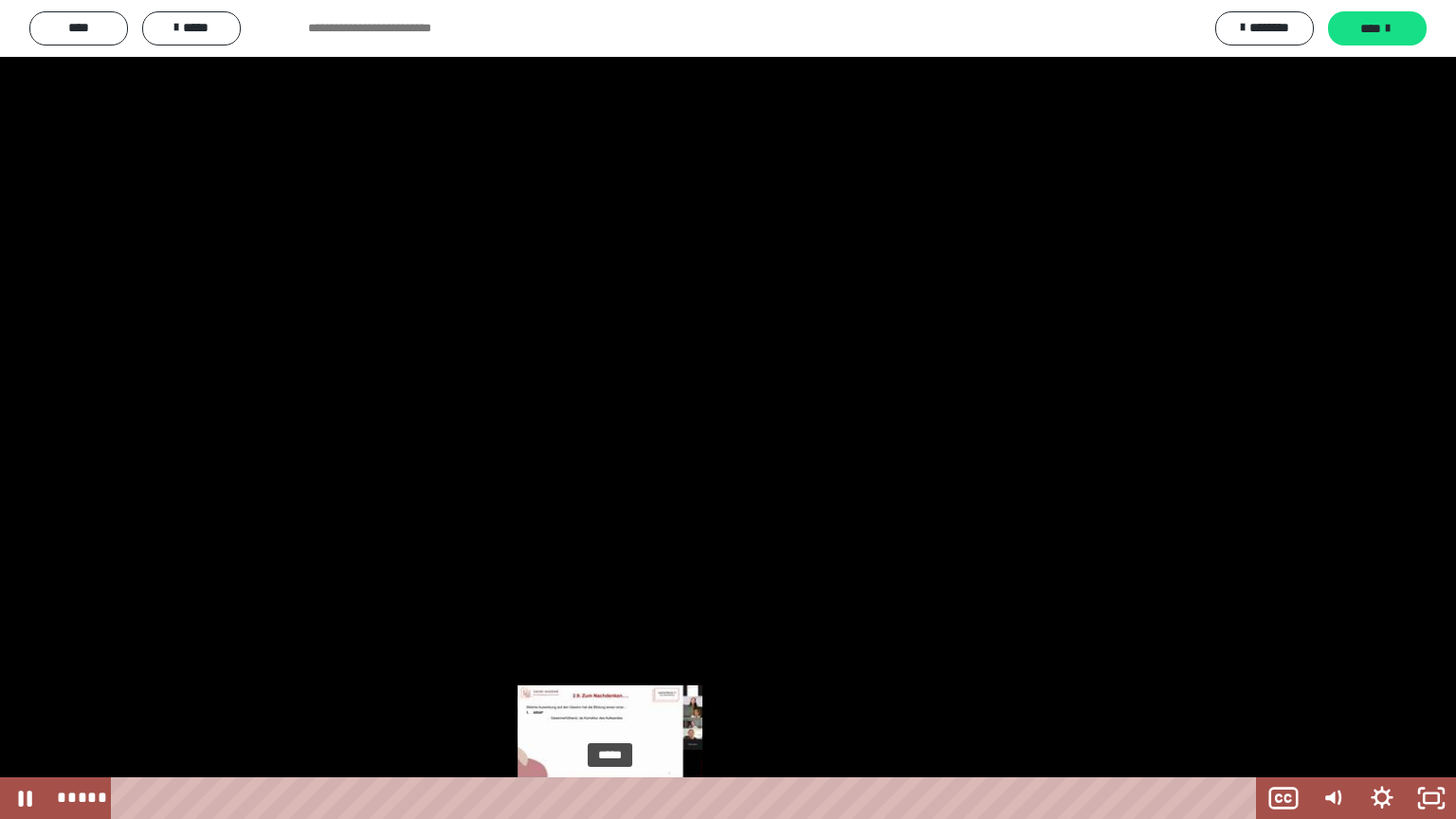 click on "*****" at bounding box center [687, 798] 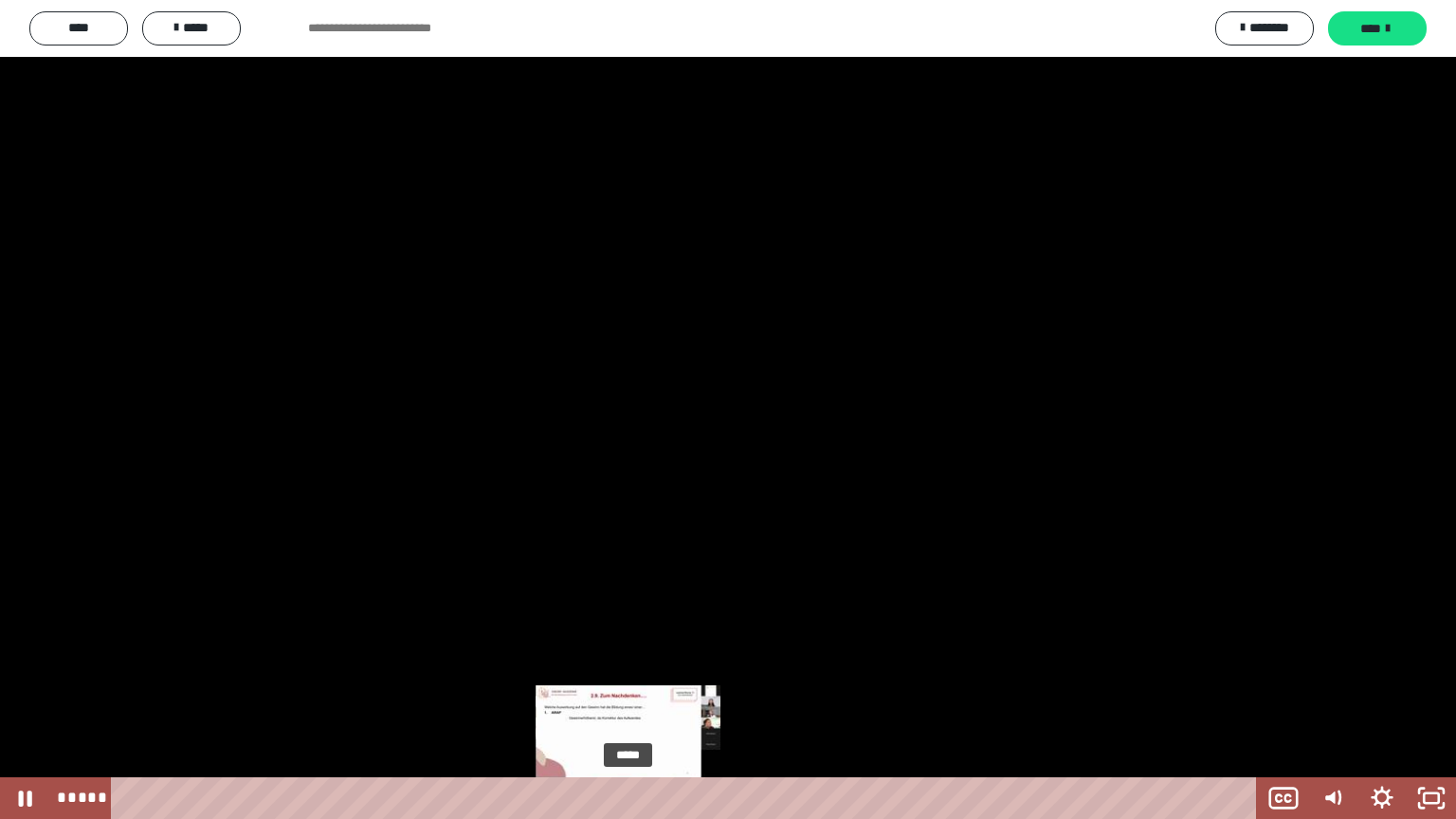 click on "*****" at bounding box center [687, 798] 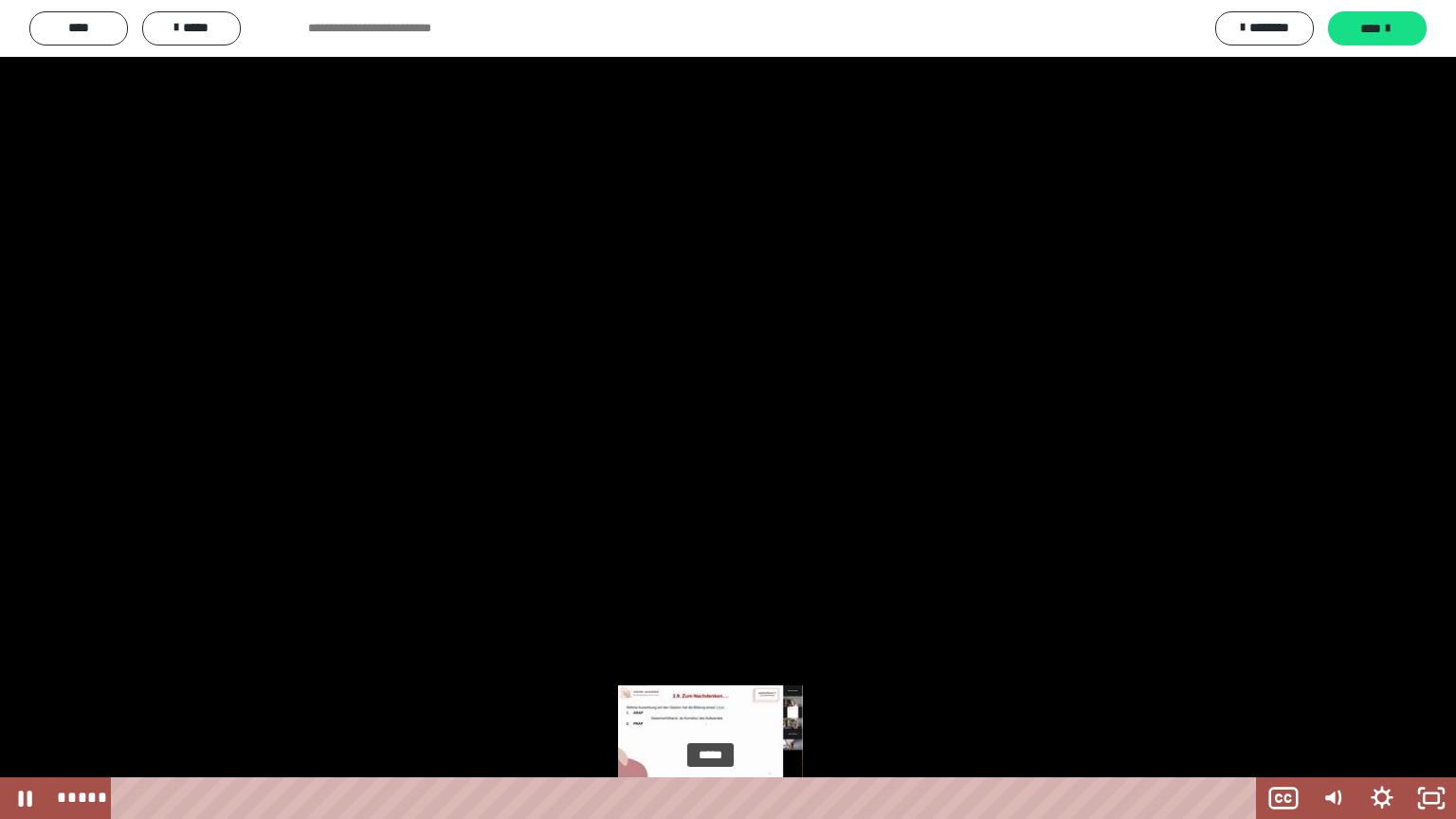 click on "*****" at bounding box center (687, 798) 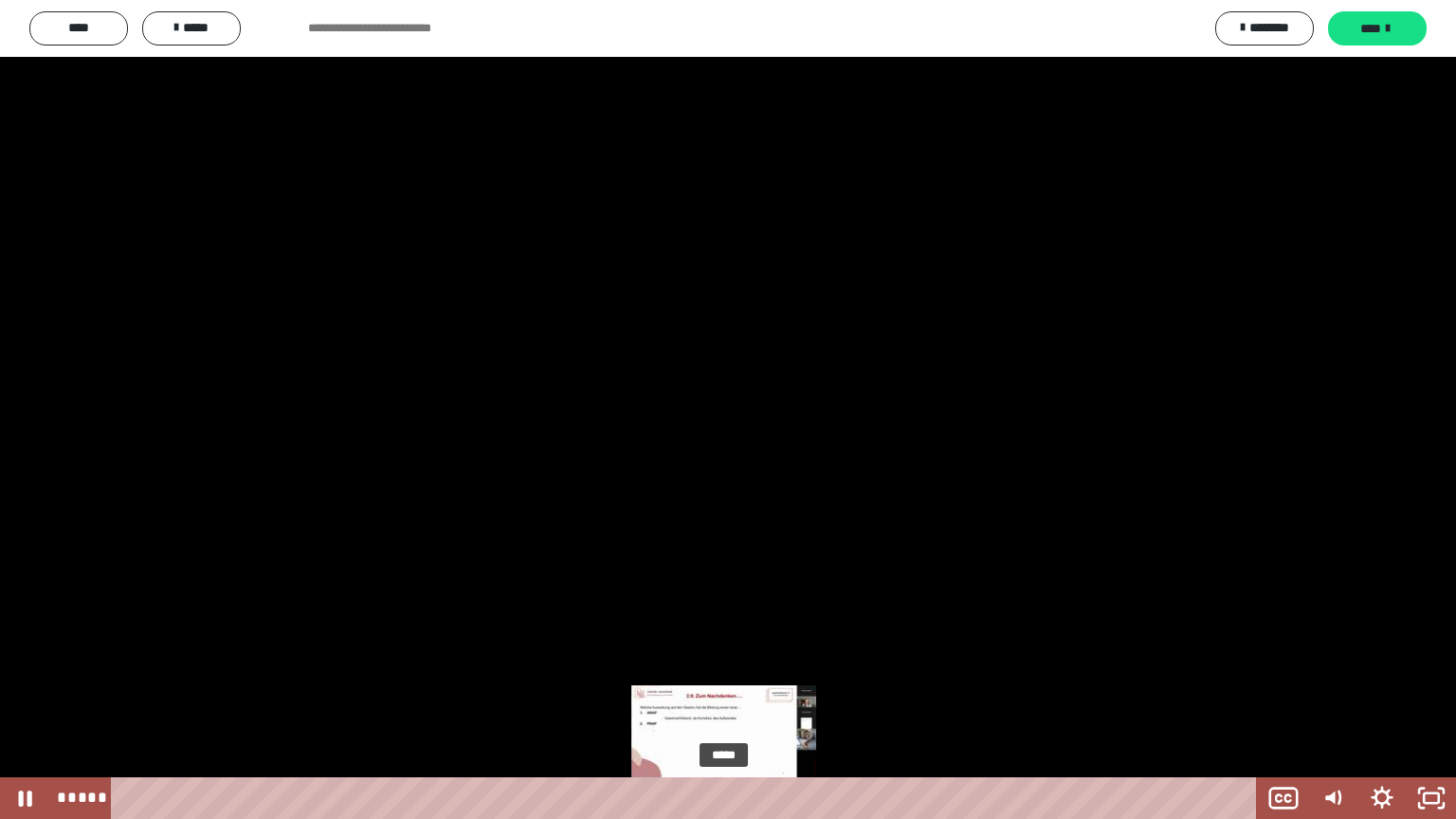 click on "*****" at bounding box center [687, 798] 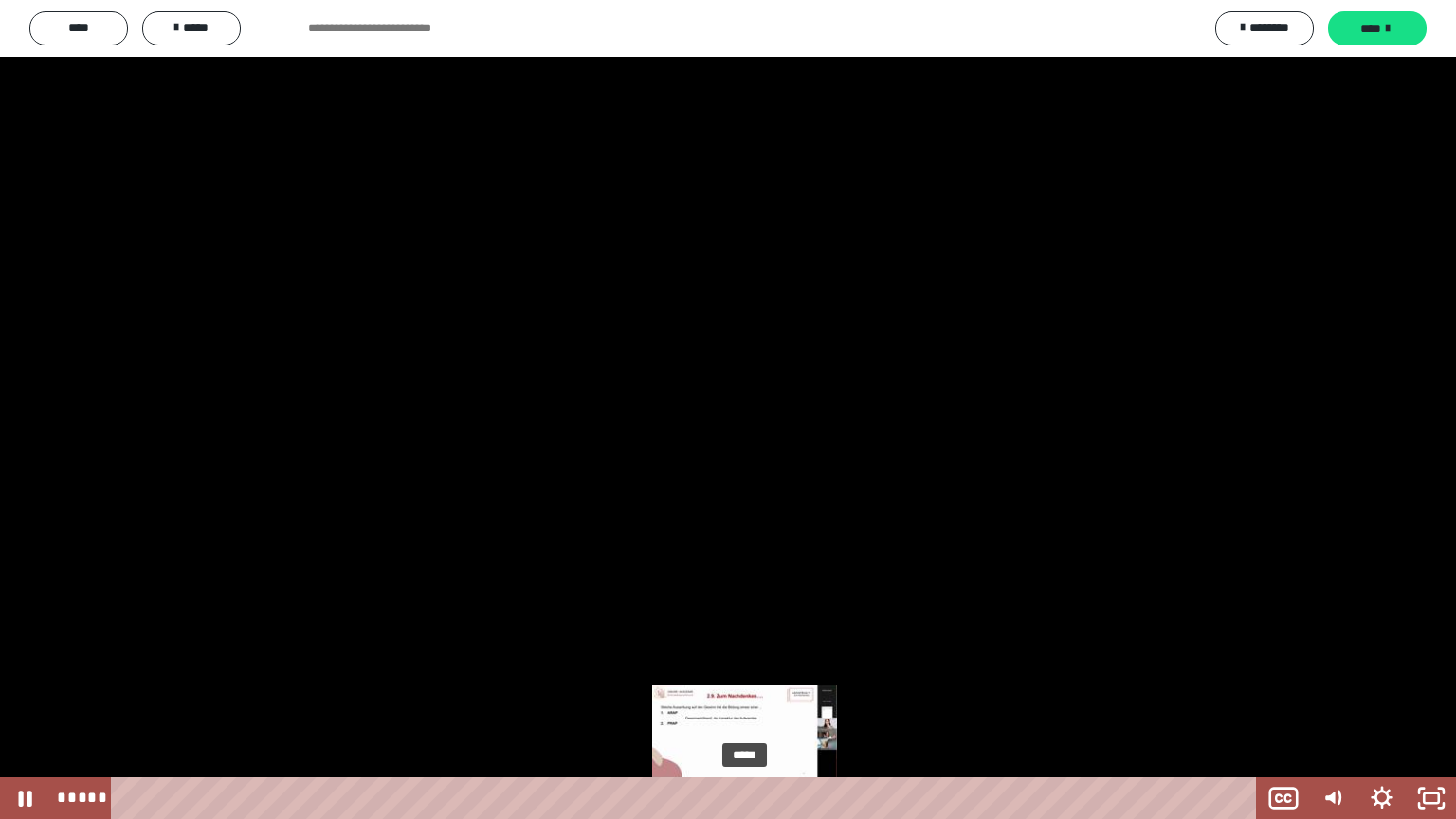 click on "*****" at bounding box center (687, 798) 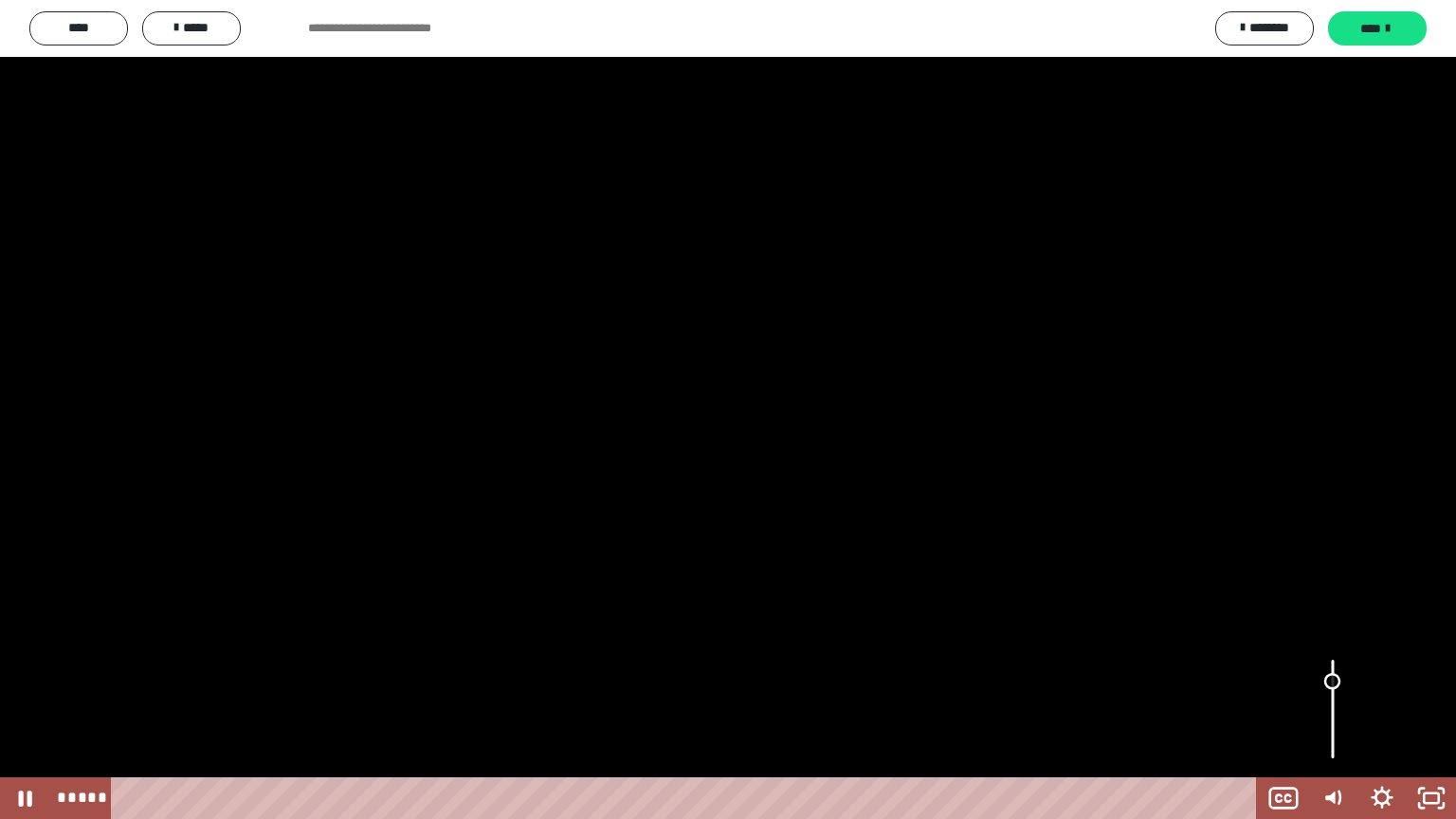 click at bounding box center [1333, 709] 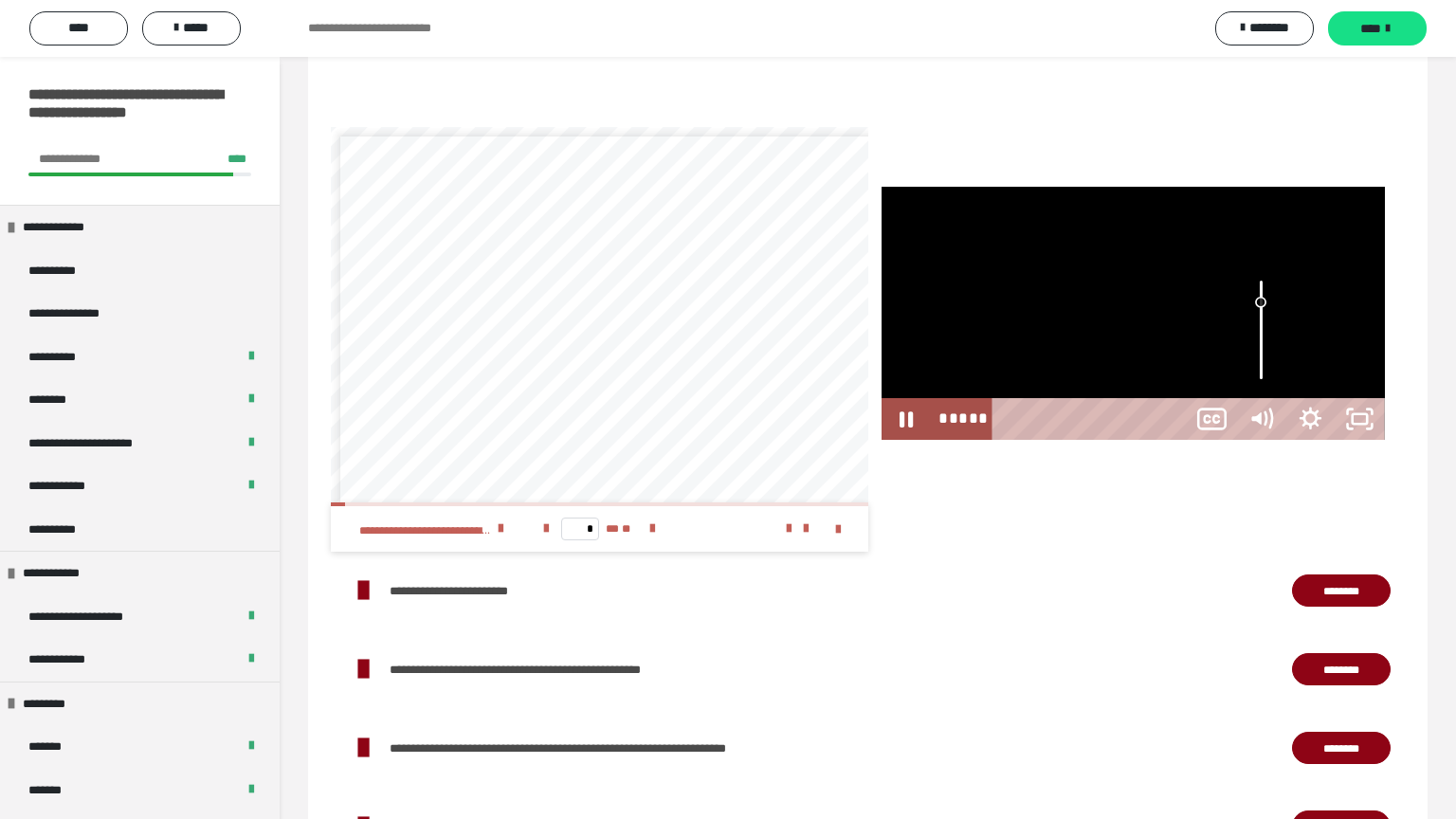 scroll, scrollTop: 3647, scrollLeft: 0, axis: vertical 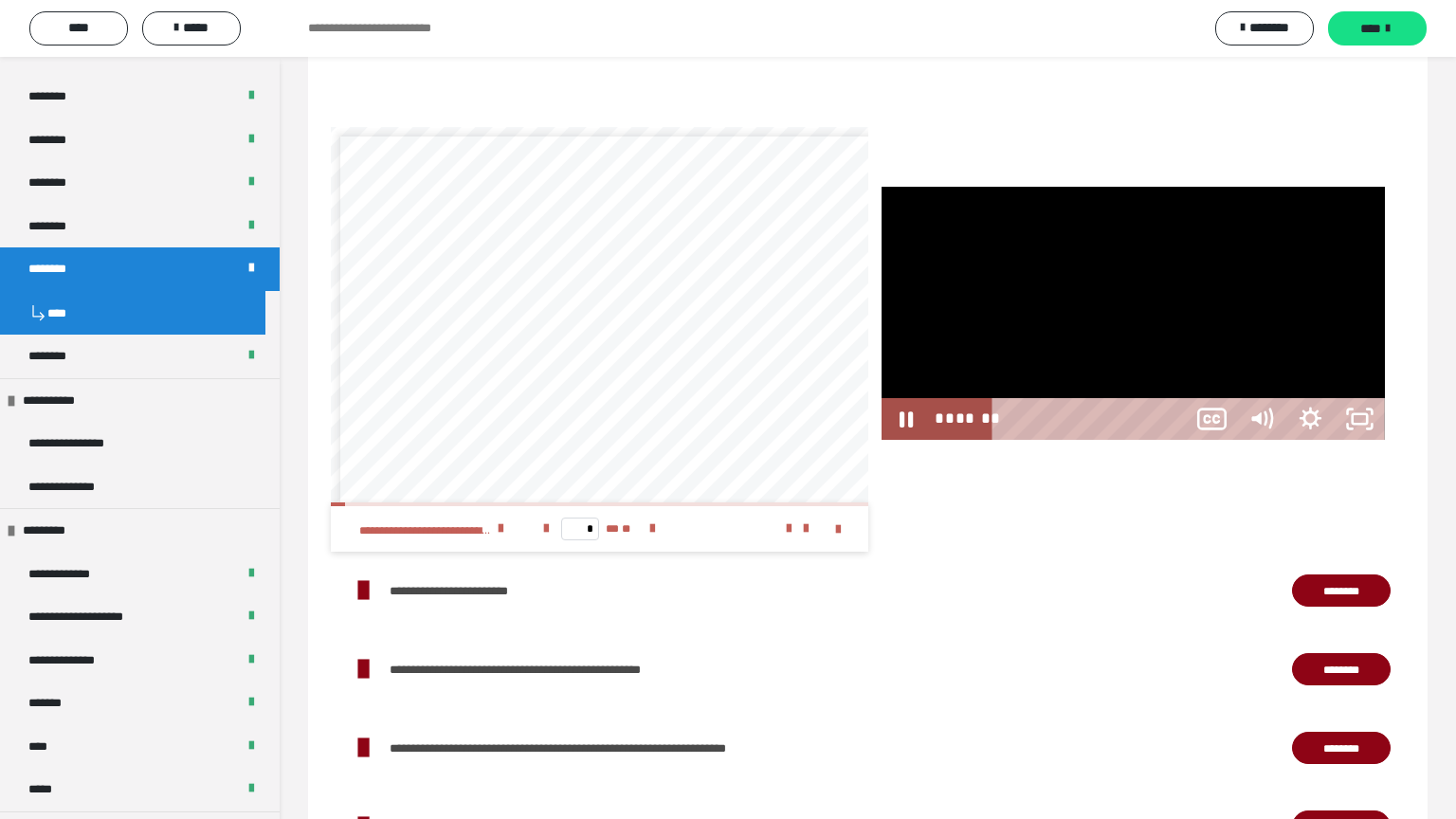 click at bounding box center [1133, 313] 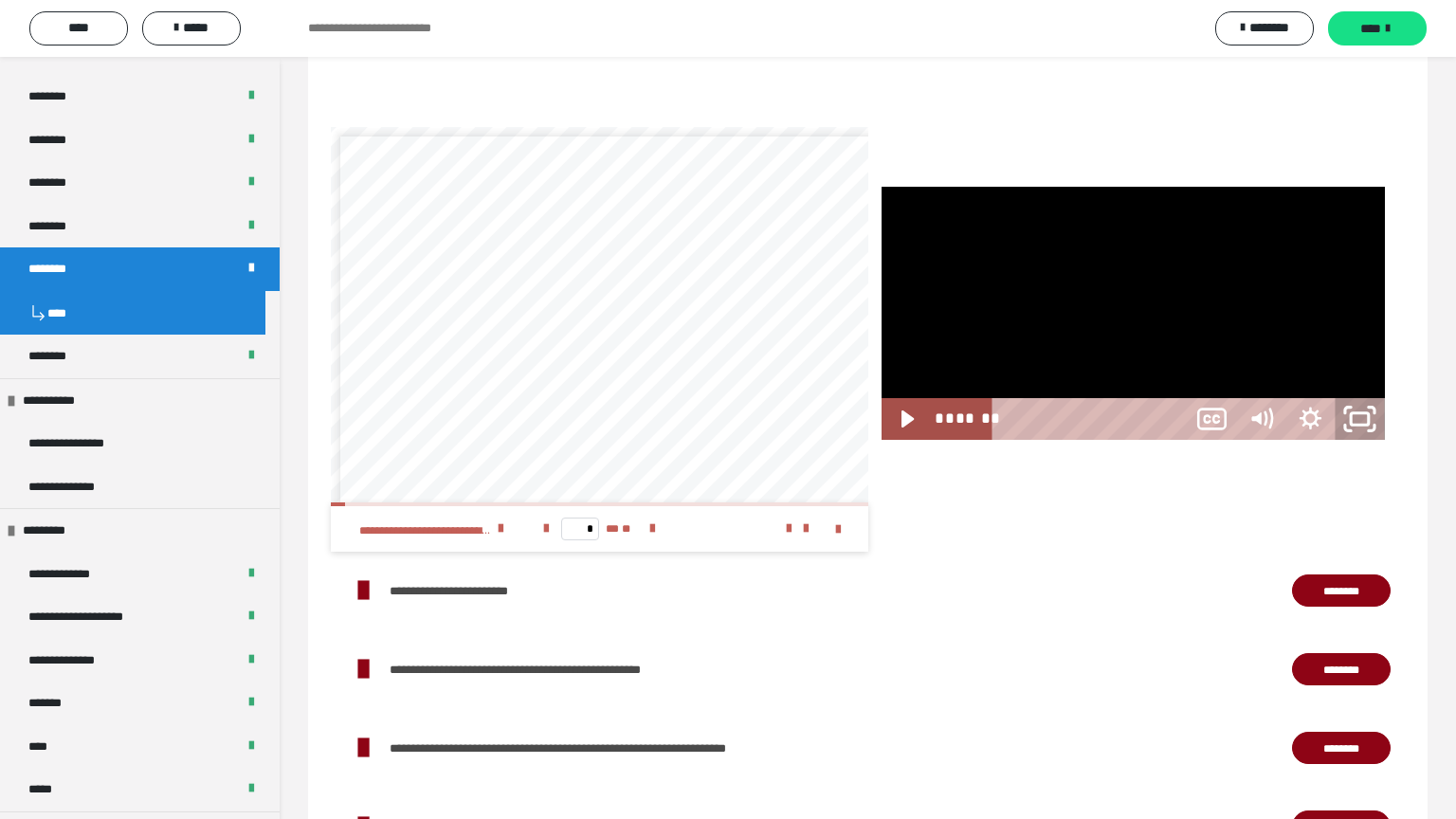 click 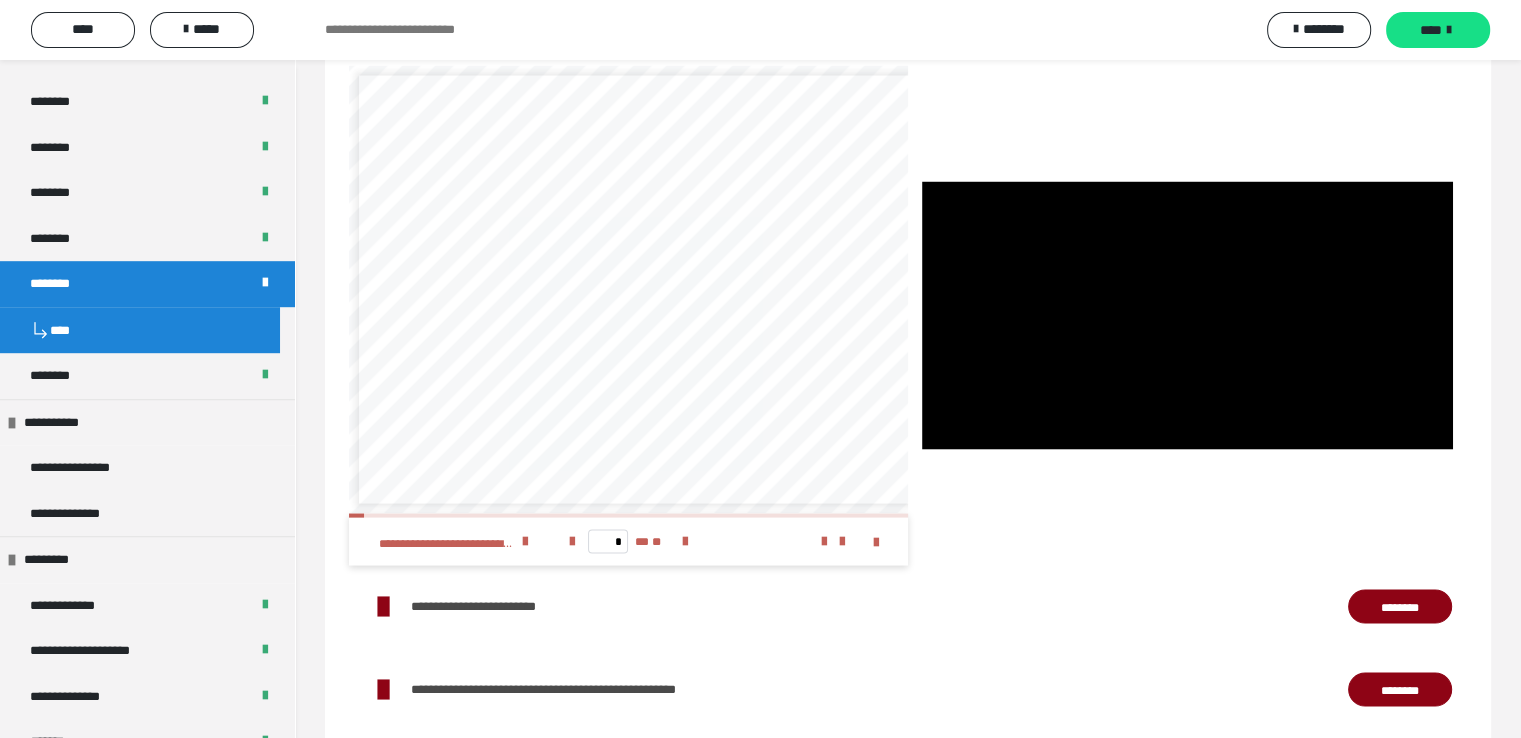 click at bounding box center (1187, 316) 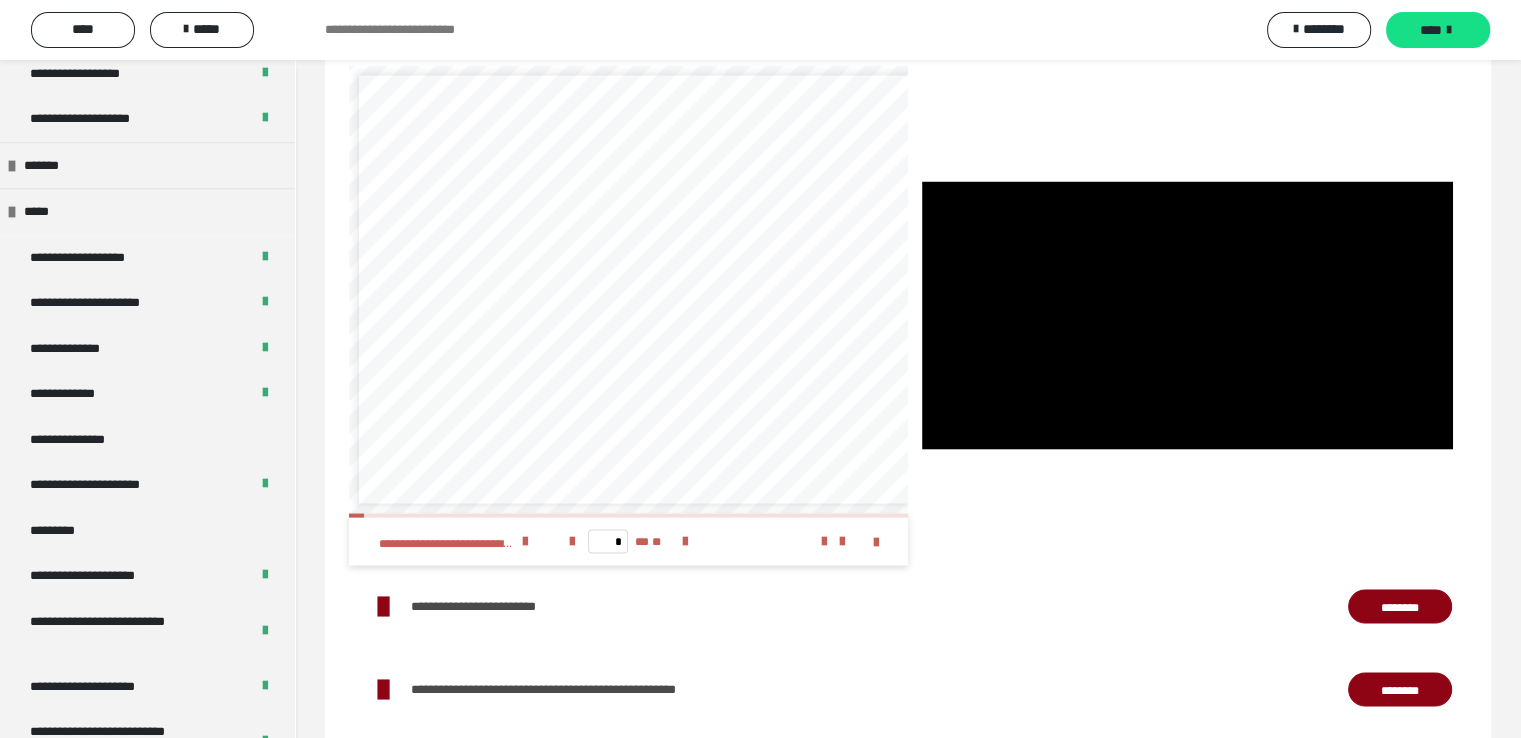 scroll, scrollTop: 3866, scrollLeft: 0, axis: vertical 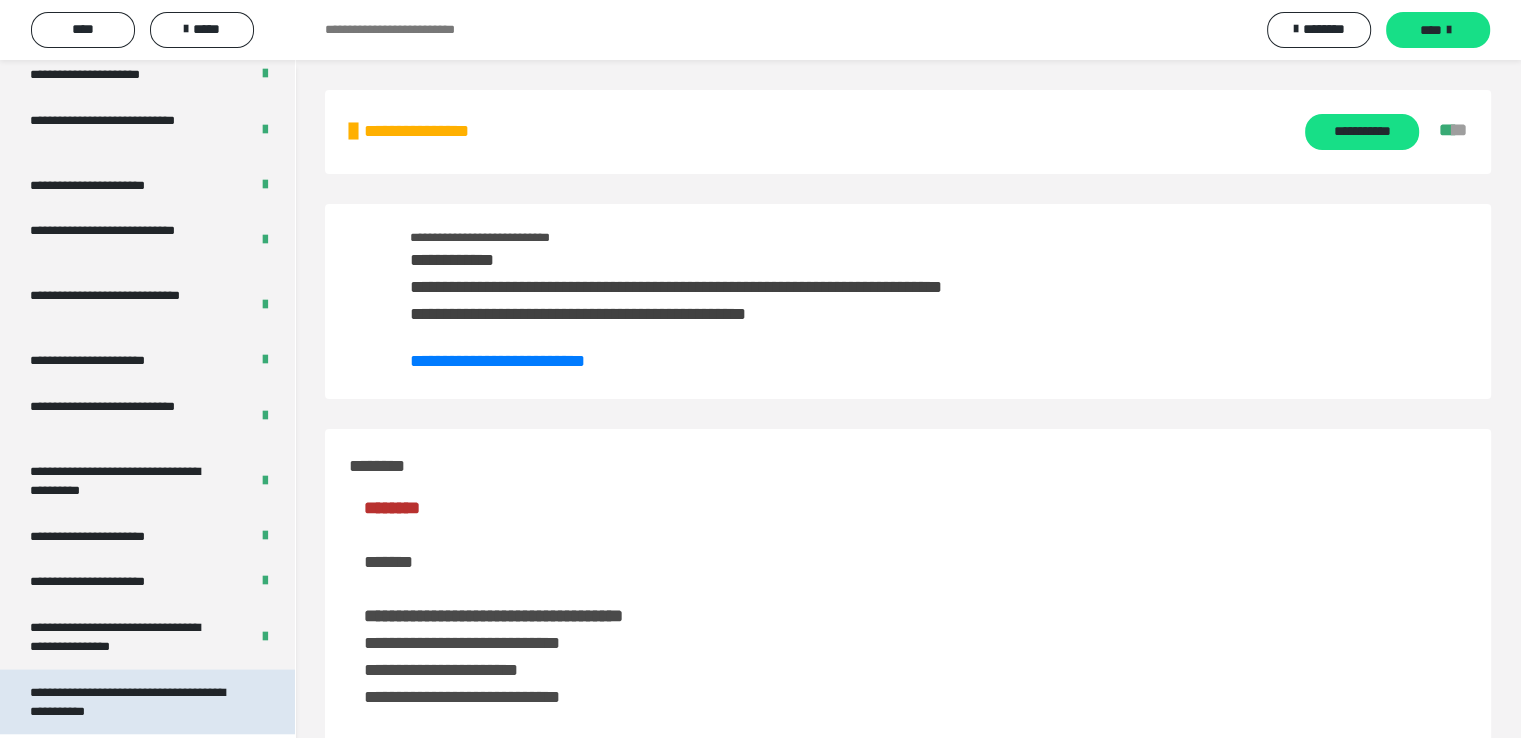 click on "**********" at bounding box center (132, 702) 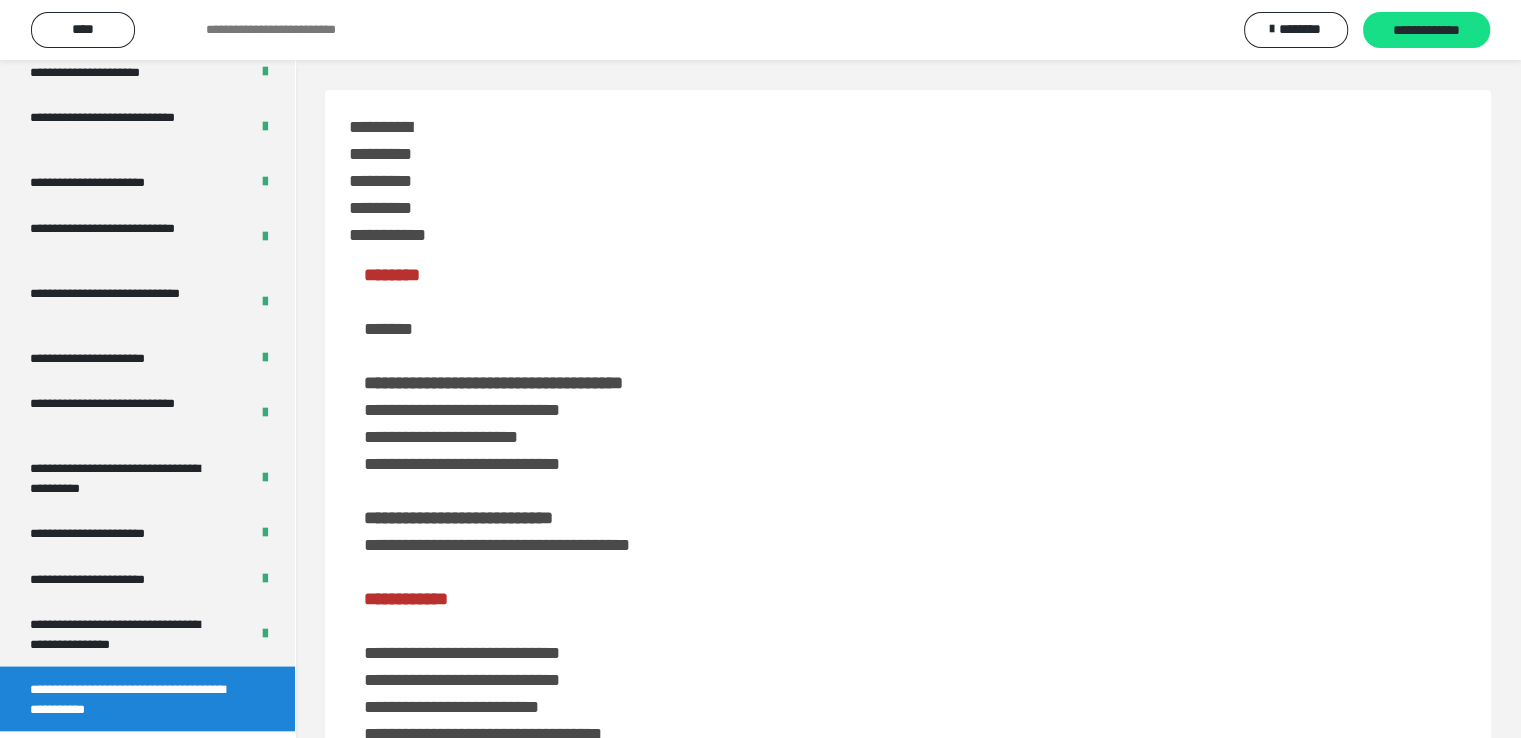 scroll, scrollTop: 3820, scrollLeft: 0, axis: vertical 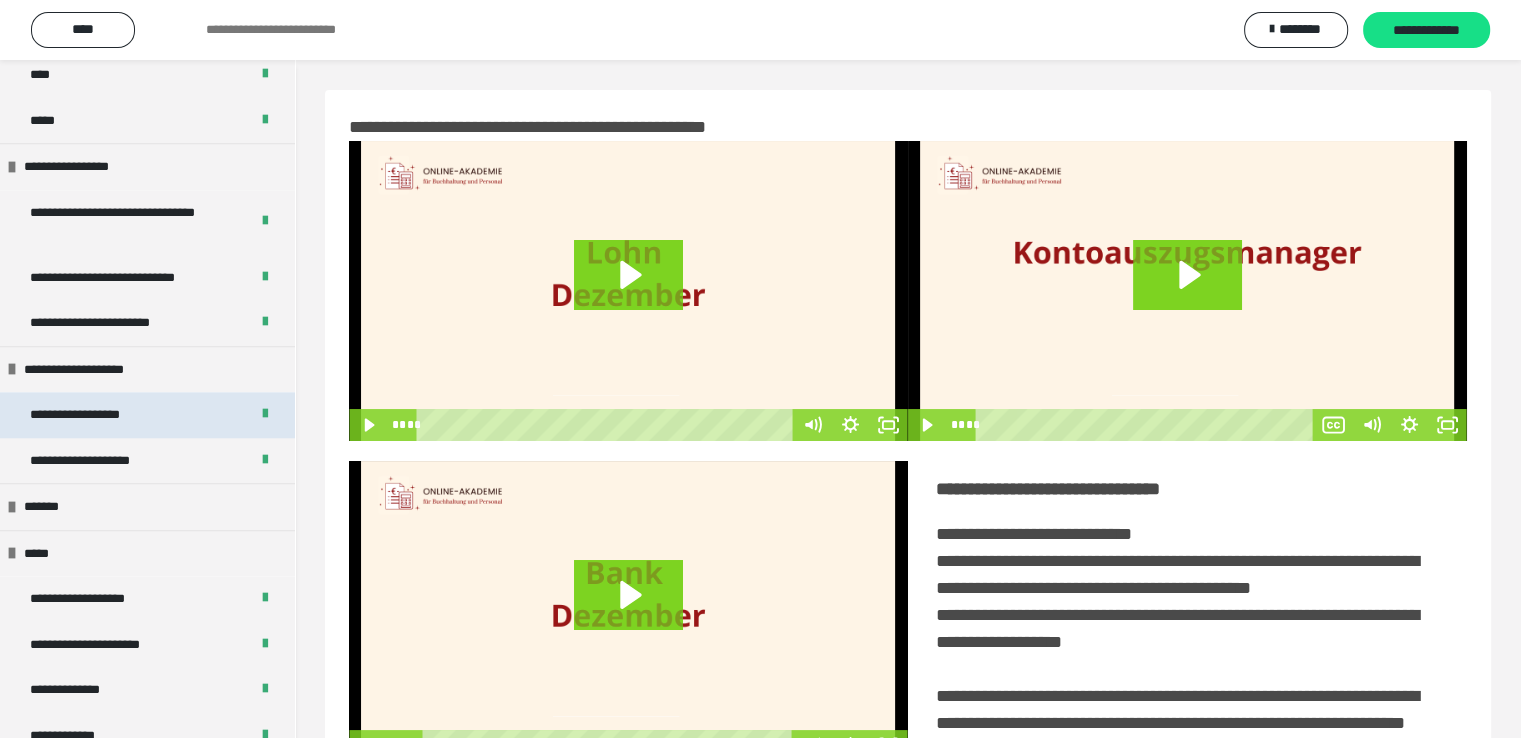 click on "**********" at bounding box center [147, 415] 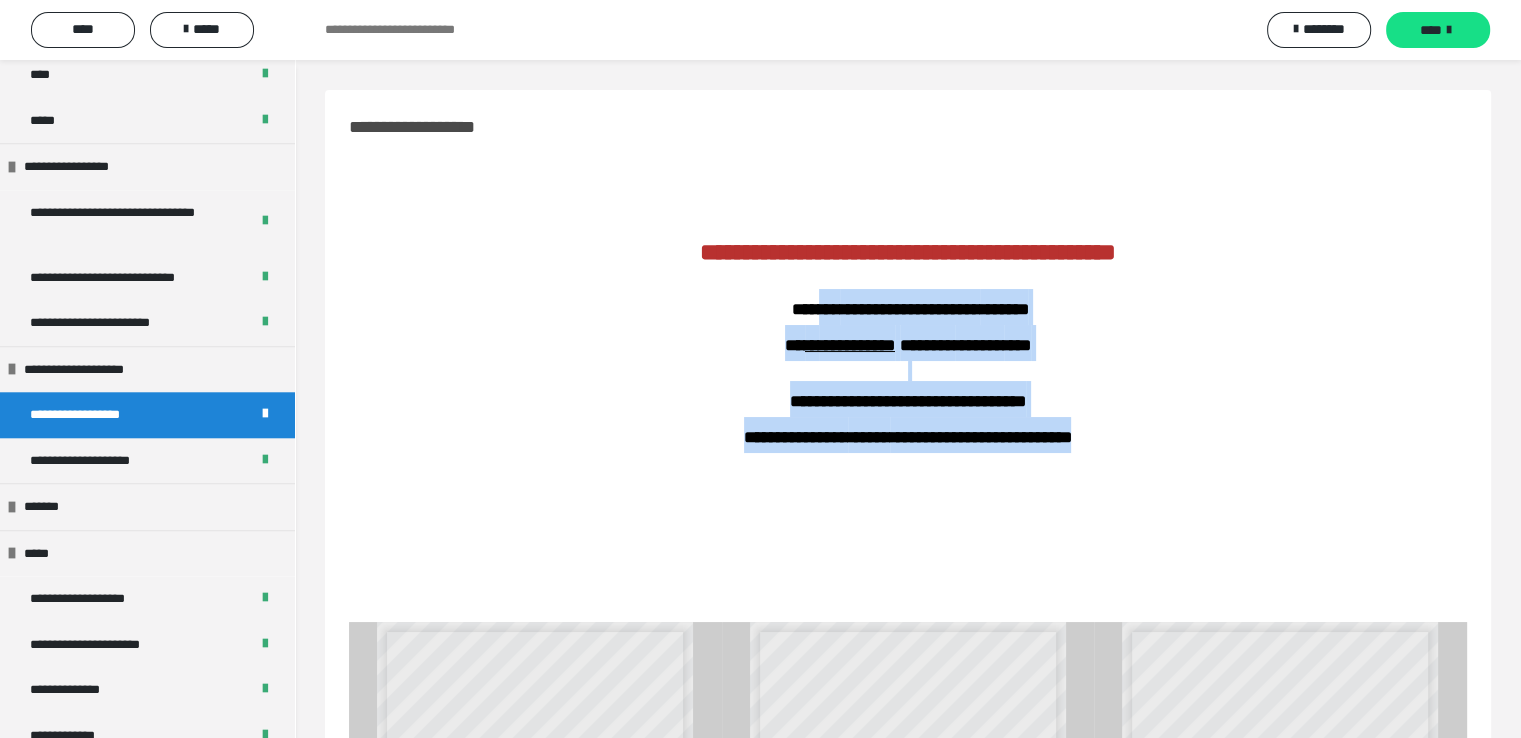 drag, startPoint x: 810, startPoint y: 309, endPoint x: 1114, endPoint y: 443, distance: 332.2228 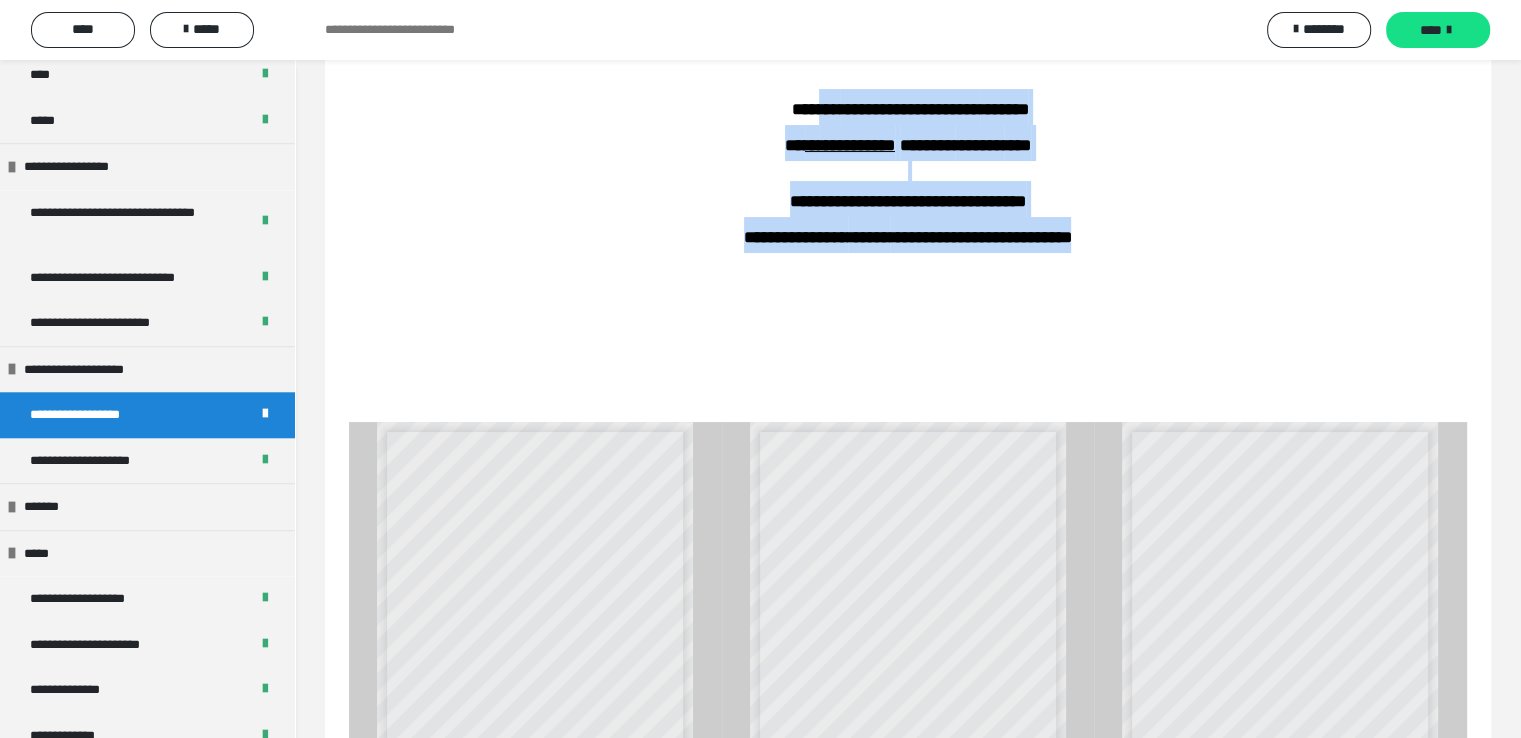 scroll, scrollTop: 300, scrollLeft: 0, axis: vertical 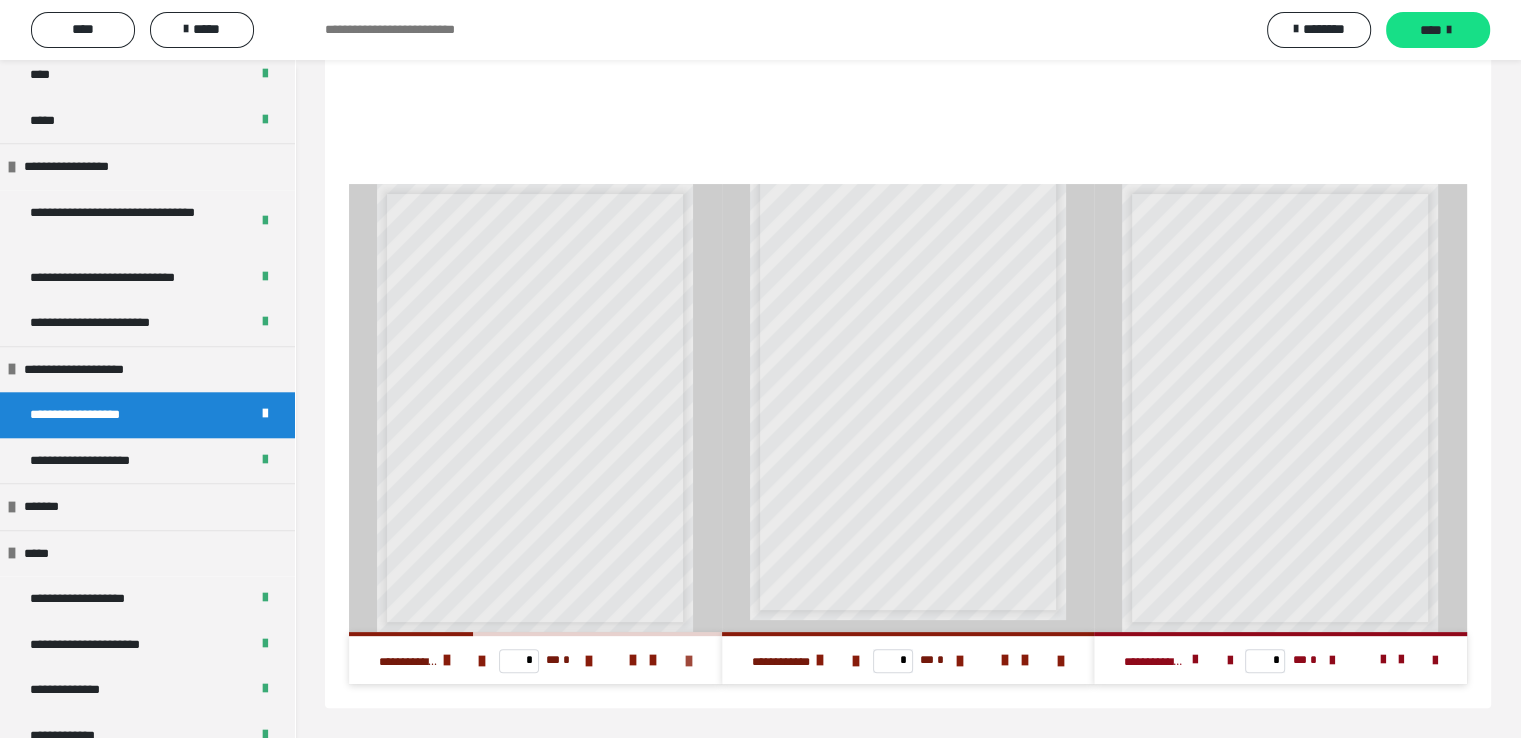 click at bounding box center (689, 661) 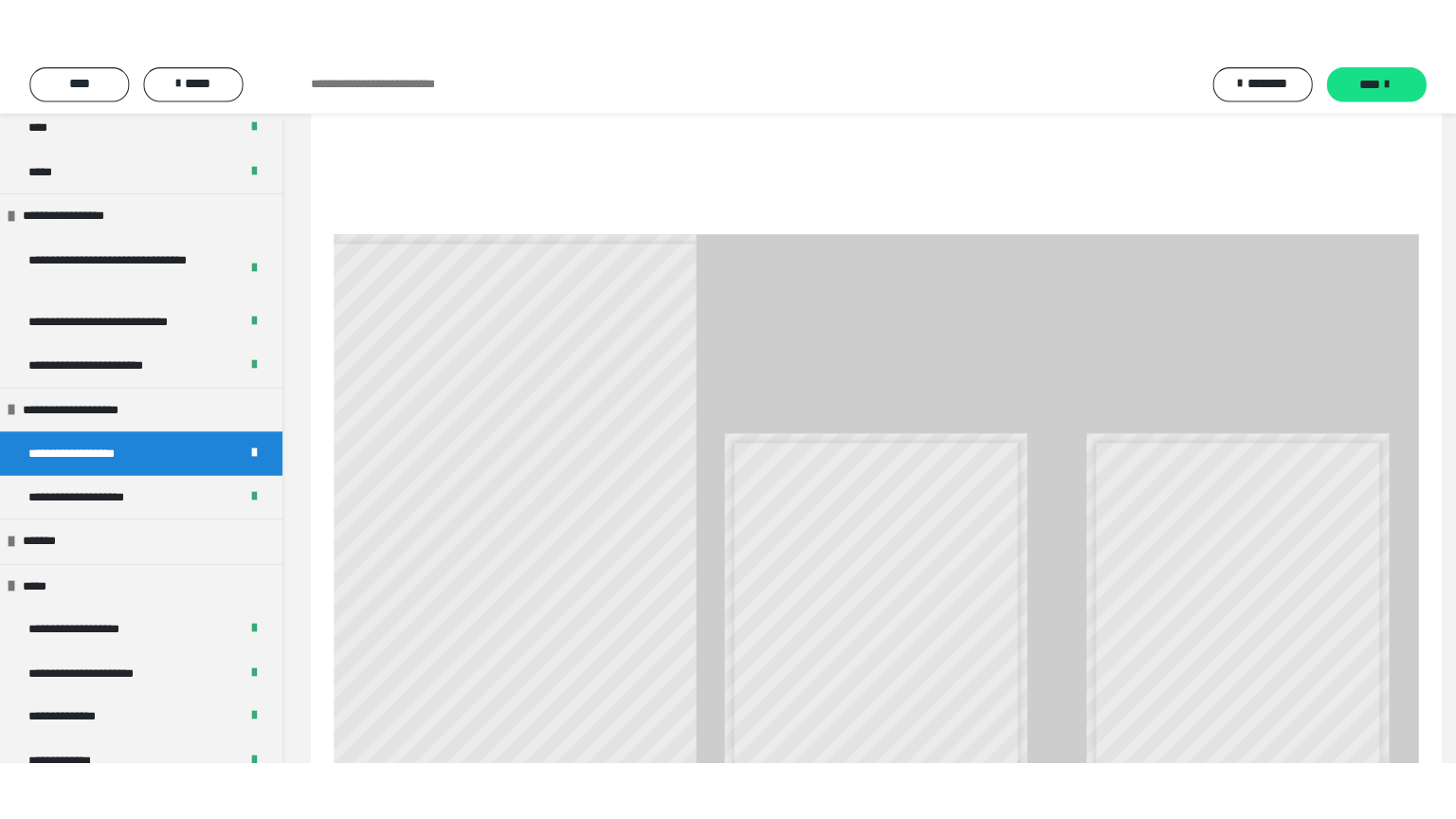 scroll, scrollTop: 297, scrollLeft: 0, axis: vertical 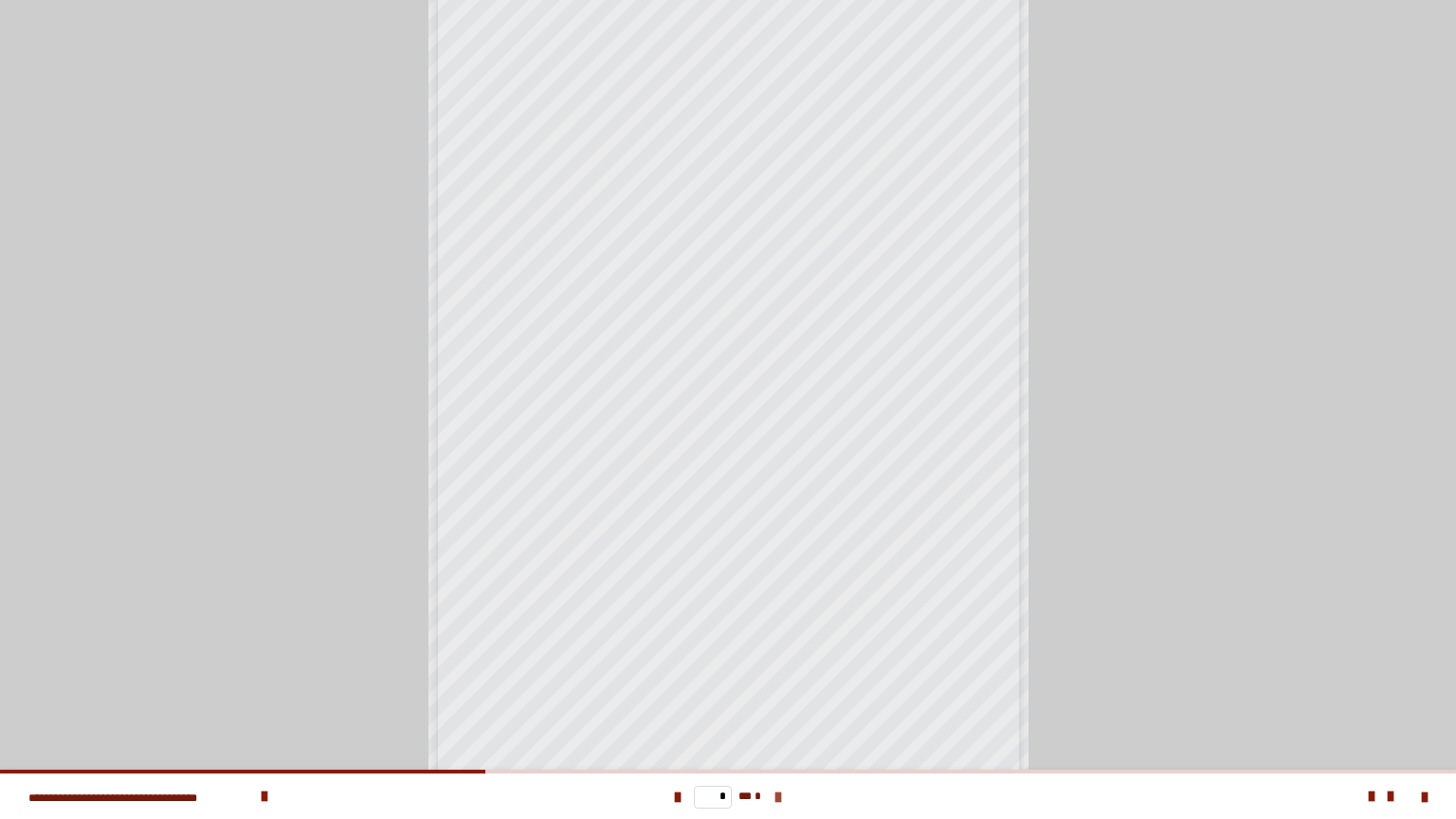 click at bounding box center (778, 797) 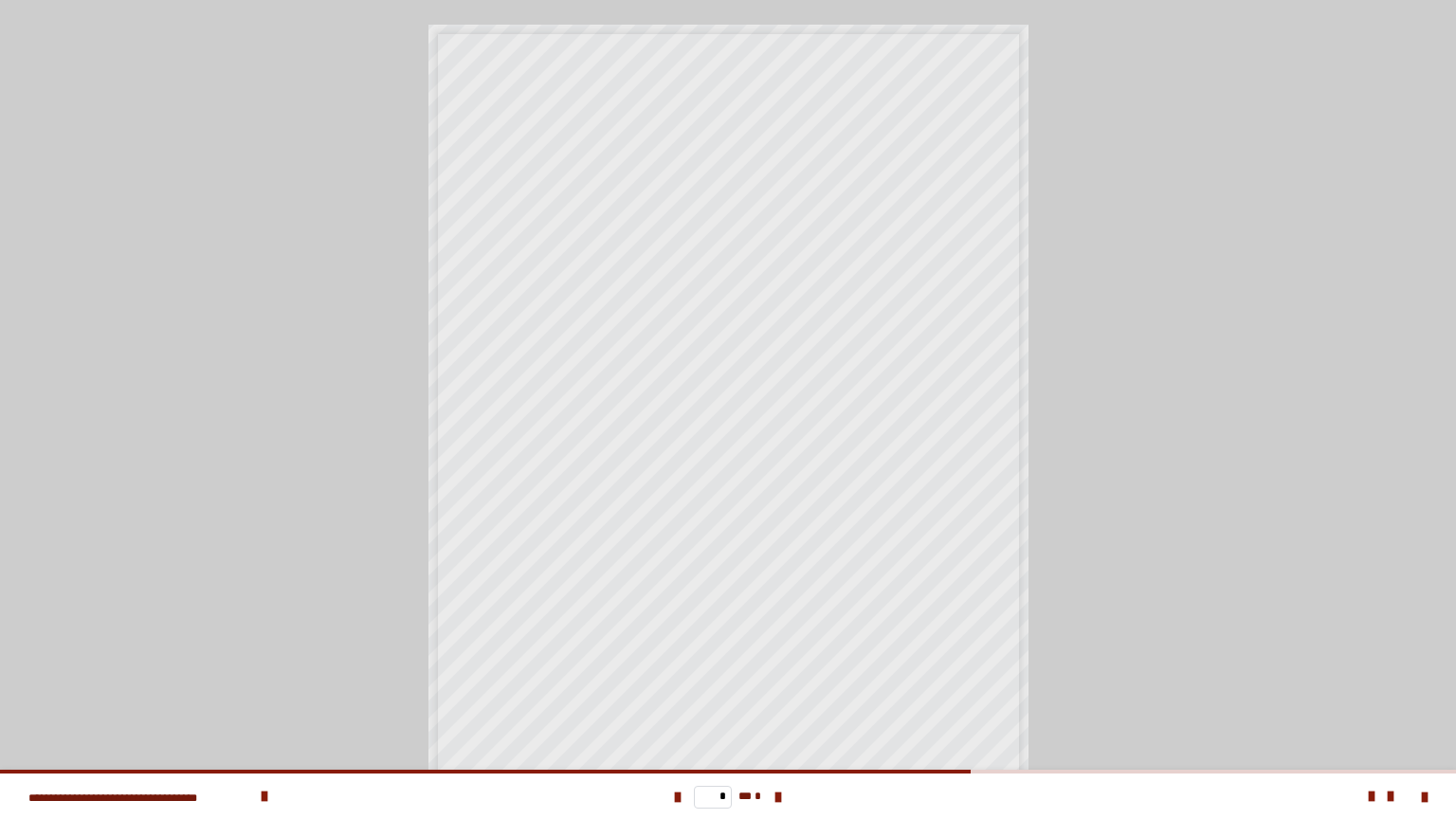 scroll, scrollTop: 55, scrollLeft: 0, axis: vertical 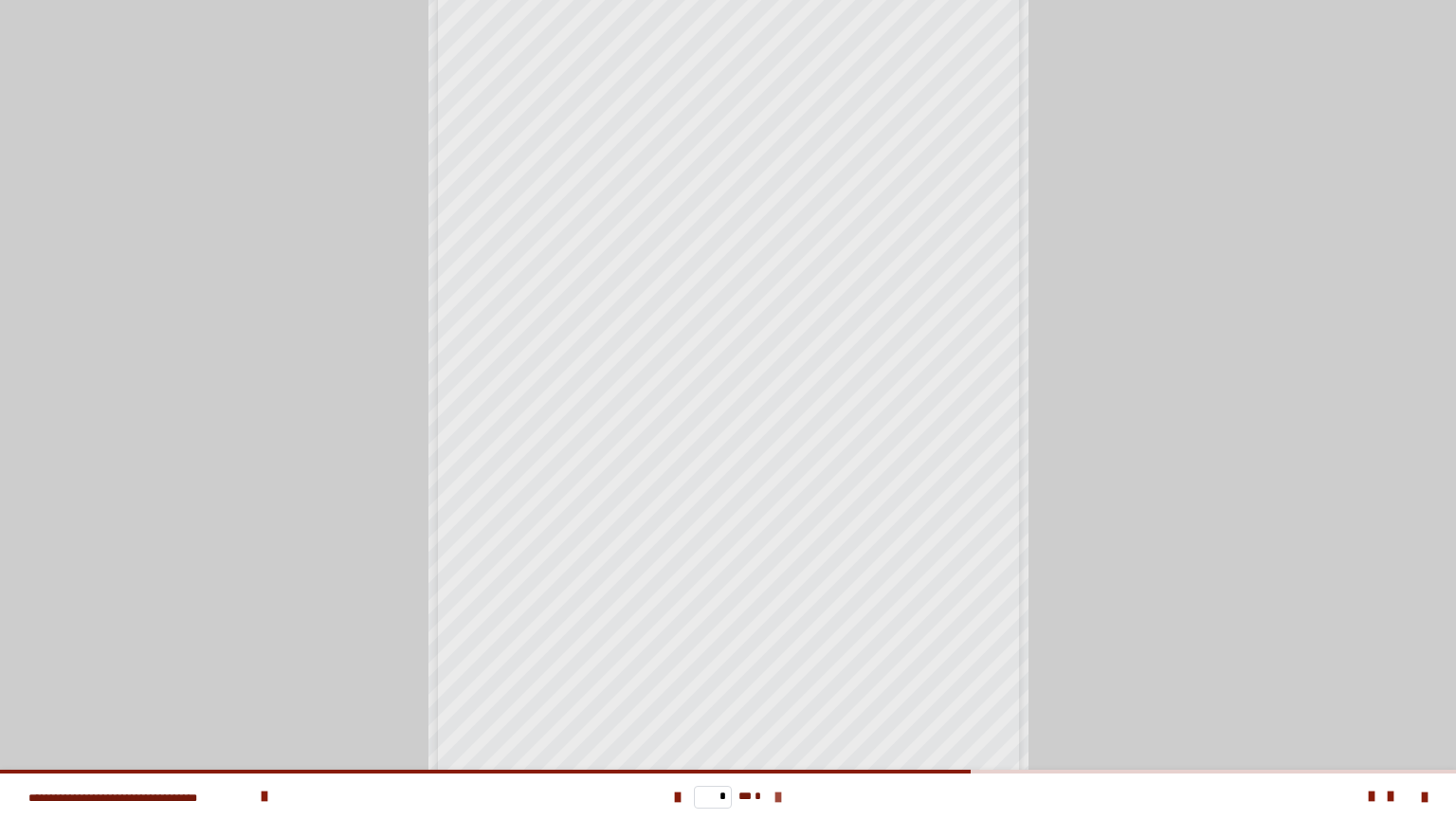 click at bounding box center [778, 797] 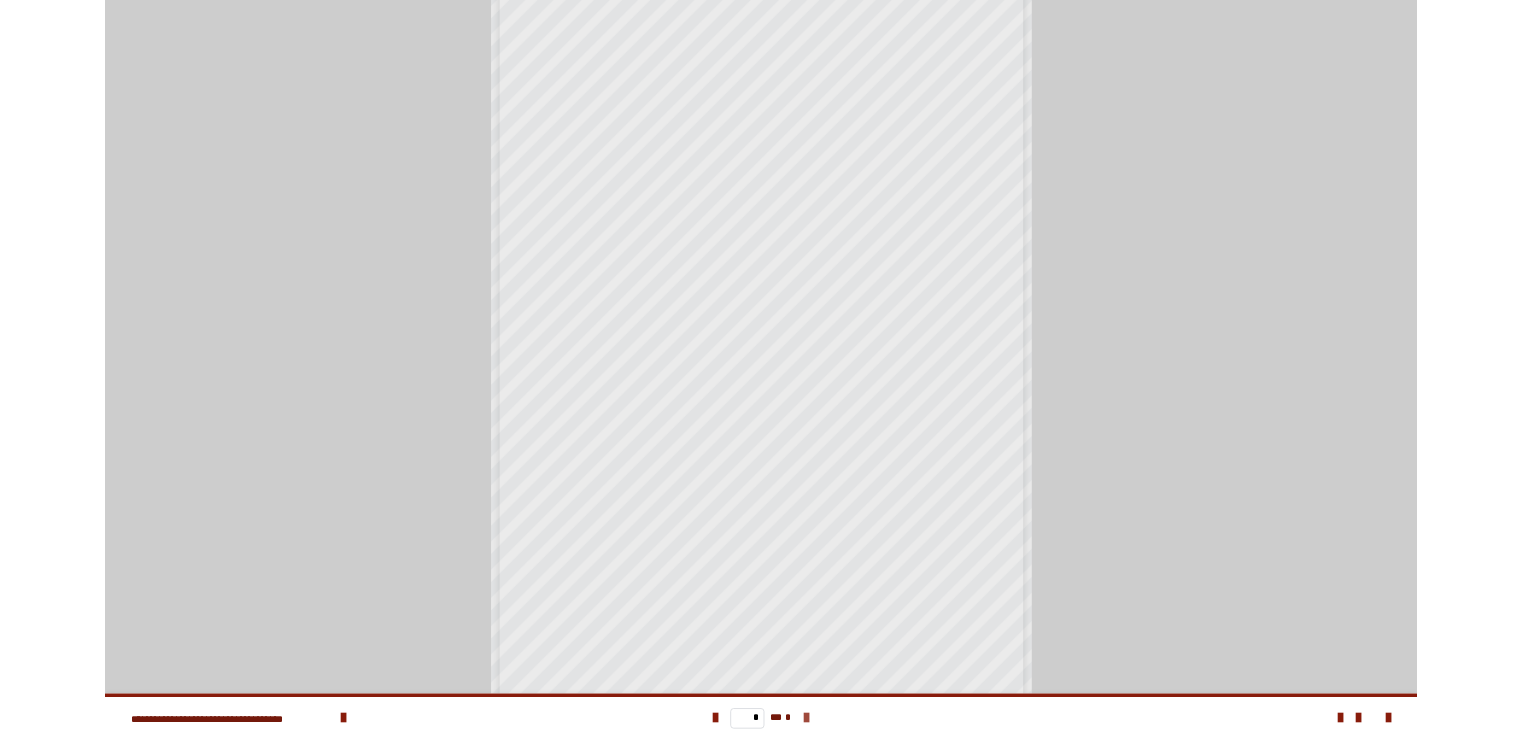 scroll, scrollTop: 0, scrollLeft: 0, axis: both 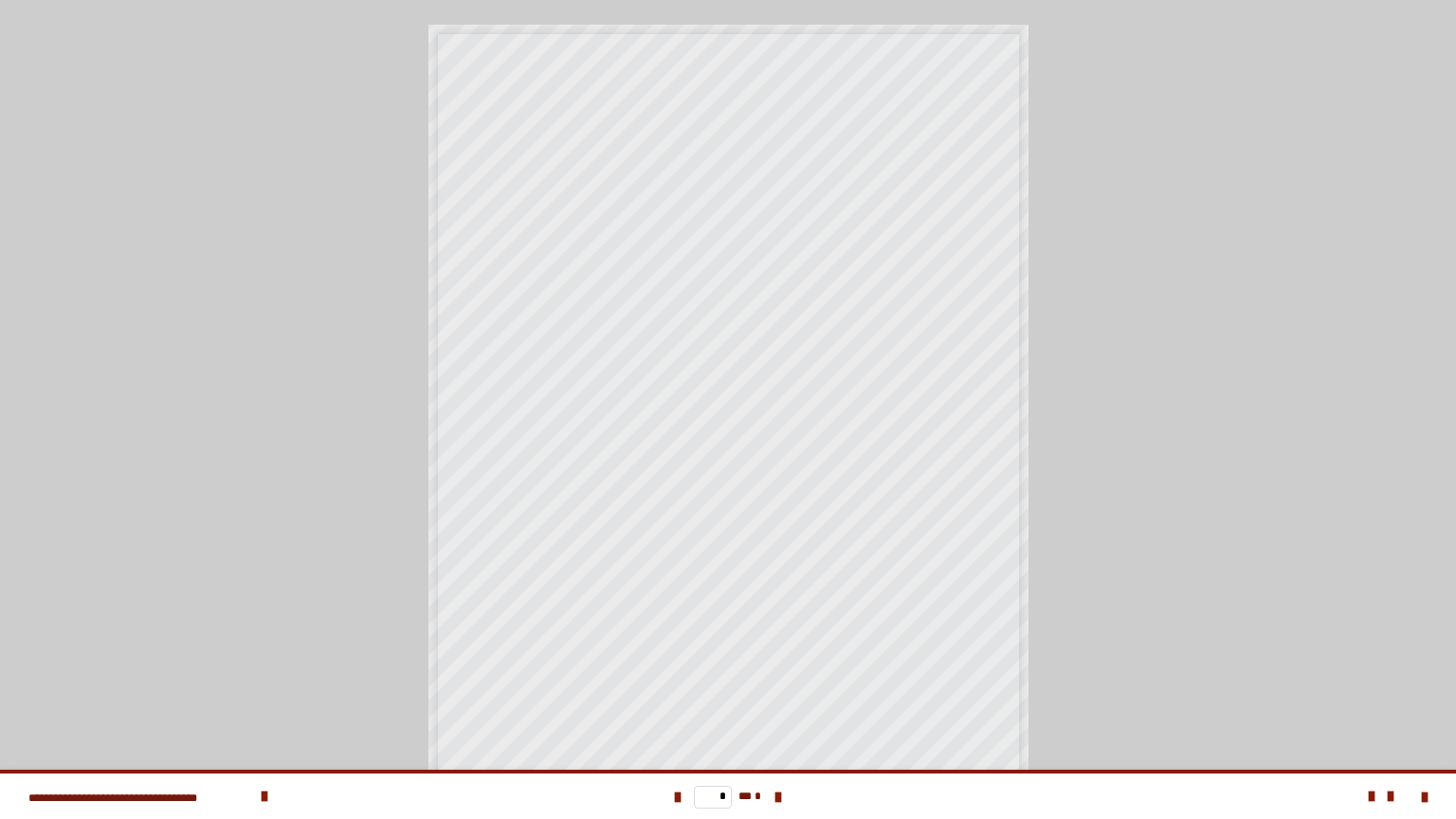 click on "* ** *" at bounding box center (728, 796) 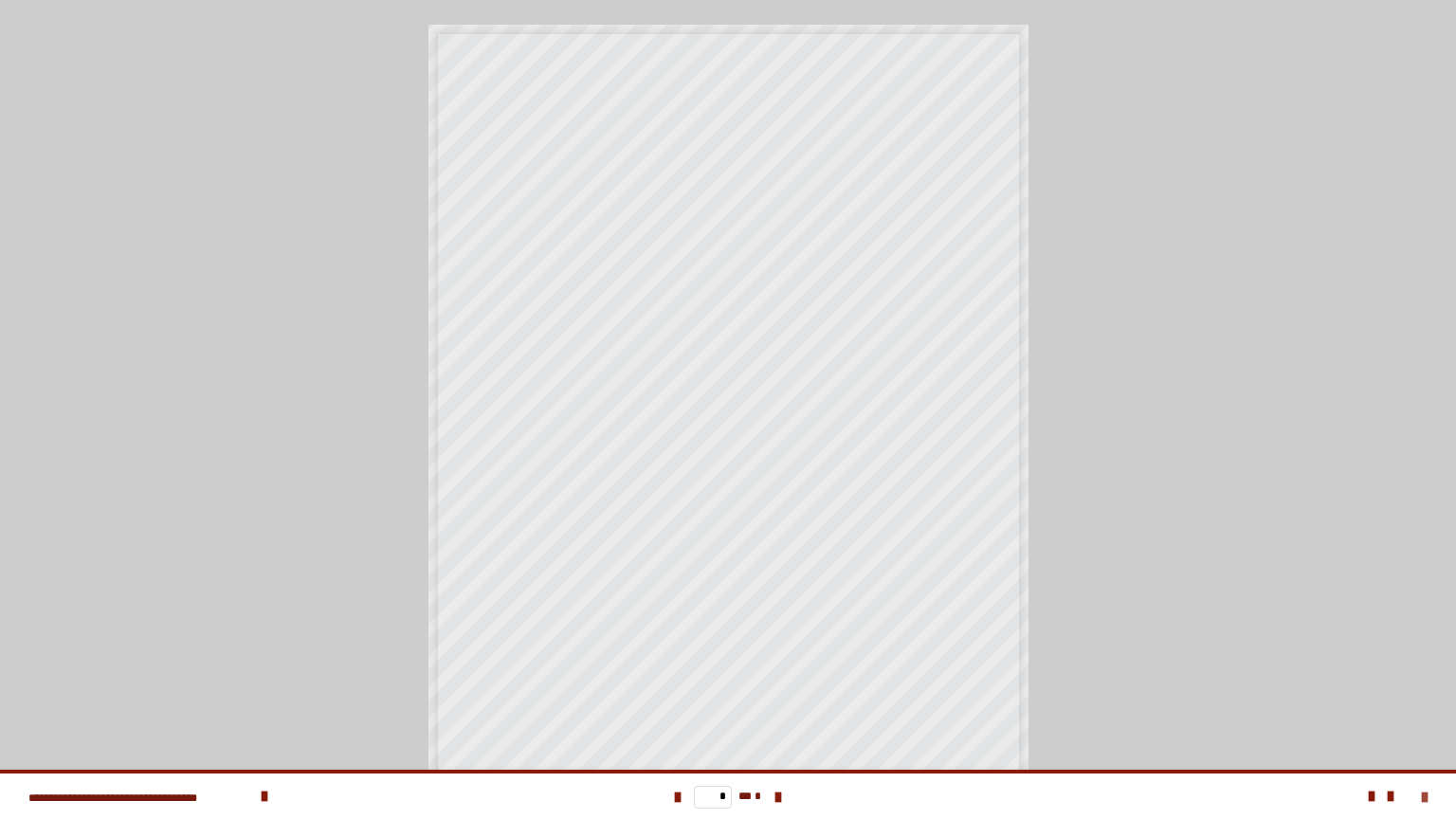 click at bounding box center (1425, 797) 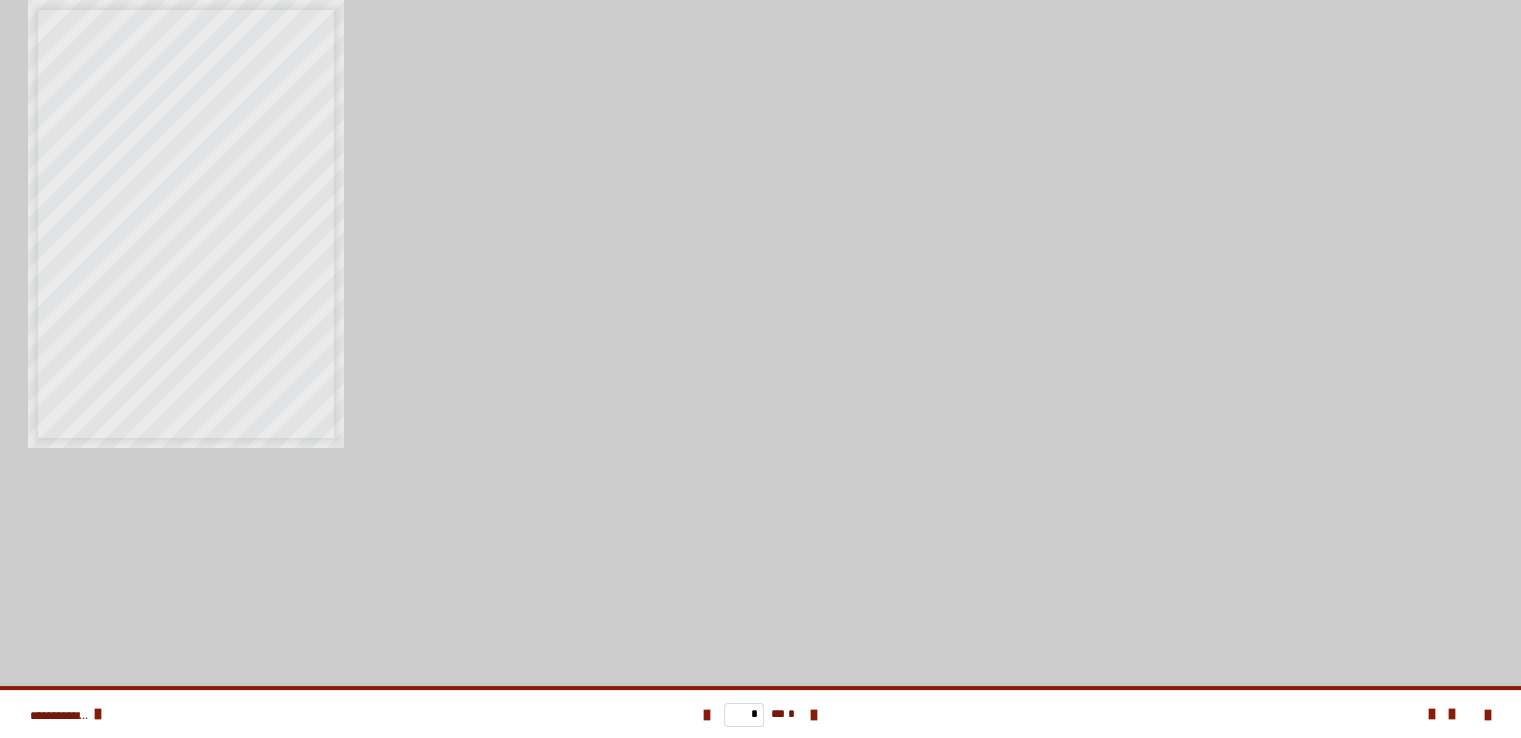 scroll, scrollTop: 25, scrollLeft: 0, axis: vertical 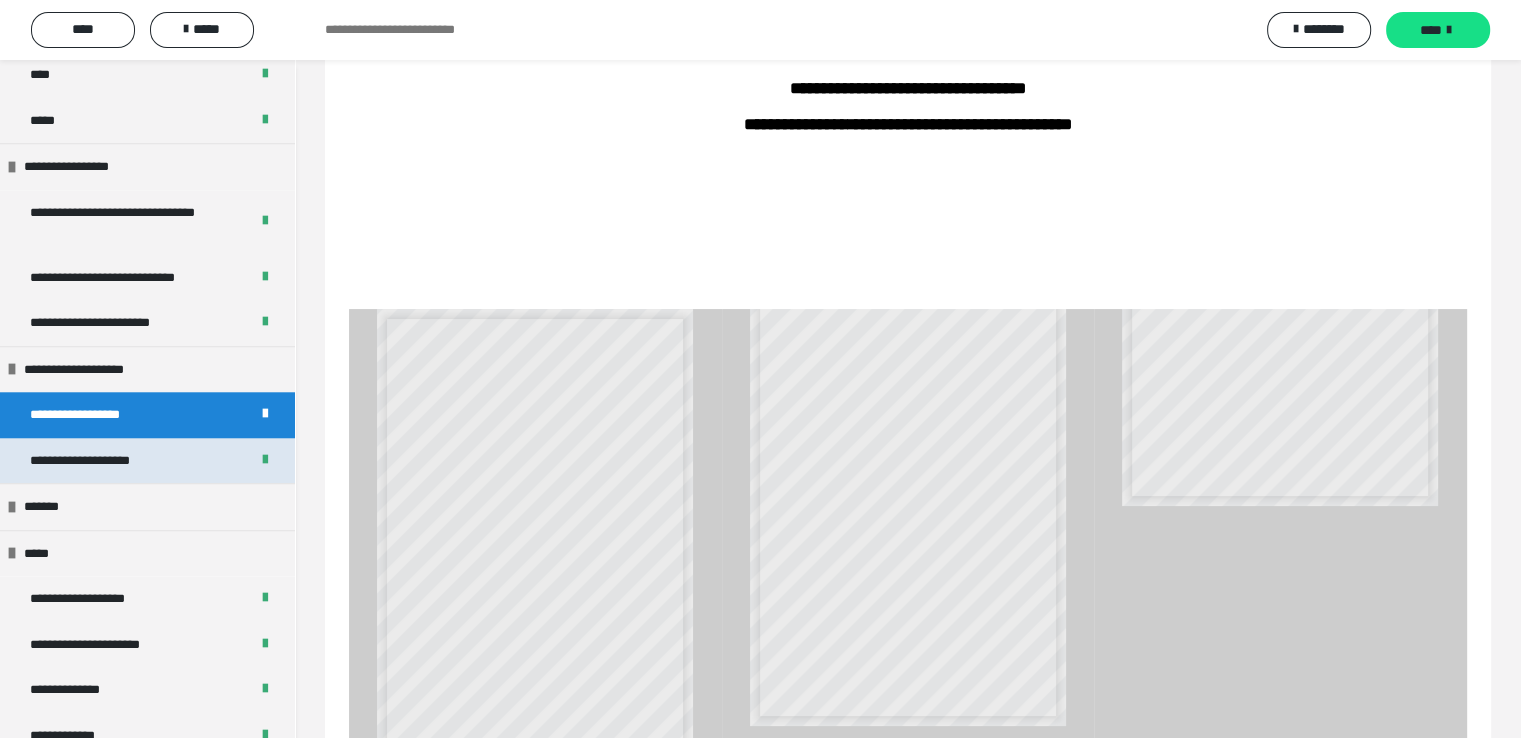 click on "**********" at bounding box center (101, 461) 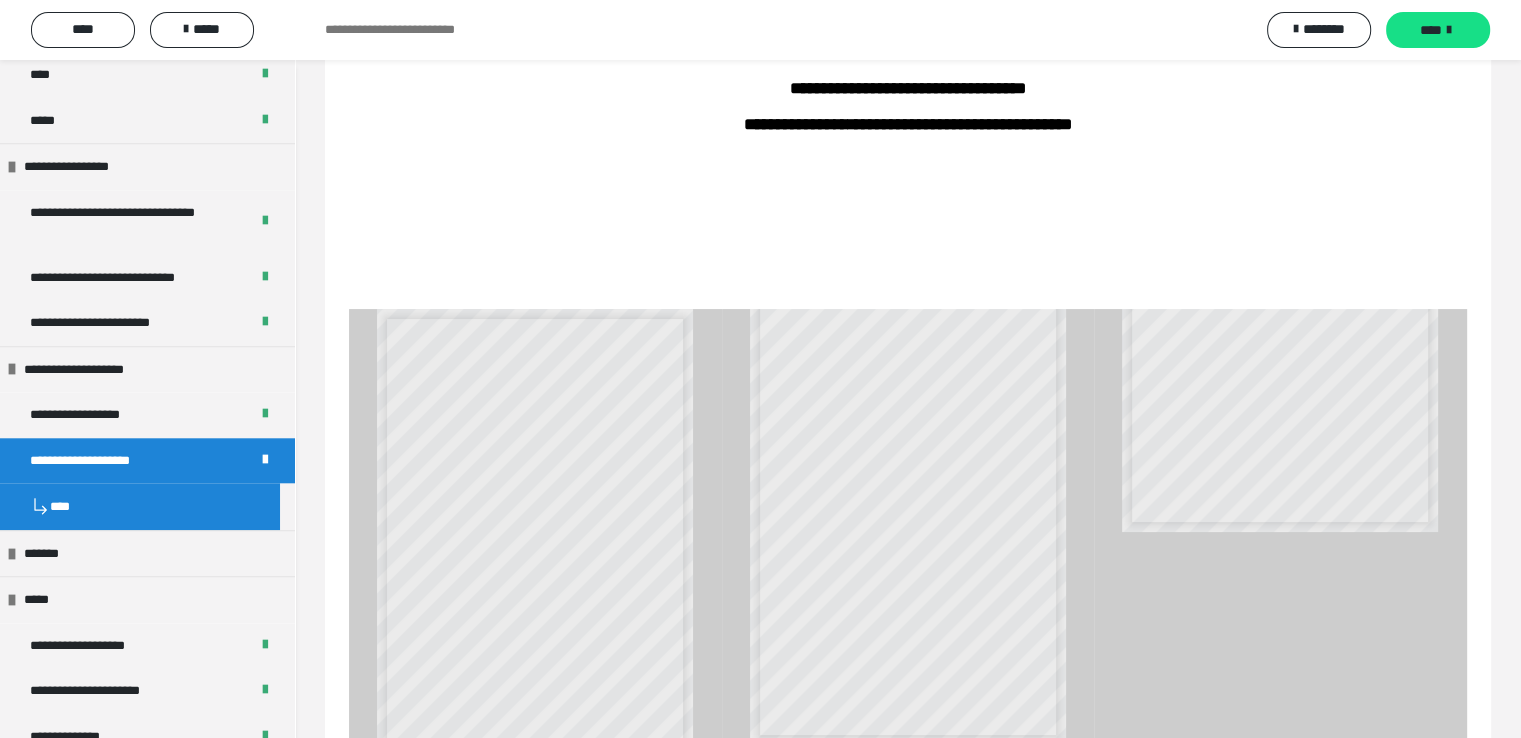 scroll, scrollTop: 12, scrollLeft: 0, axis: vertical 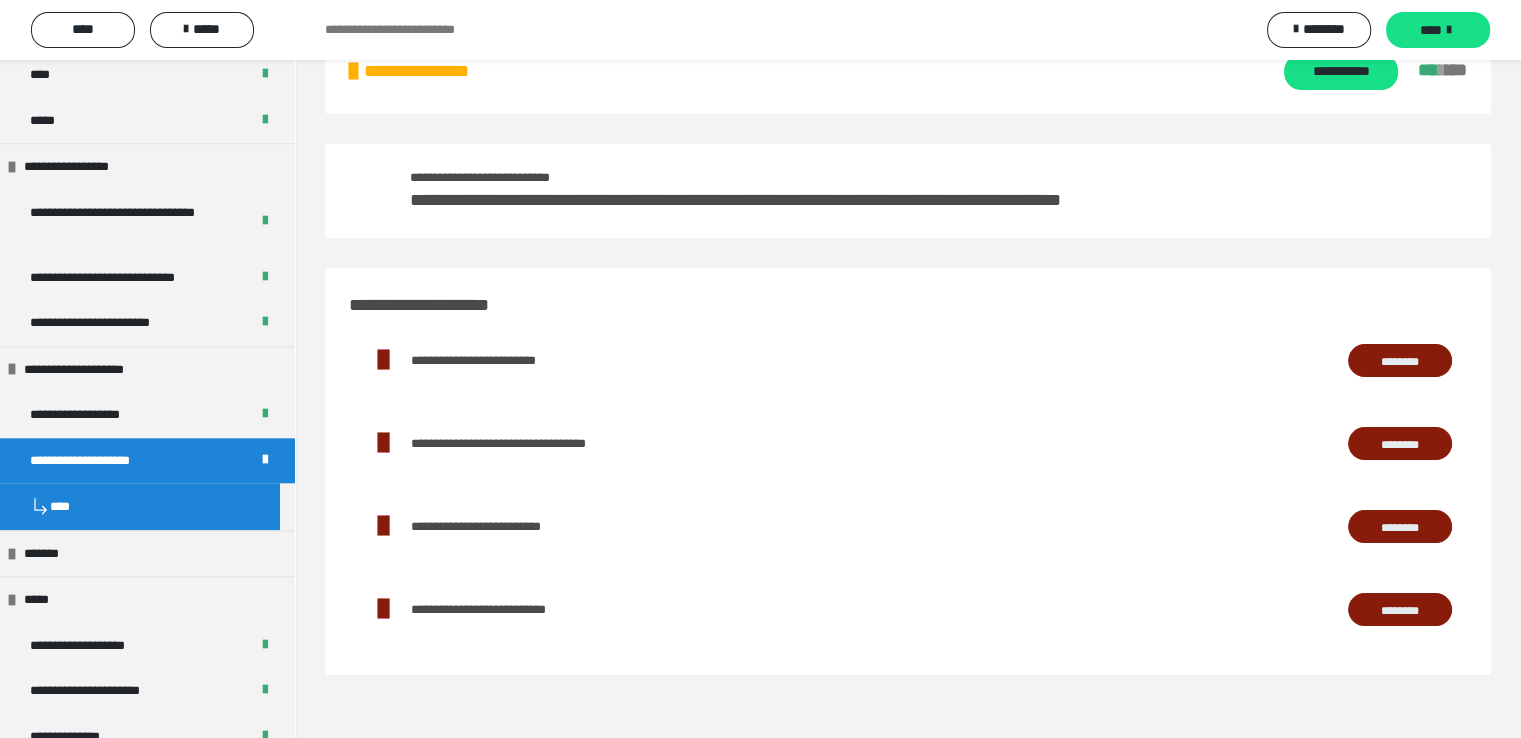 click on "********" at bounding box center [1400, 361] 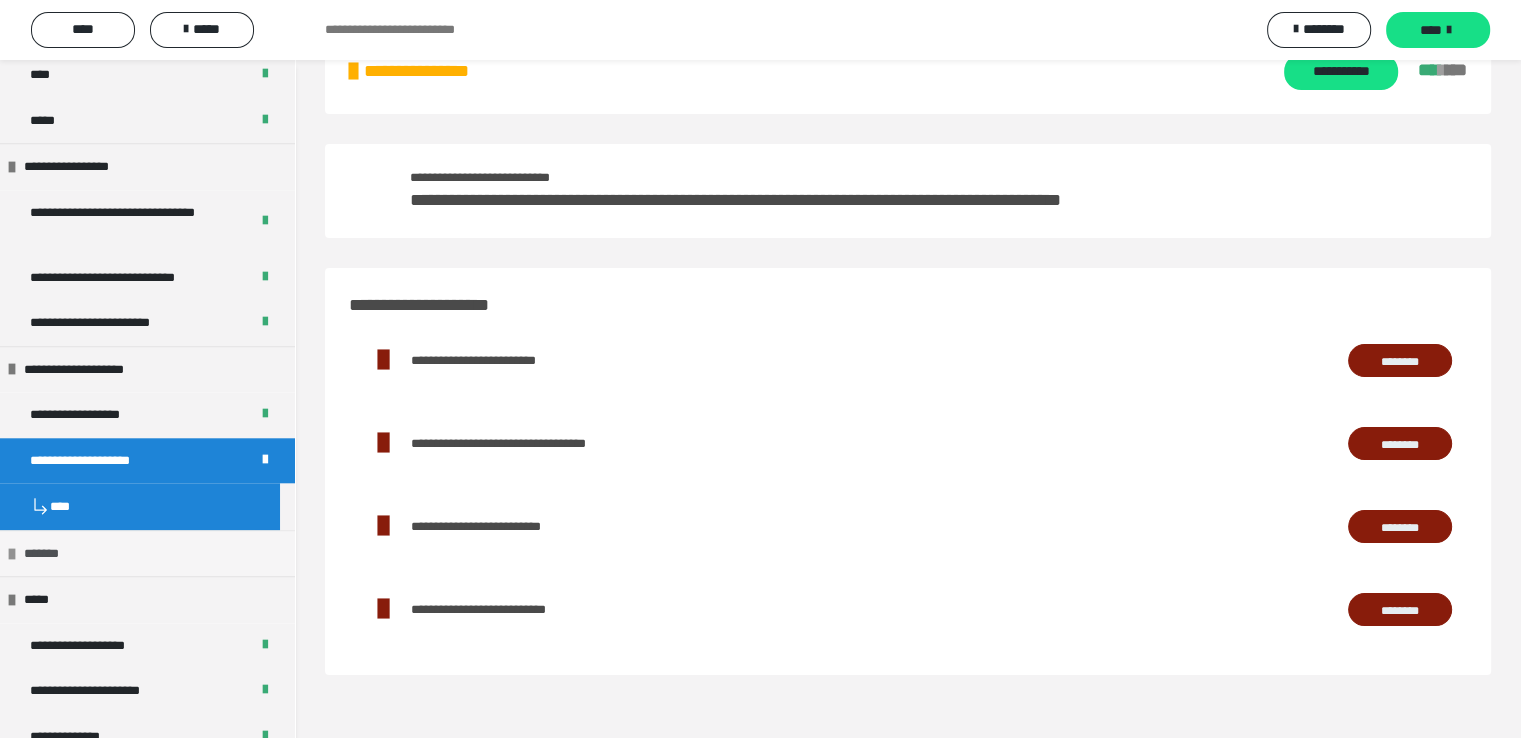 click at bounding box center [12, 554] 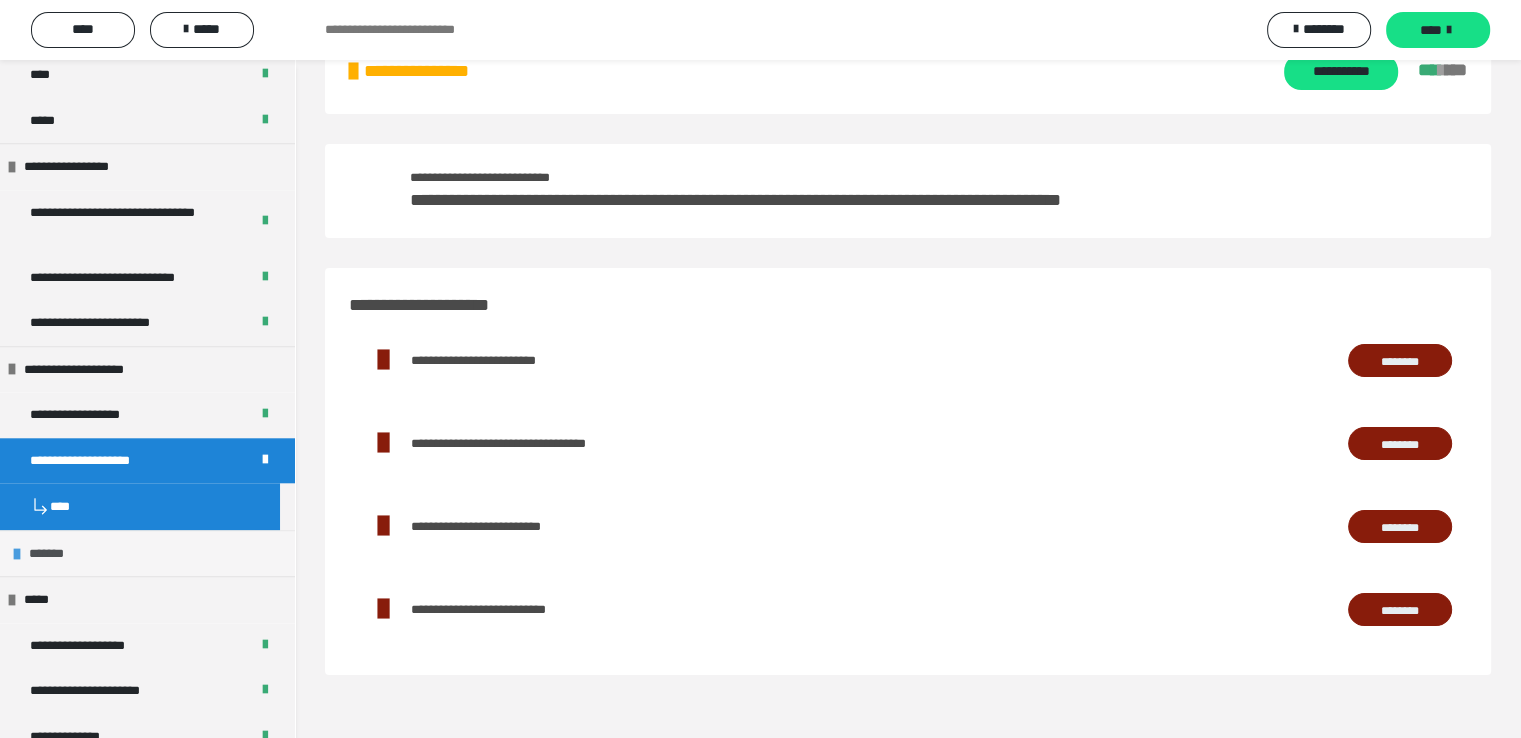 click on "*******" at bounding box center [54, 554] 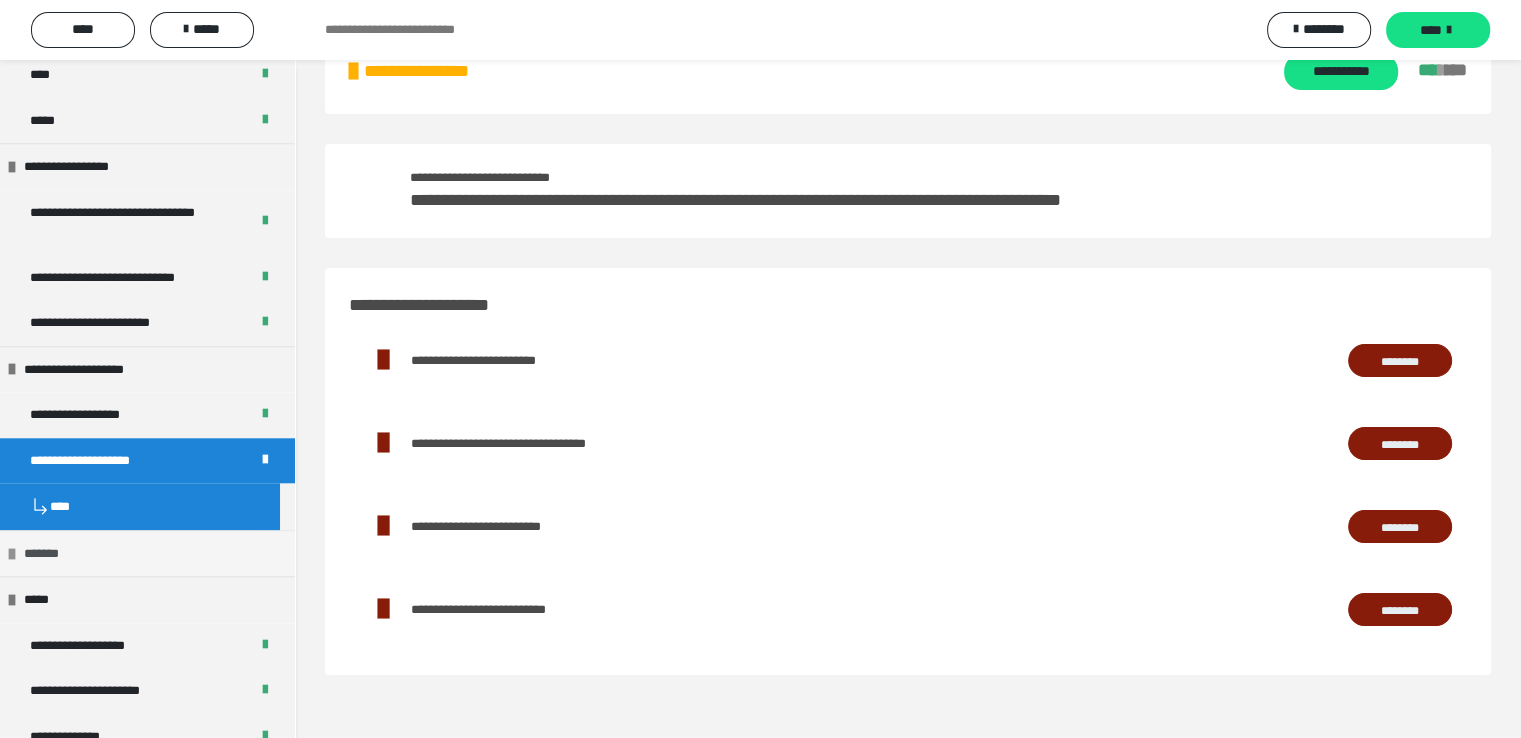 click on "*******" at bounding box center [49, 554] 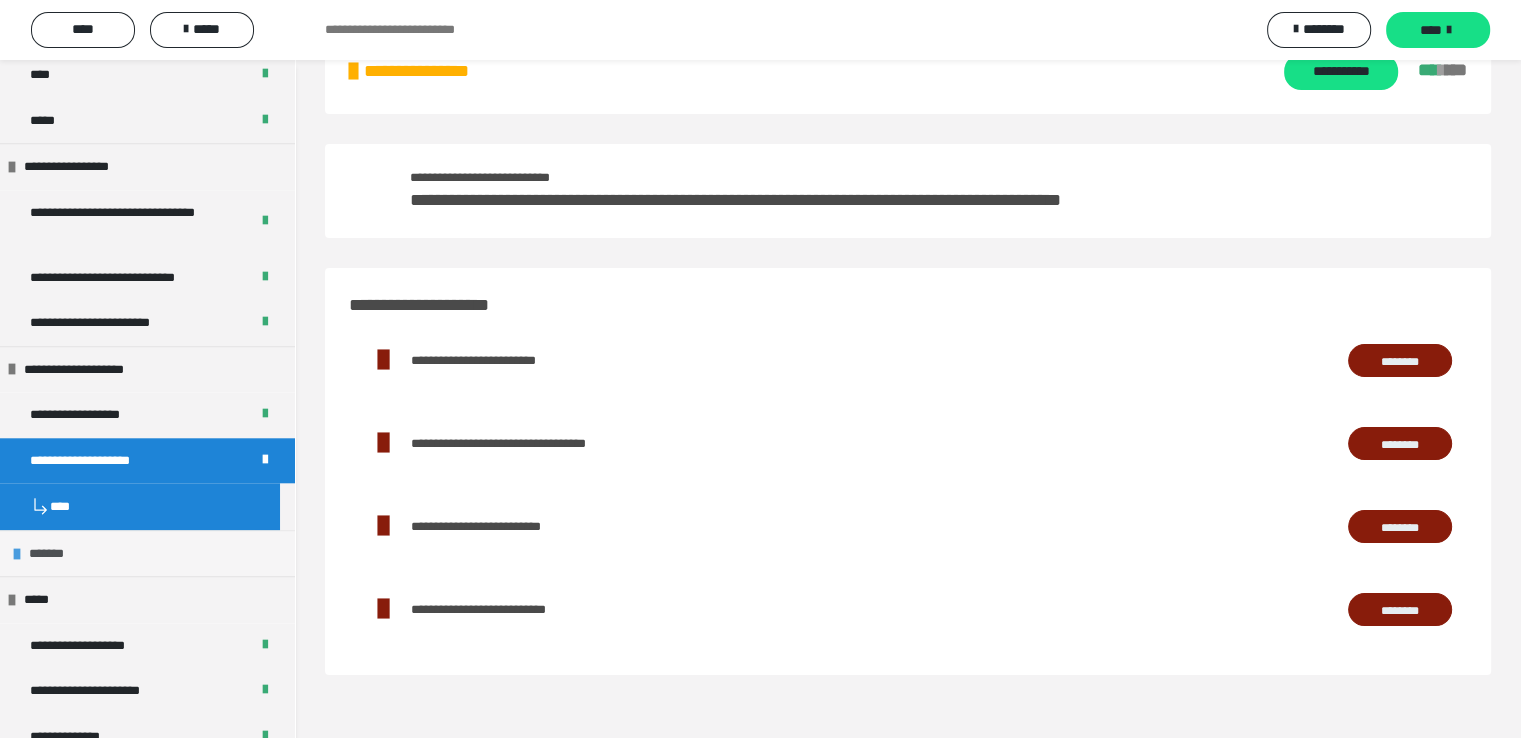 click on "*******" at bounding box center (54, 554) 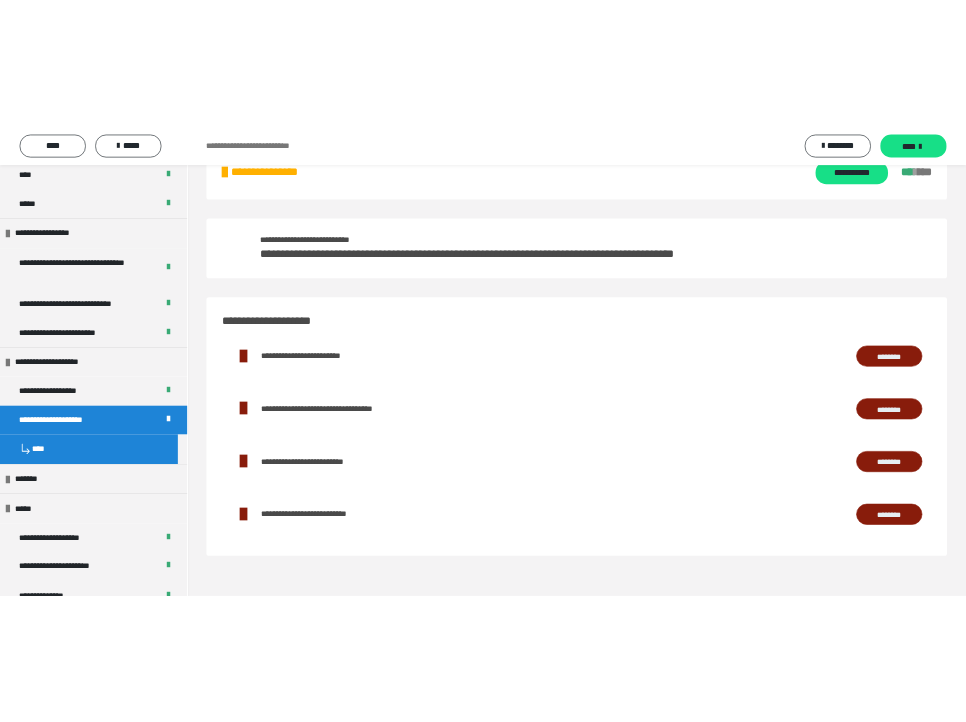 scroll, scrollTop: 0, scrollLeft: 0, axis: both 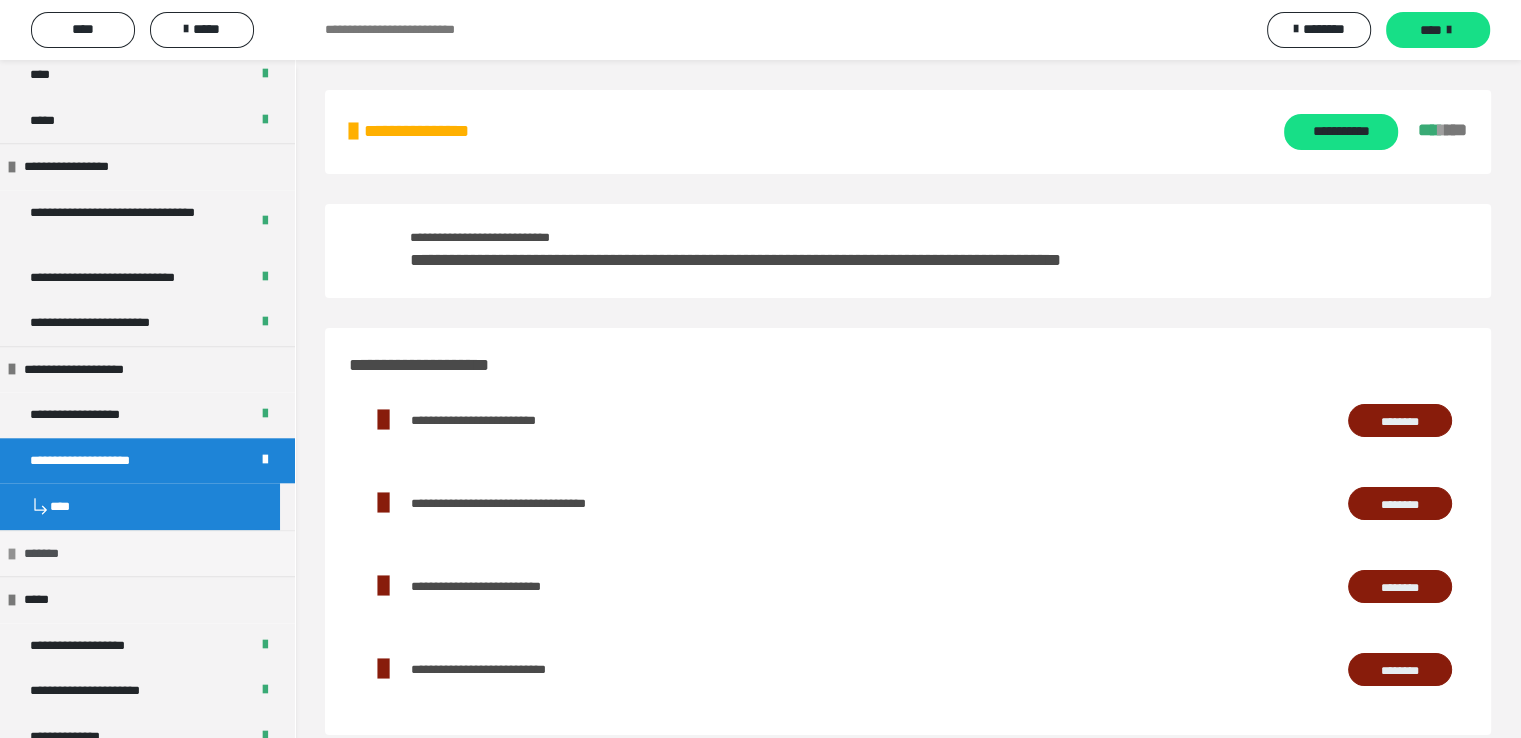 click at bounding box center [12, 554] 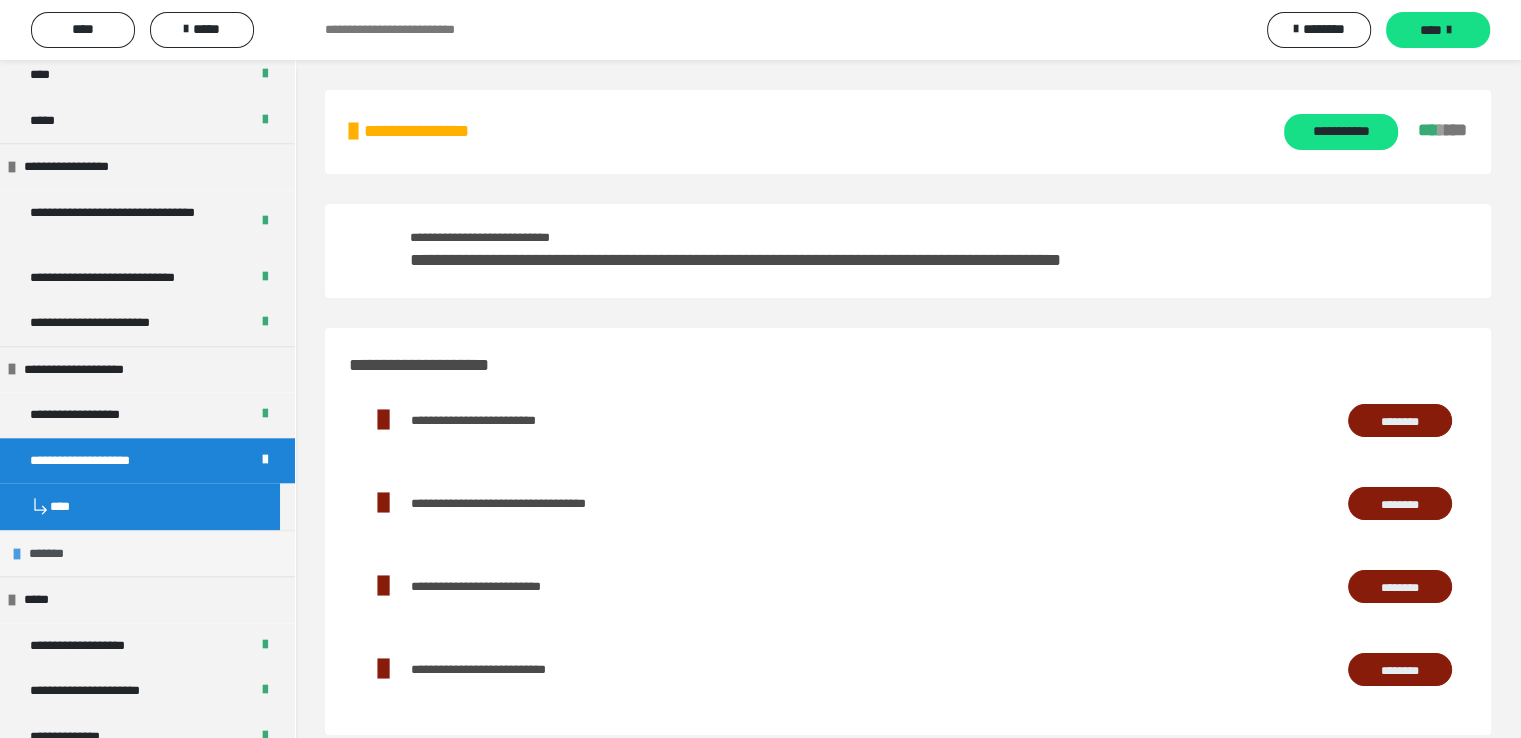 click on "*******" at bounding box center (54, 554) 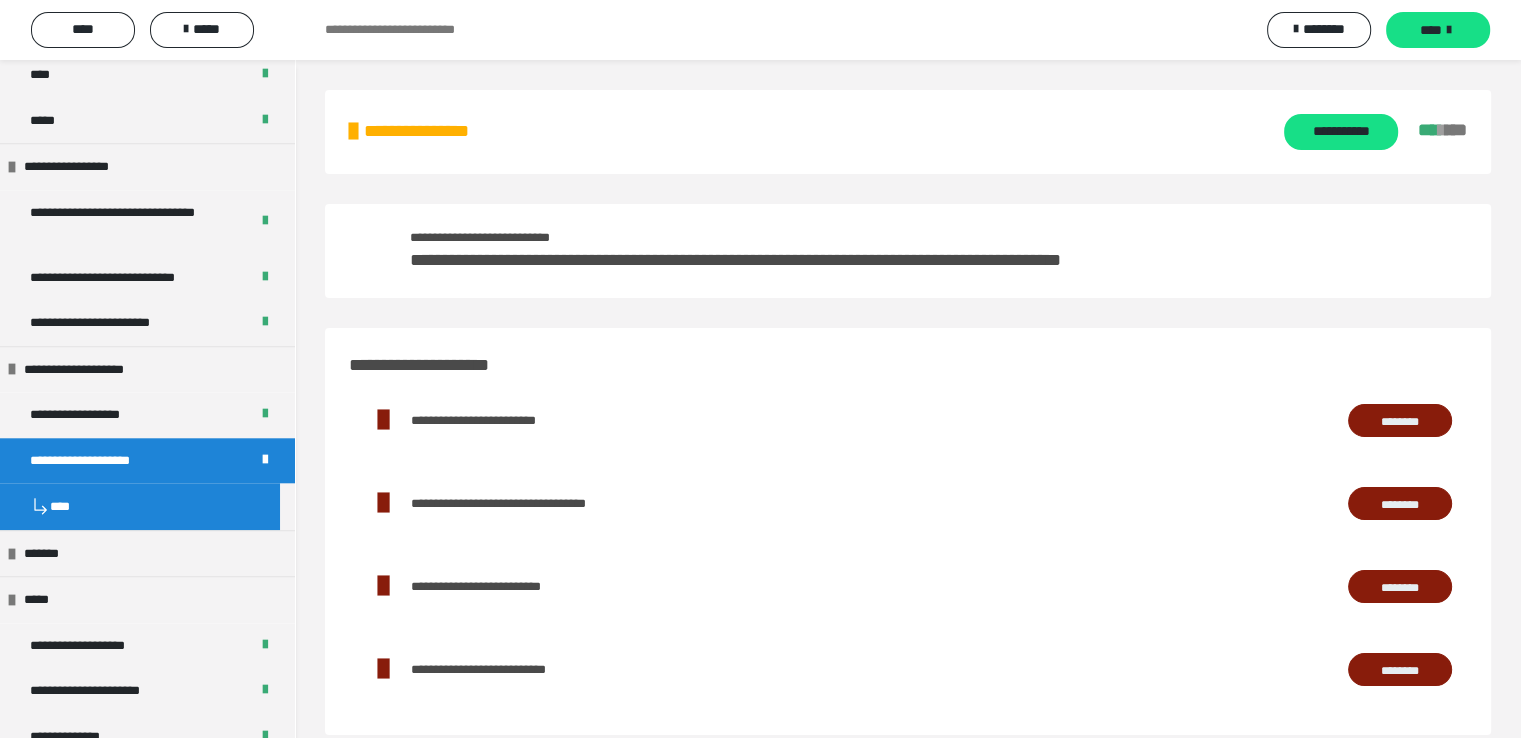 click on "**********" at bounding box center (101, 461) 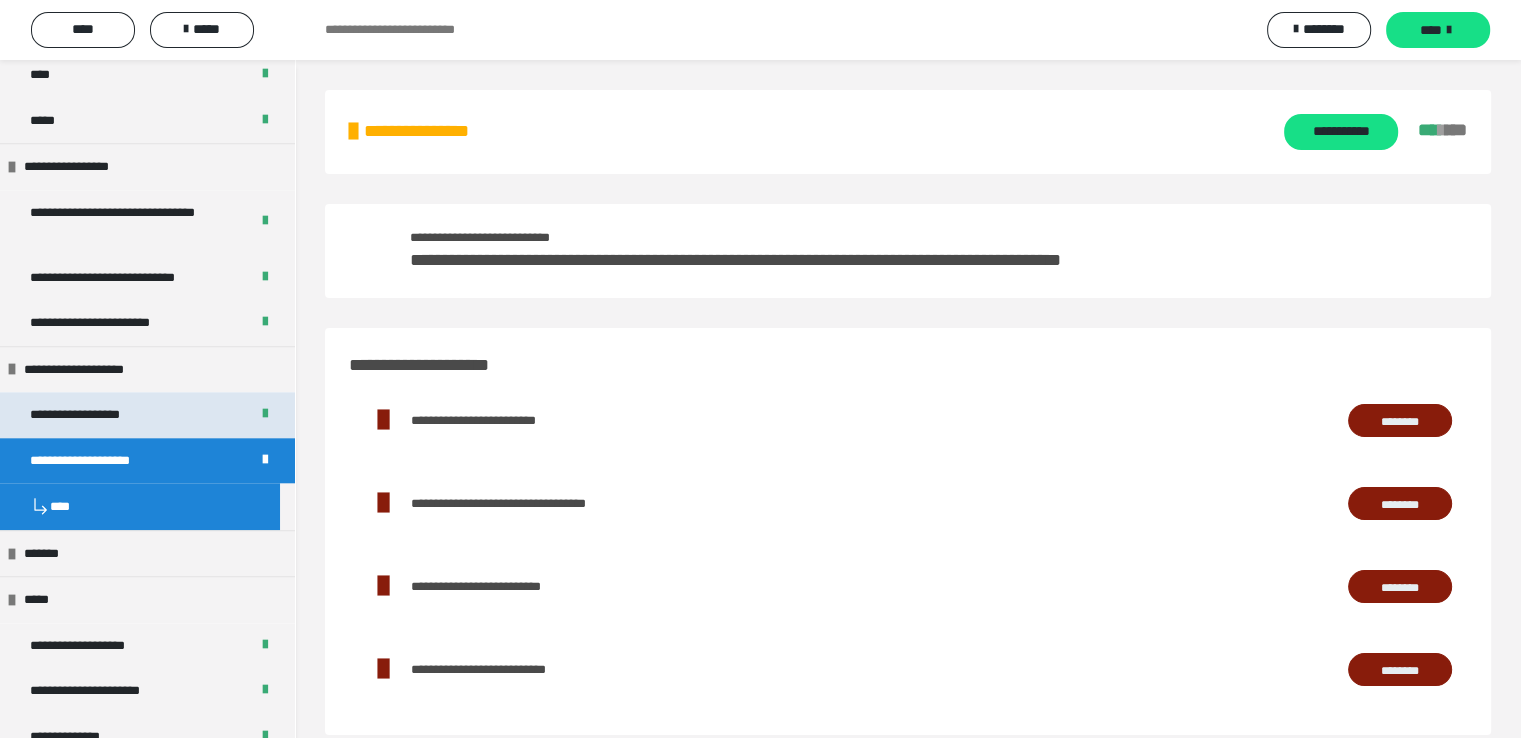 click on "**********" at bounding box center (97, 415) 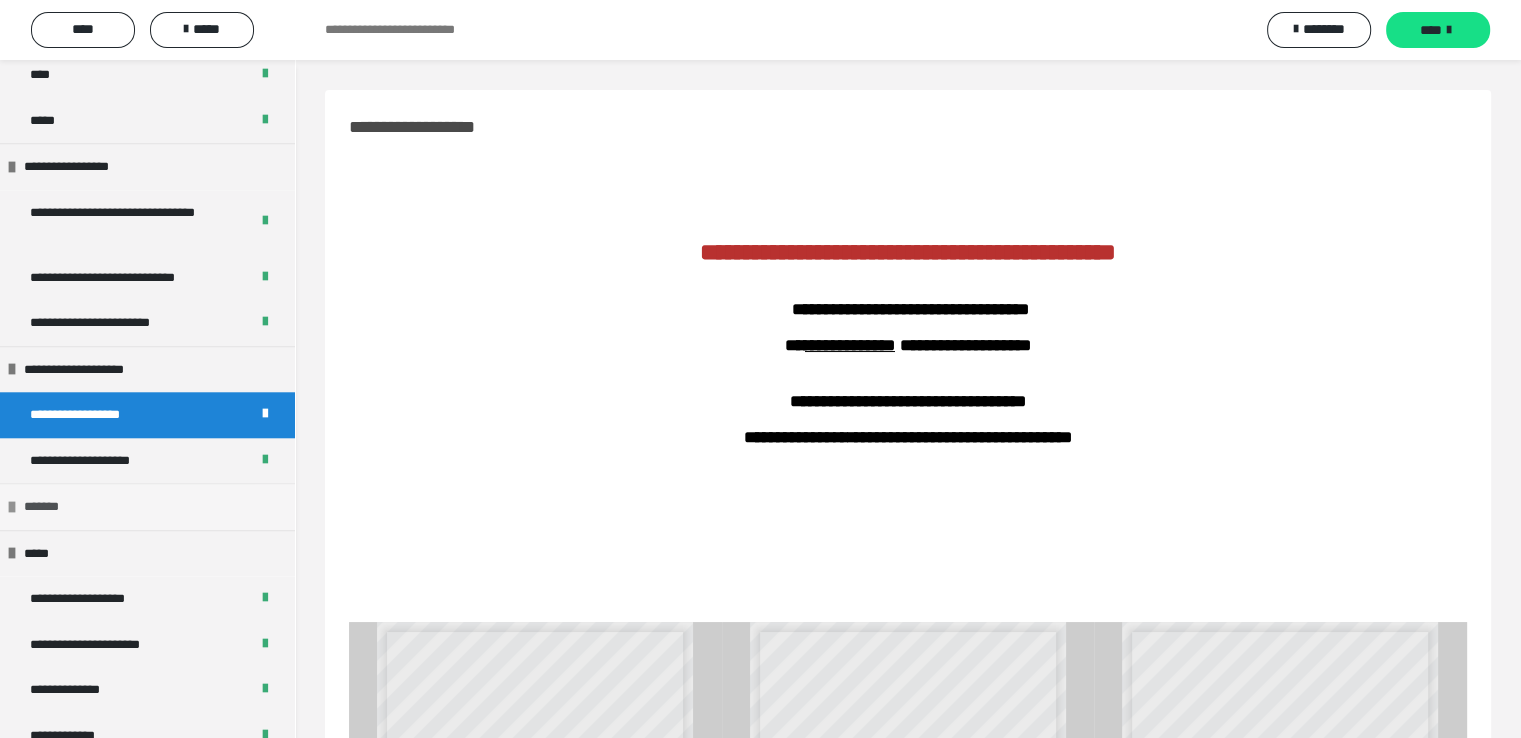 click on "*******" at bounding box center [147, 506] 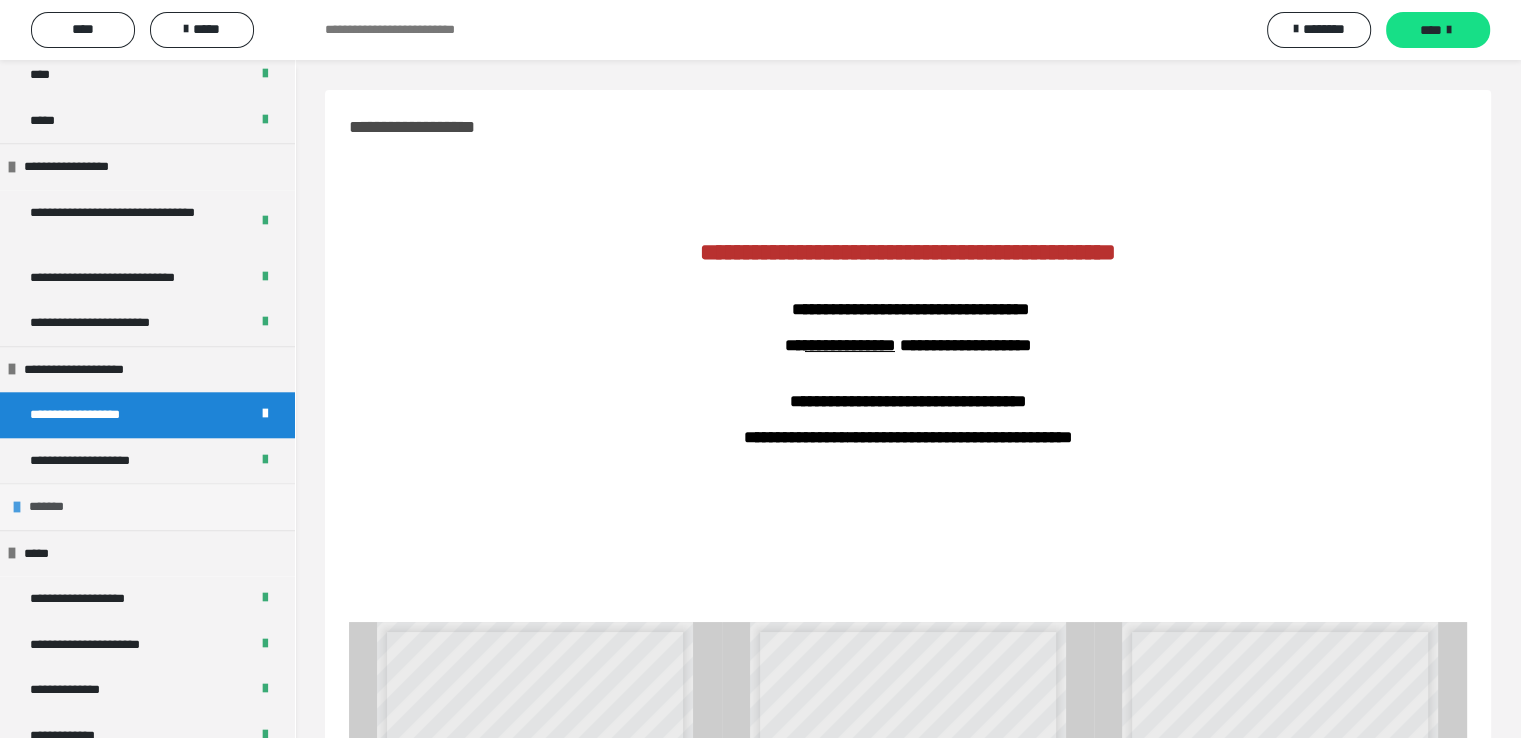 click on "*******" at bounding box center (54, 507) 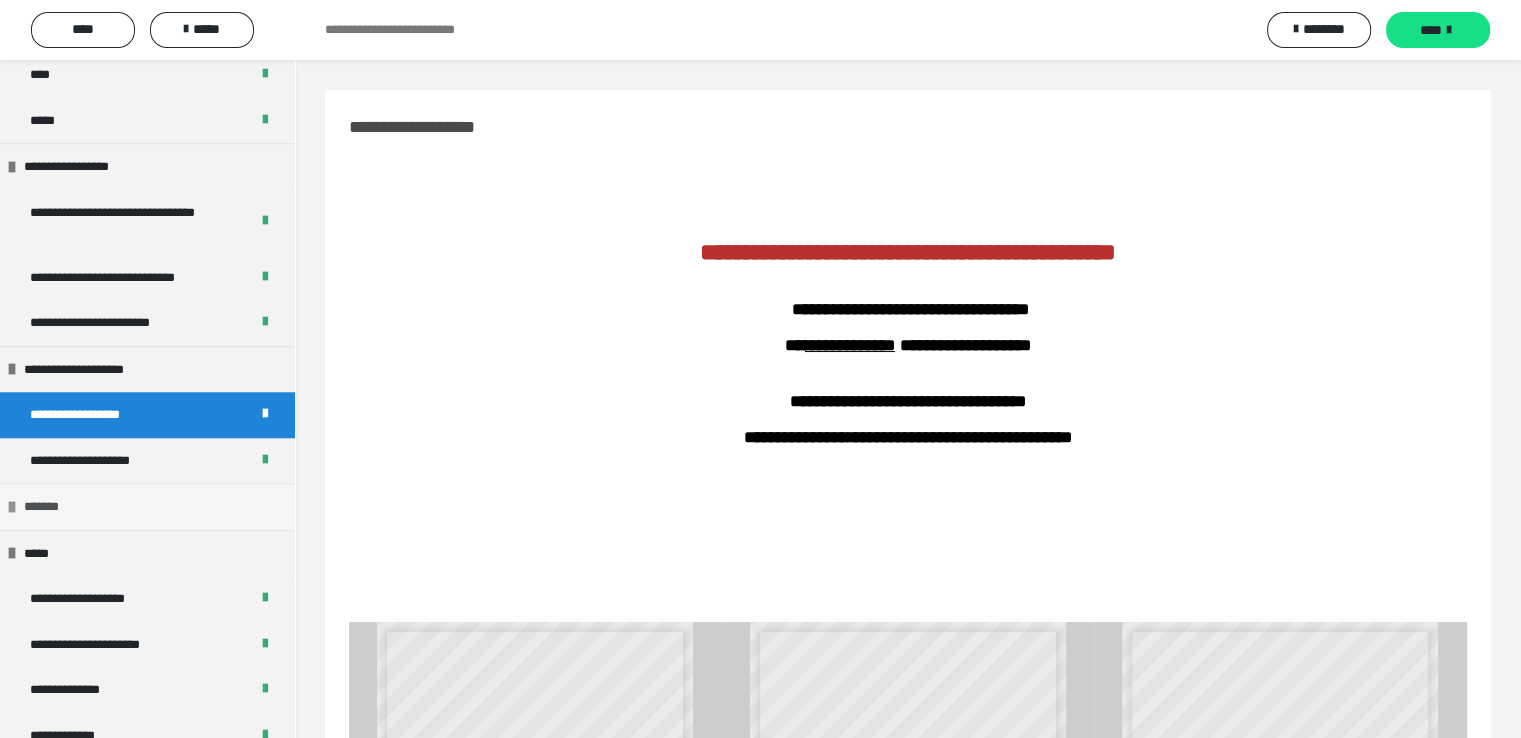 click on "*******" at bounding box center [49, 507] 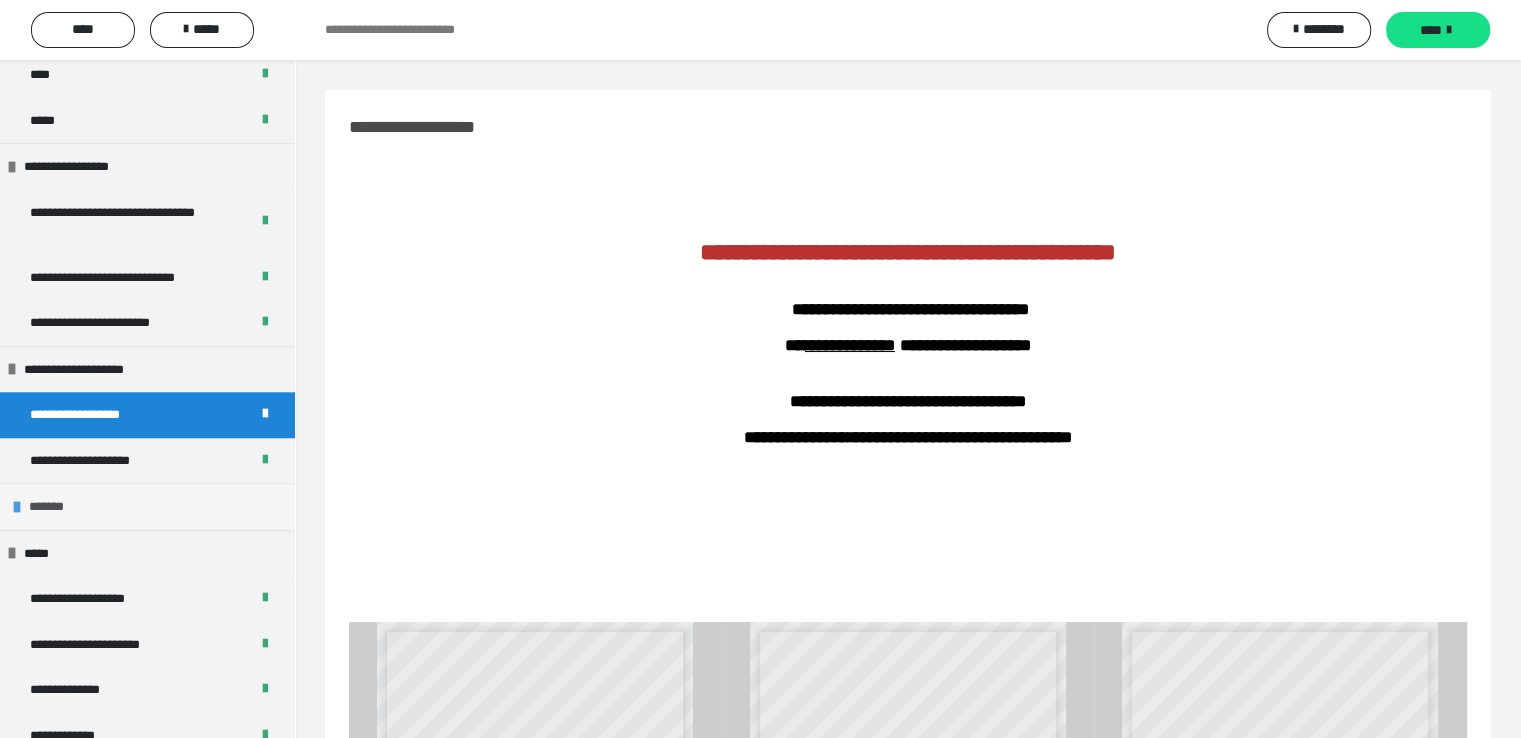 click on "*******" at bounding box center (54, 507) 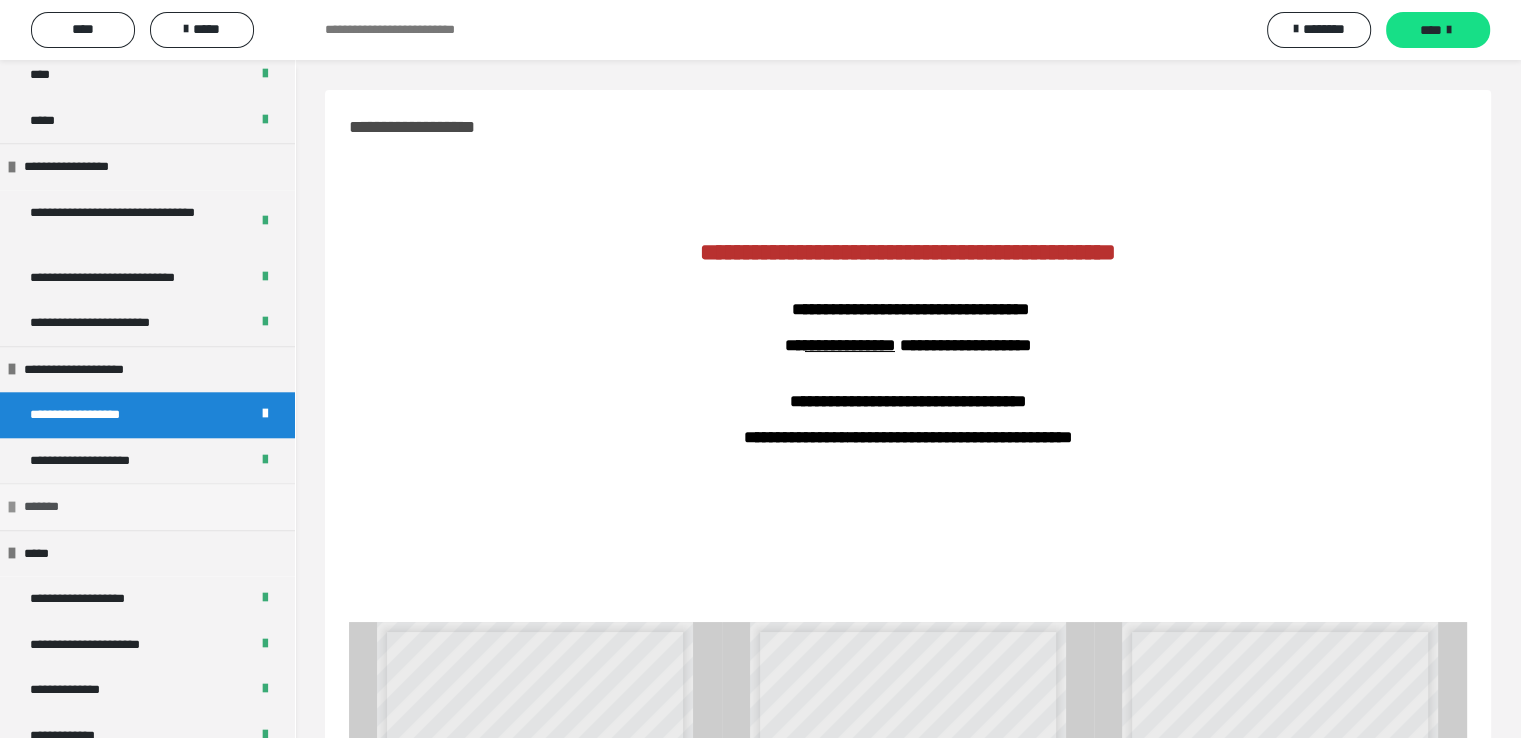 click at bounding box center [12, 507] 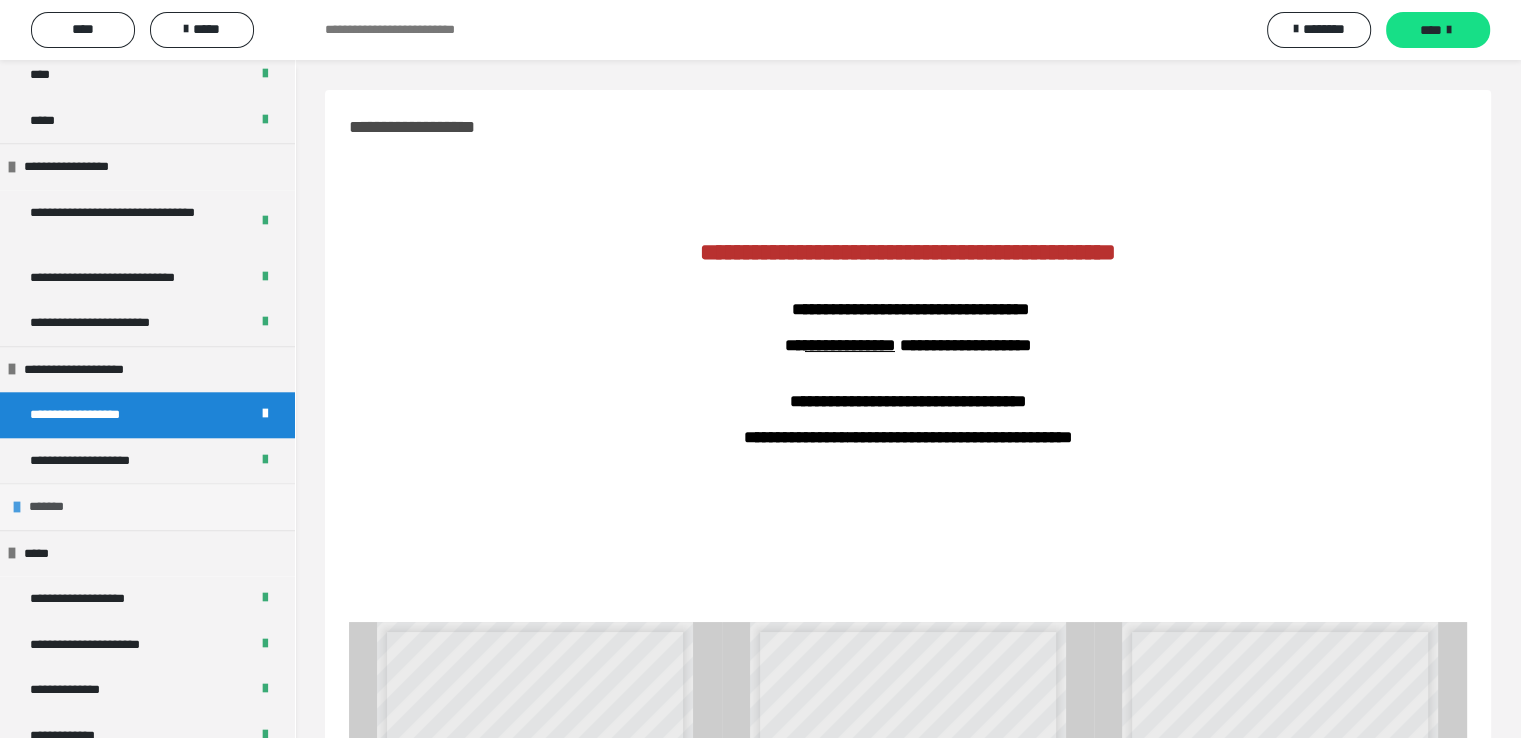click on "*******" at bounding box center (147, 506) 